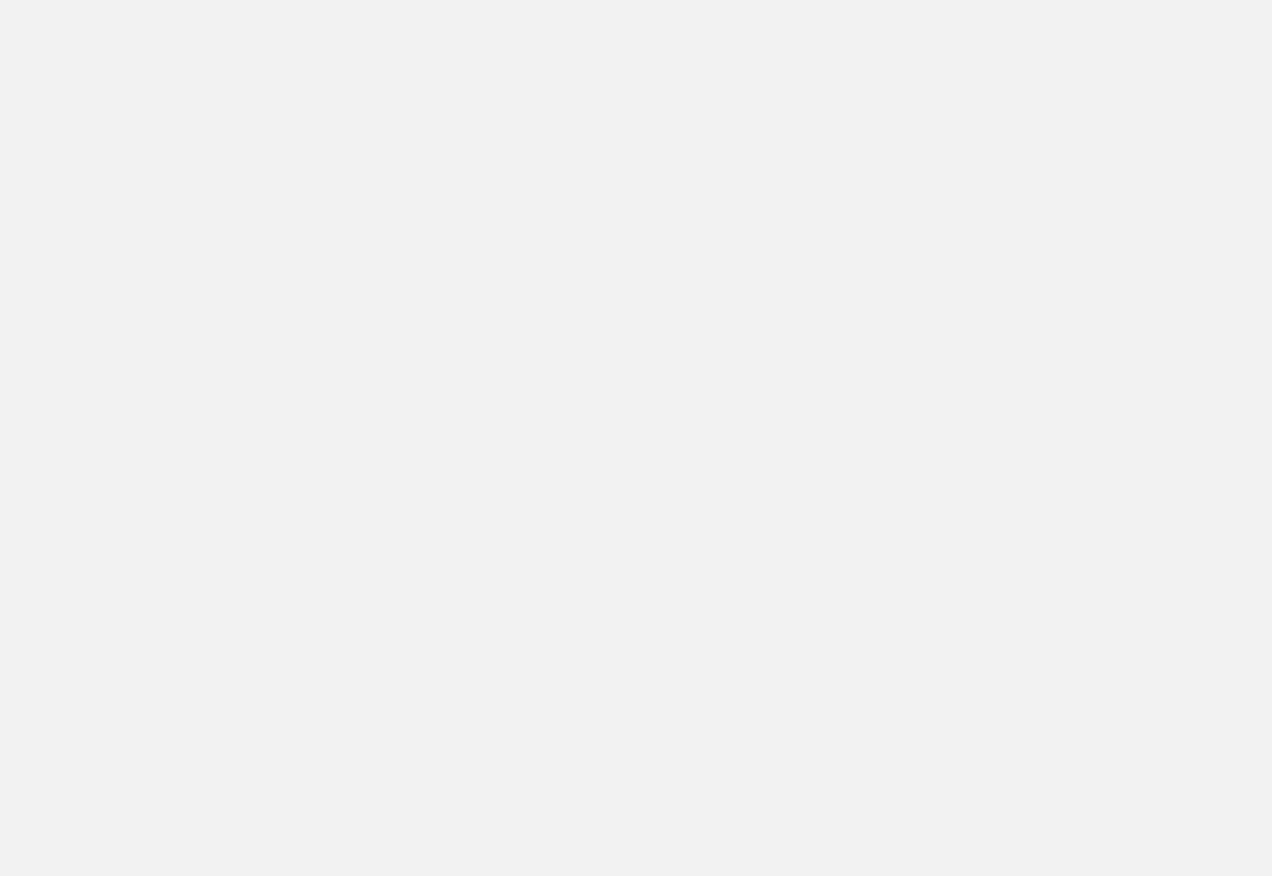 scroll, scrollTop: 0, scrollLeft: 0, axis: both 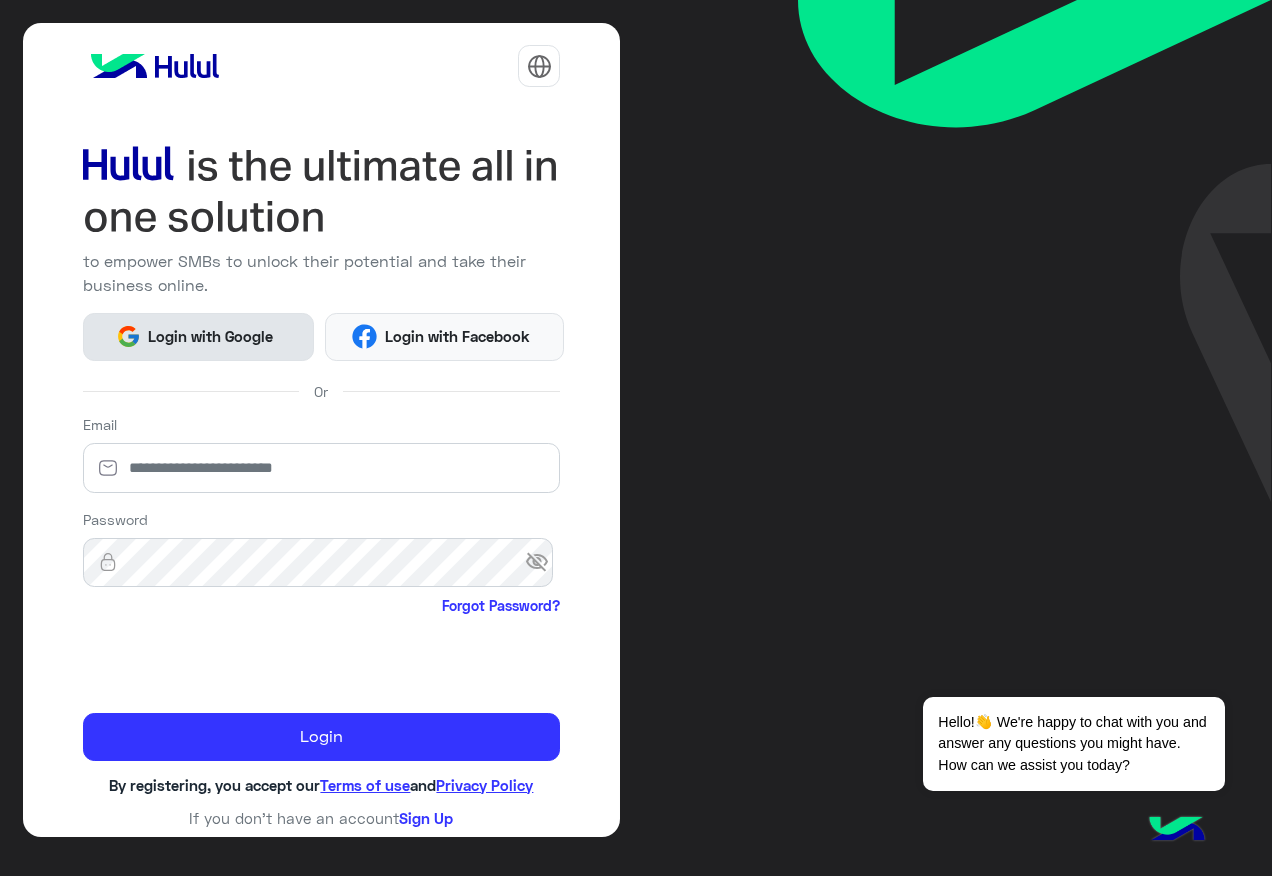 click on "Login with Google" 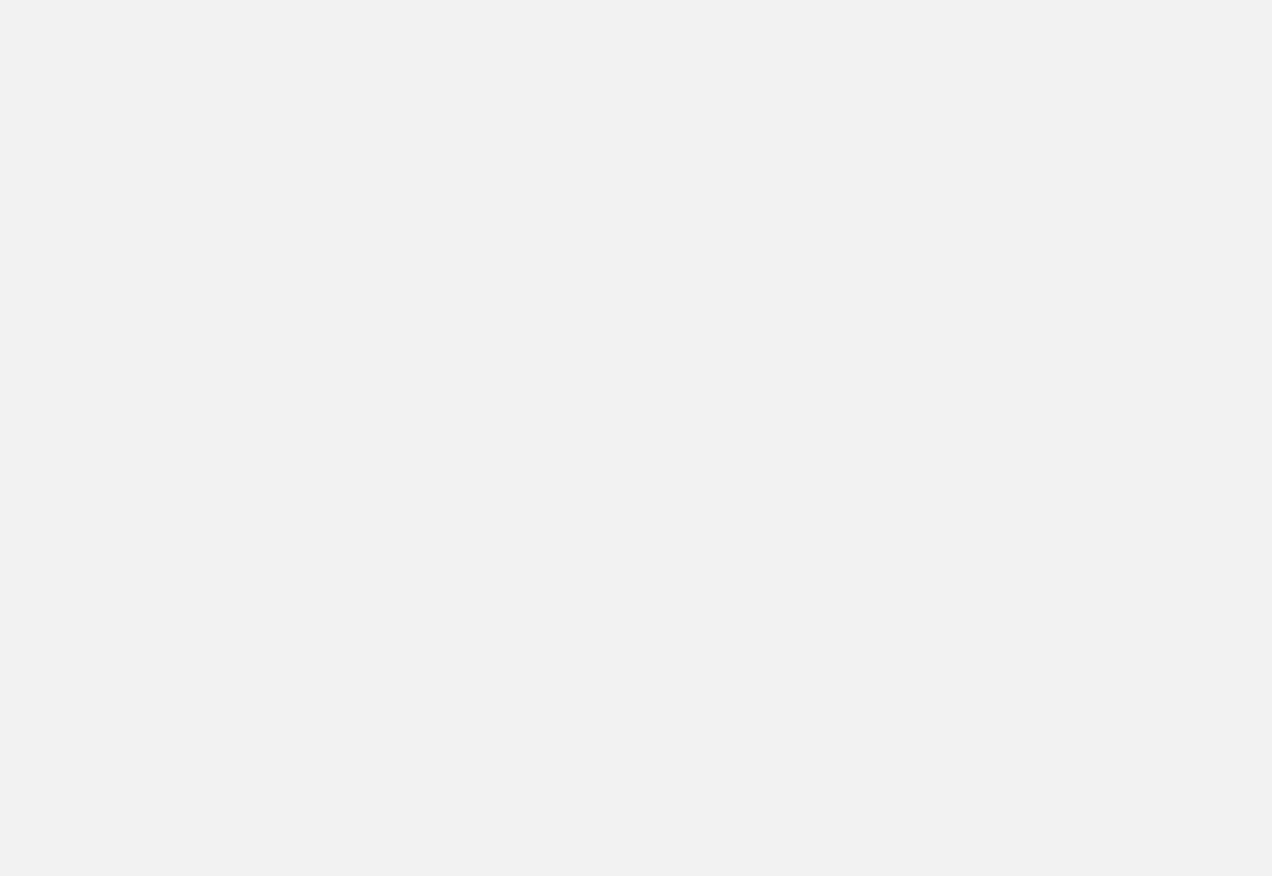 scroll, scrollTop: 0, scrollLeft: 0, axis: both 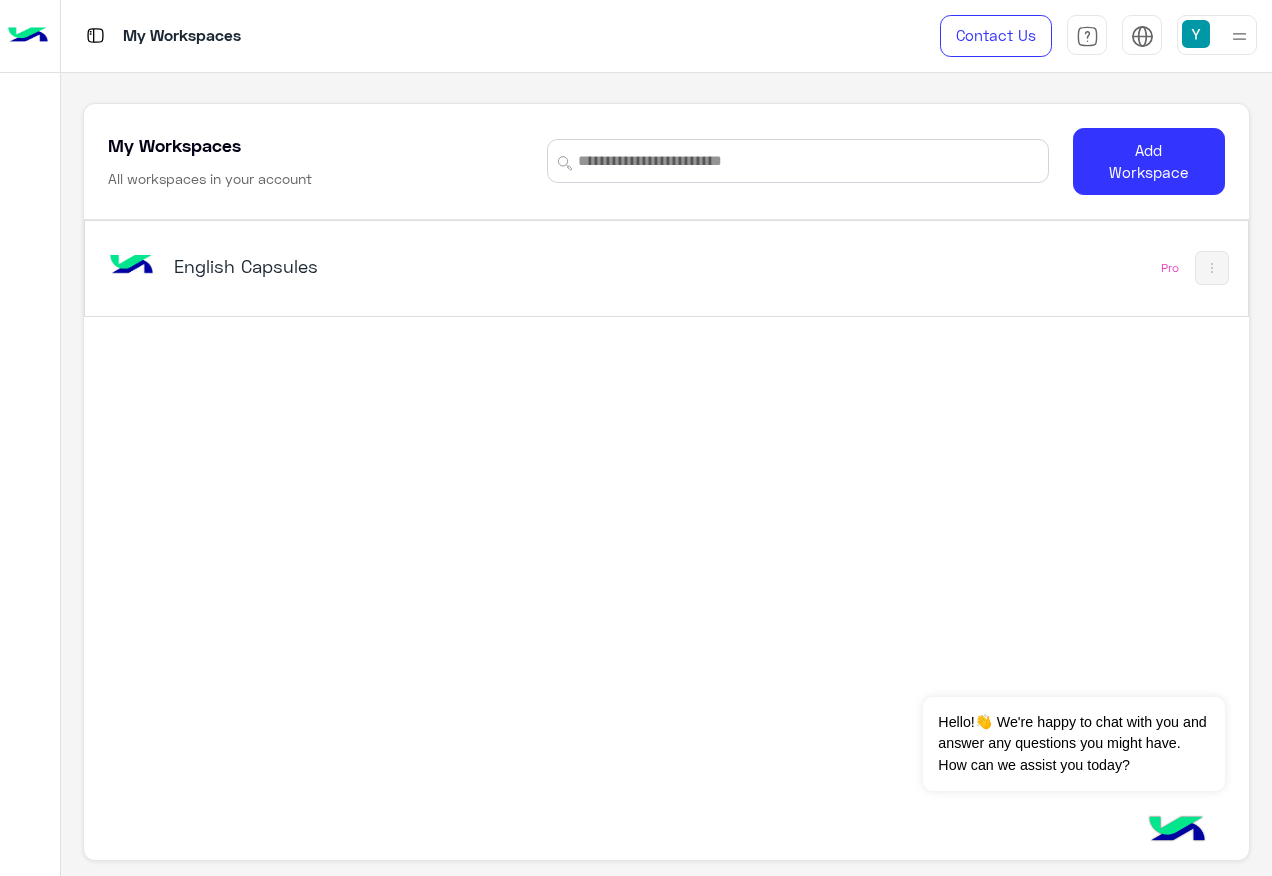 click on "English Capsules" at bounding box center (441, 268) 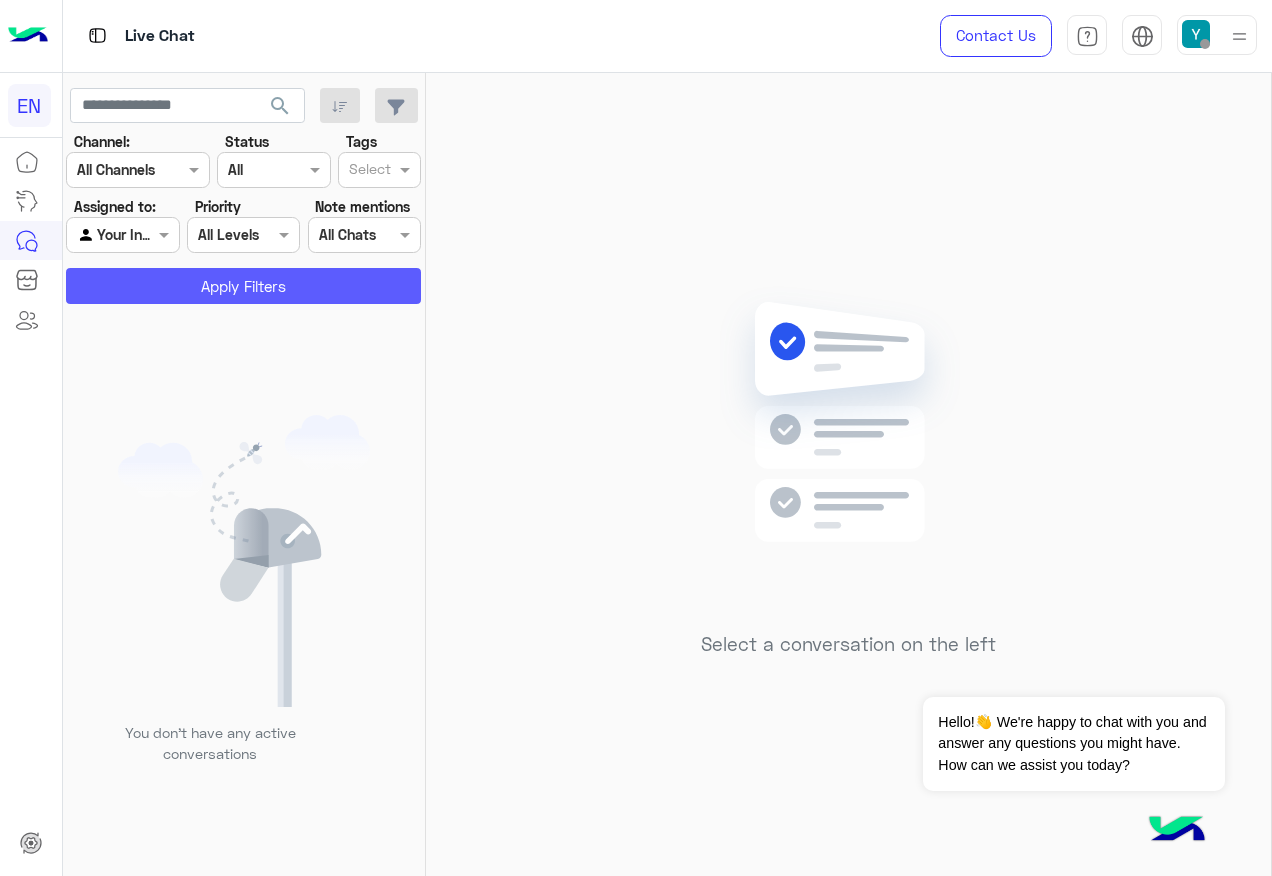 click on "Apply Filters" 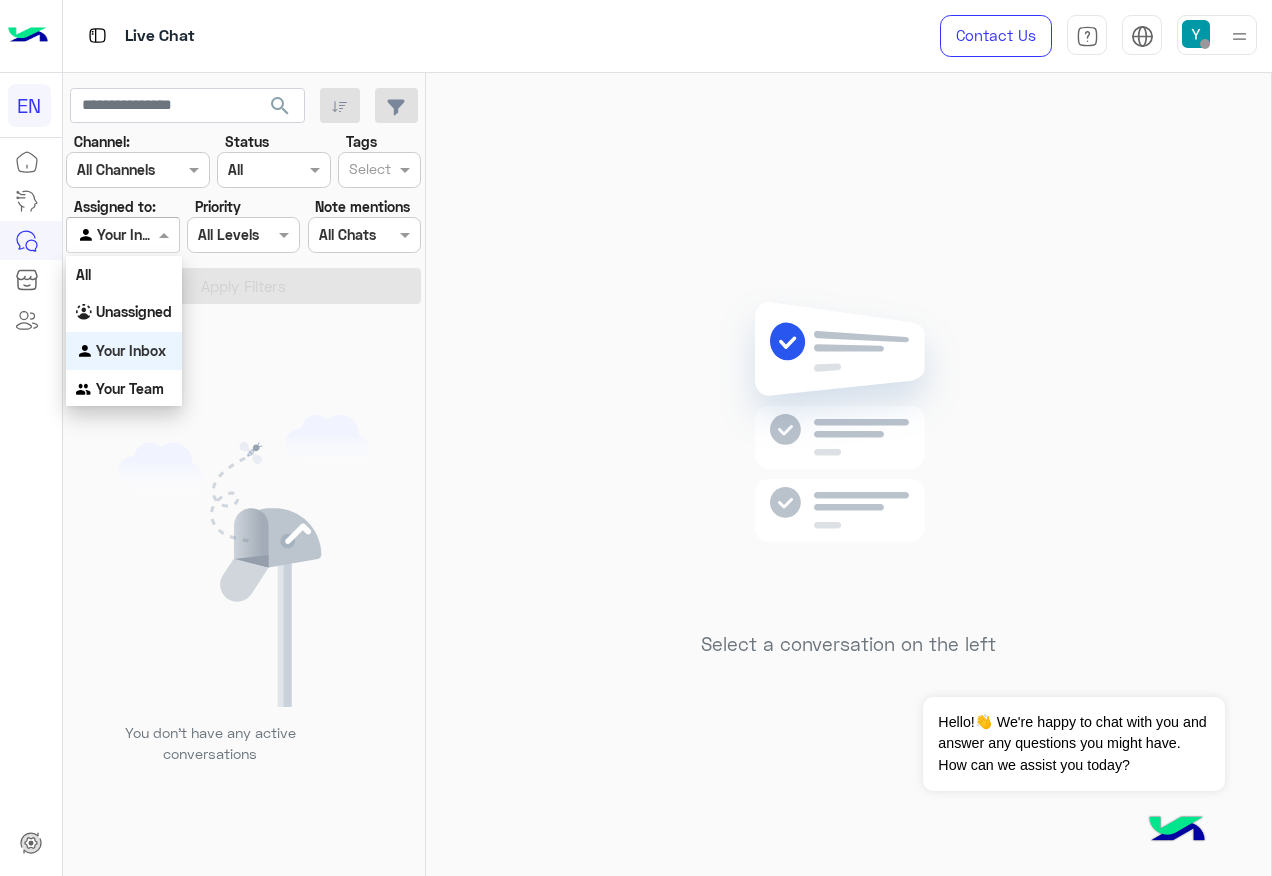 click at bounding box center (166, 234) 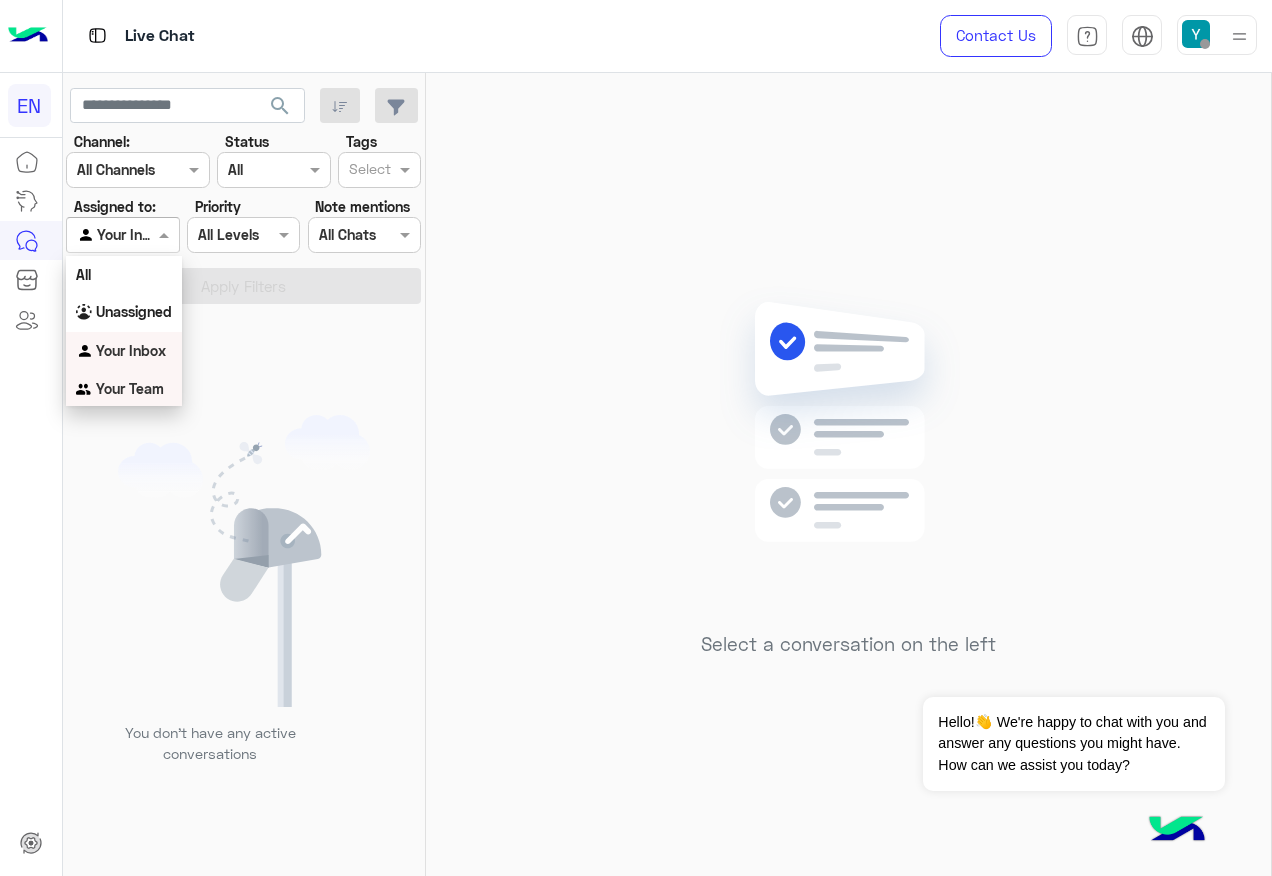 click on "Your Team" at bounding box center [124, 389] 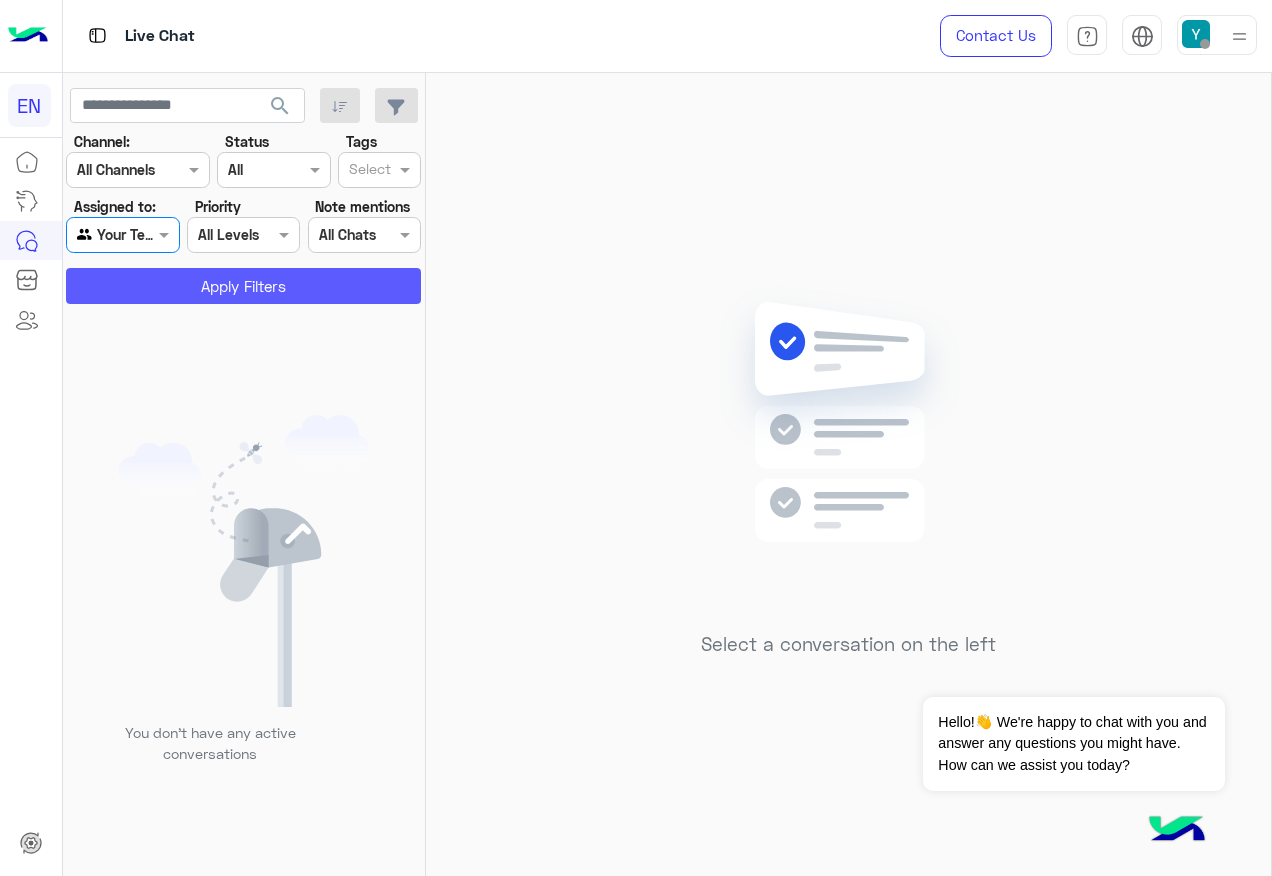 click on "Apply Filters" 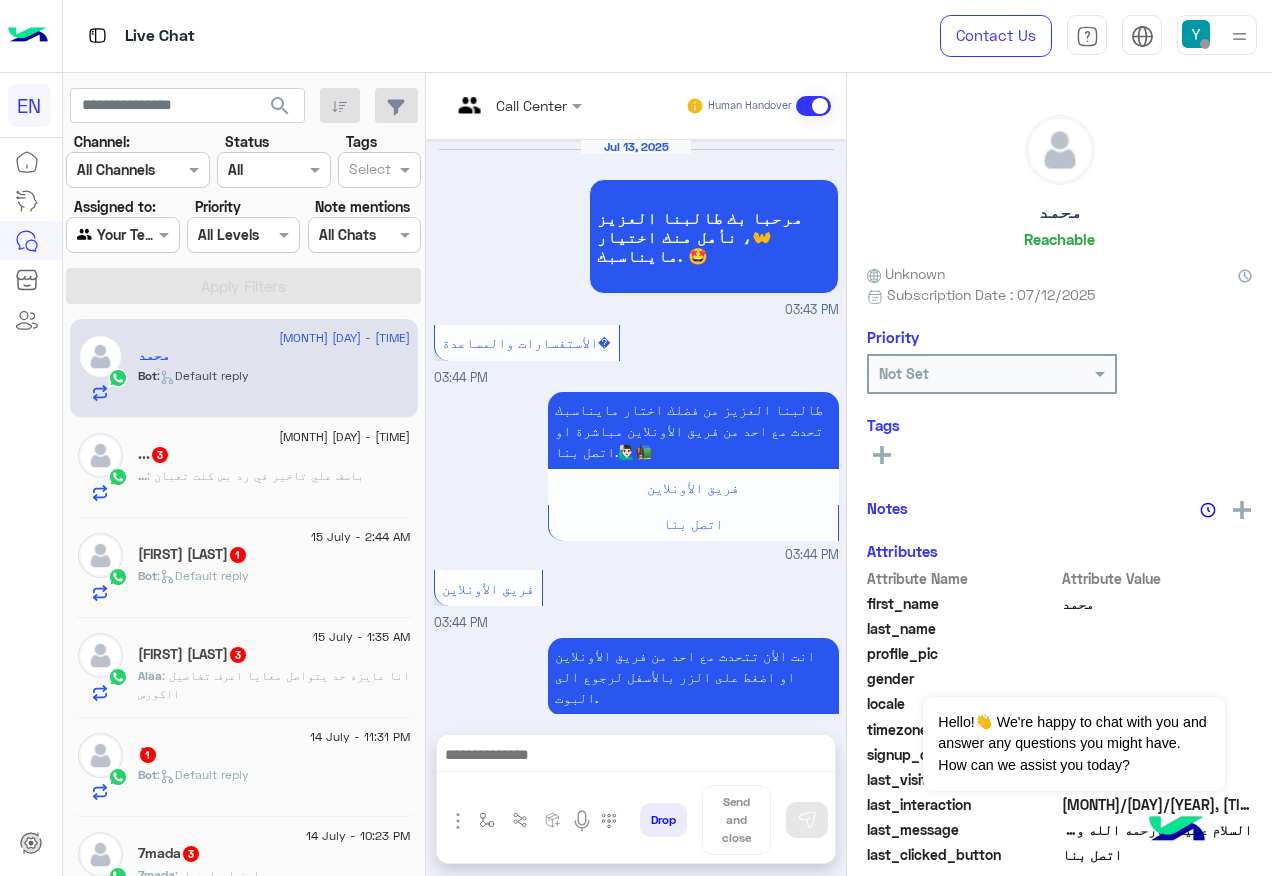 scroll, scrollTop: 1281, scrollLeft: 0, axis: vertical 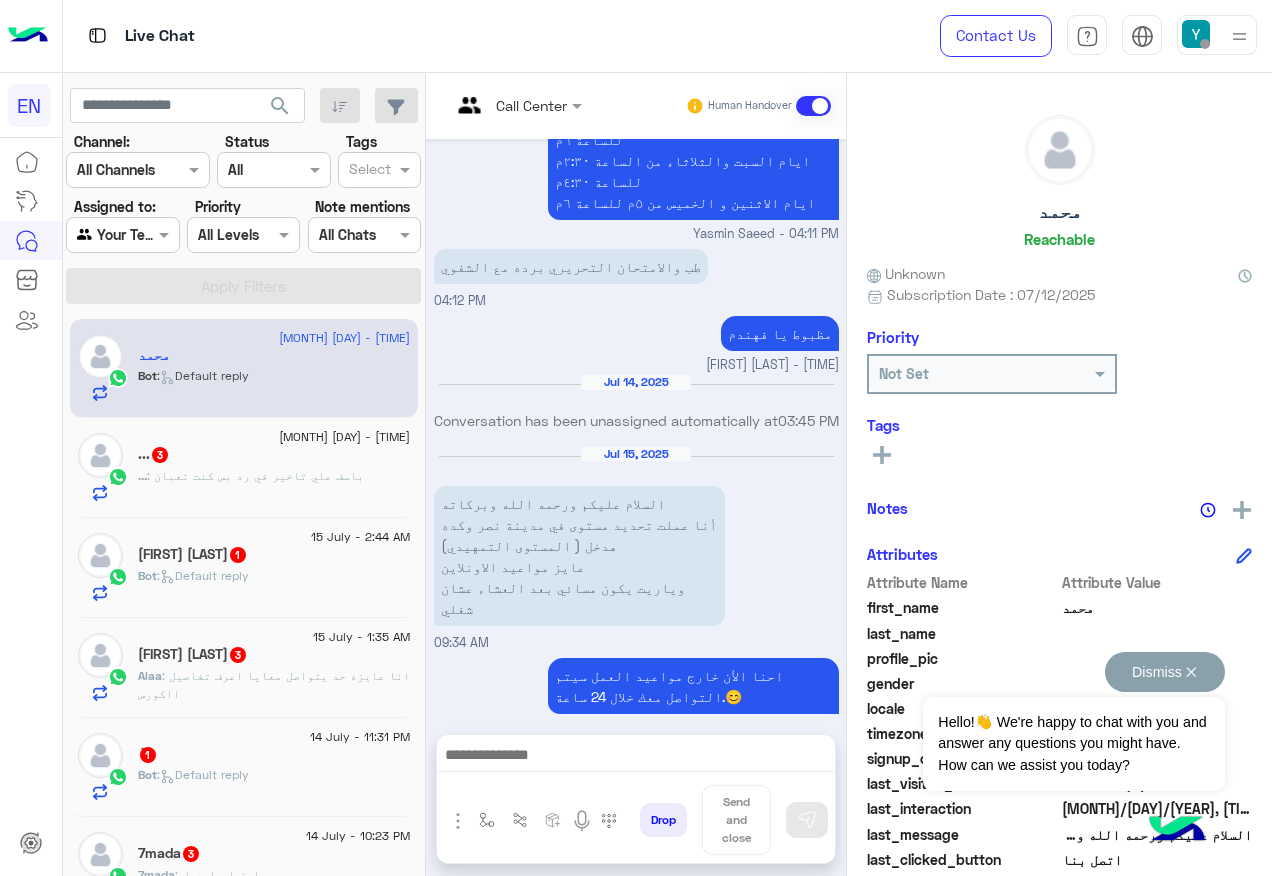 click on "Dismiss ✕" at bounding box center (1165, 672) 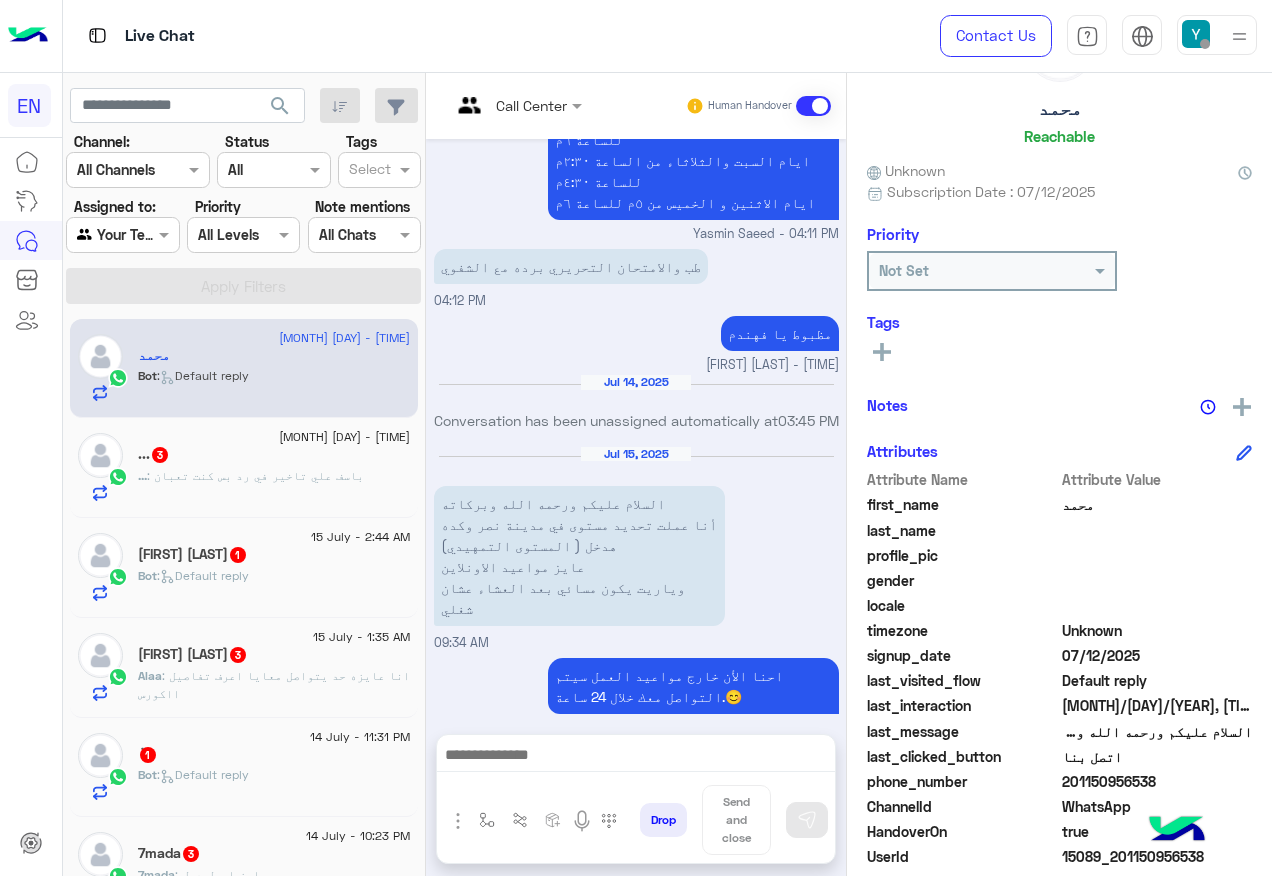 scroll, scrollTop: 200, scrollLeft: 0, axis: vertical 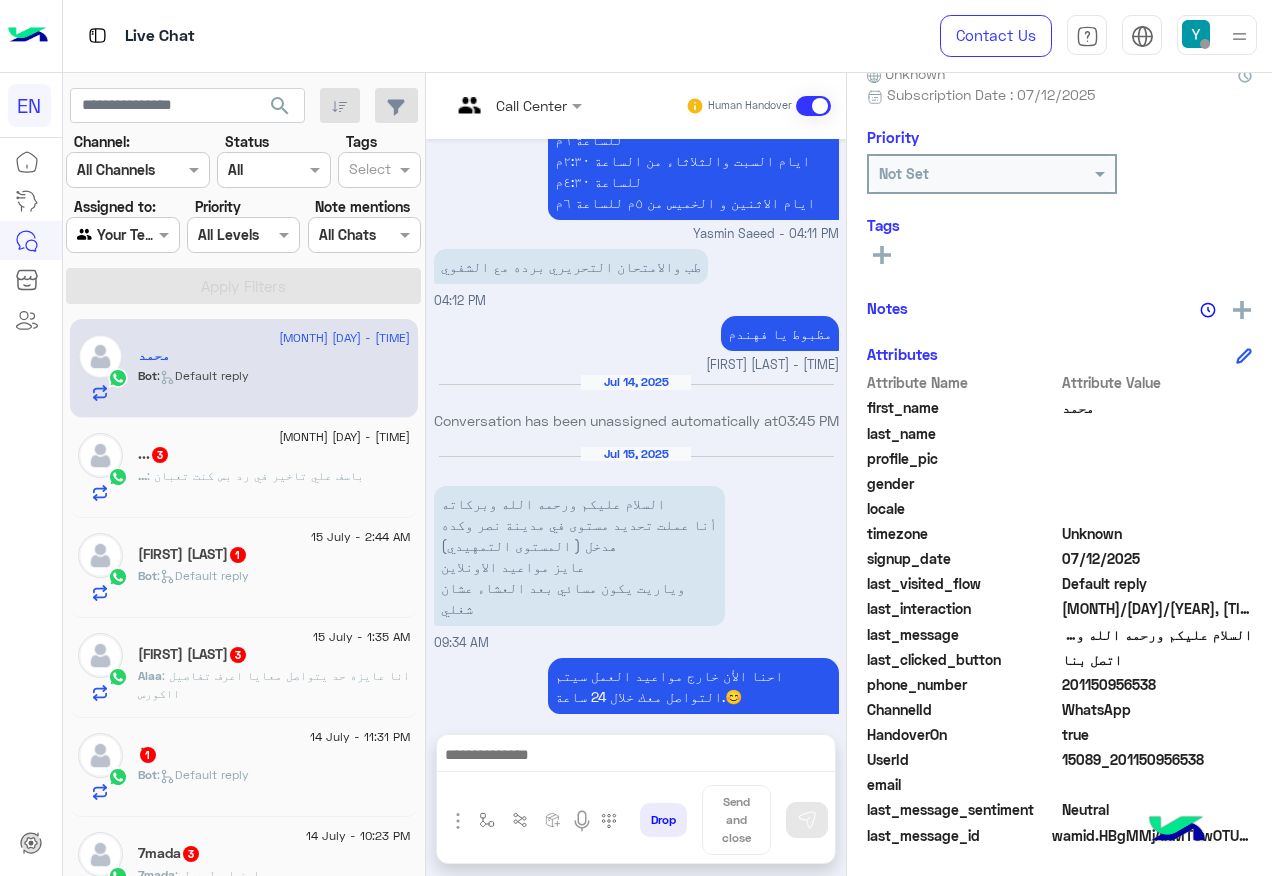click on "201150956538" 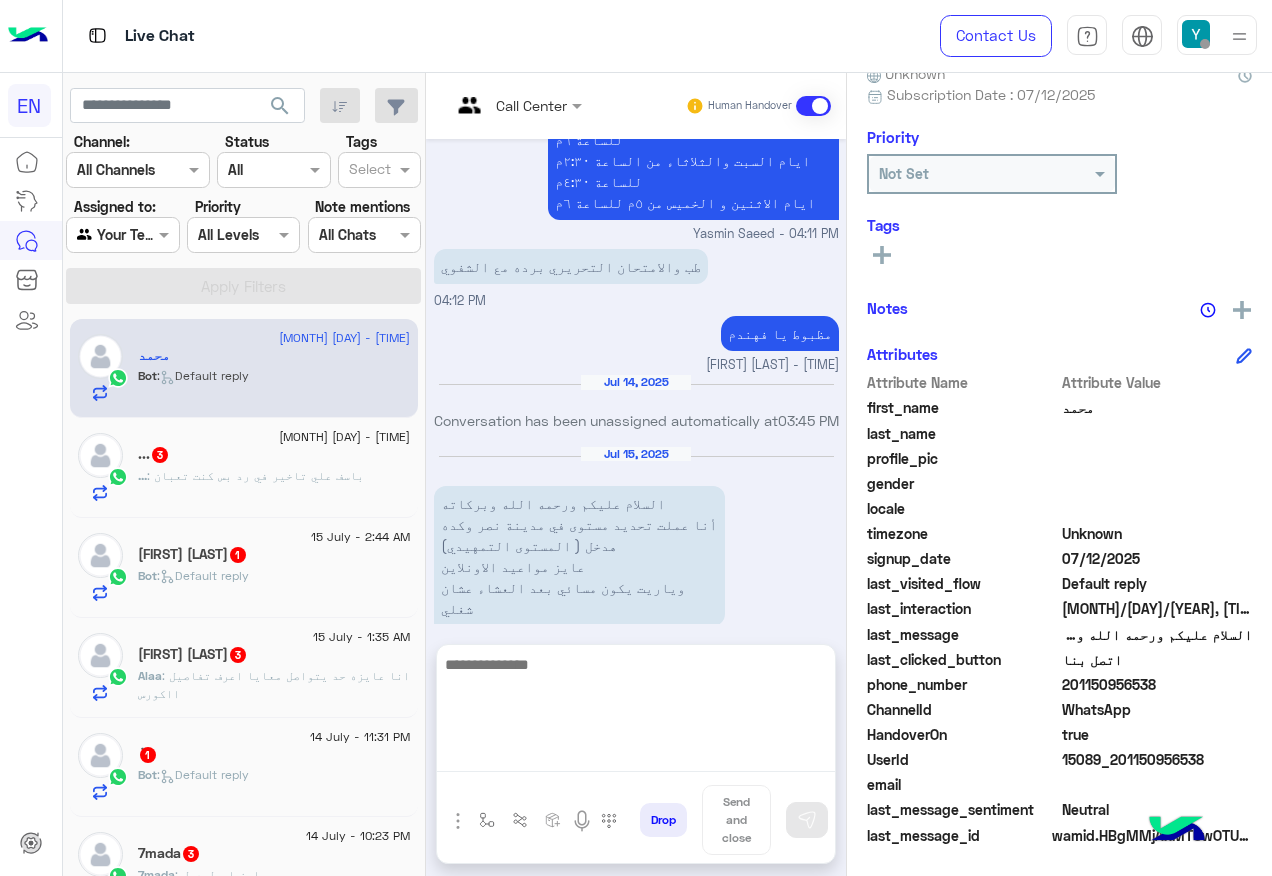 click at bounding box center [636, 712] 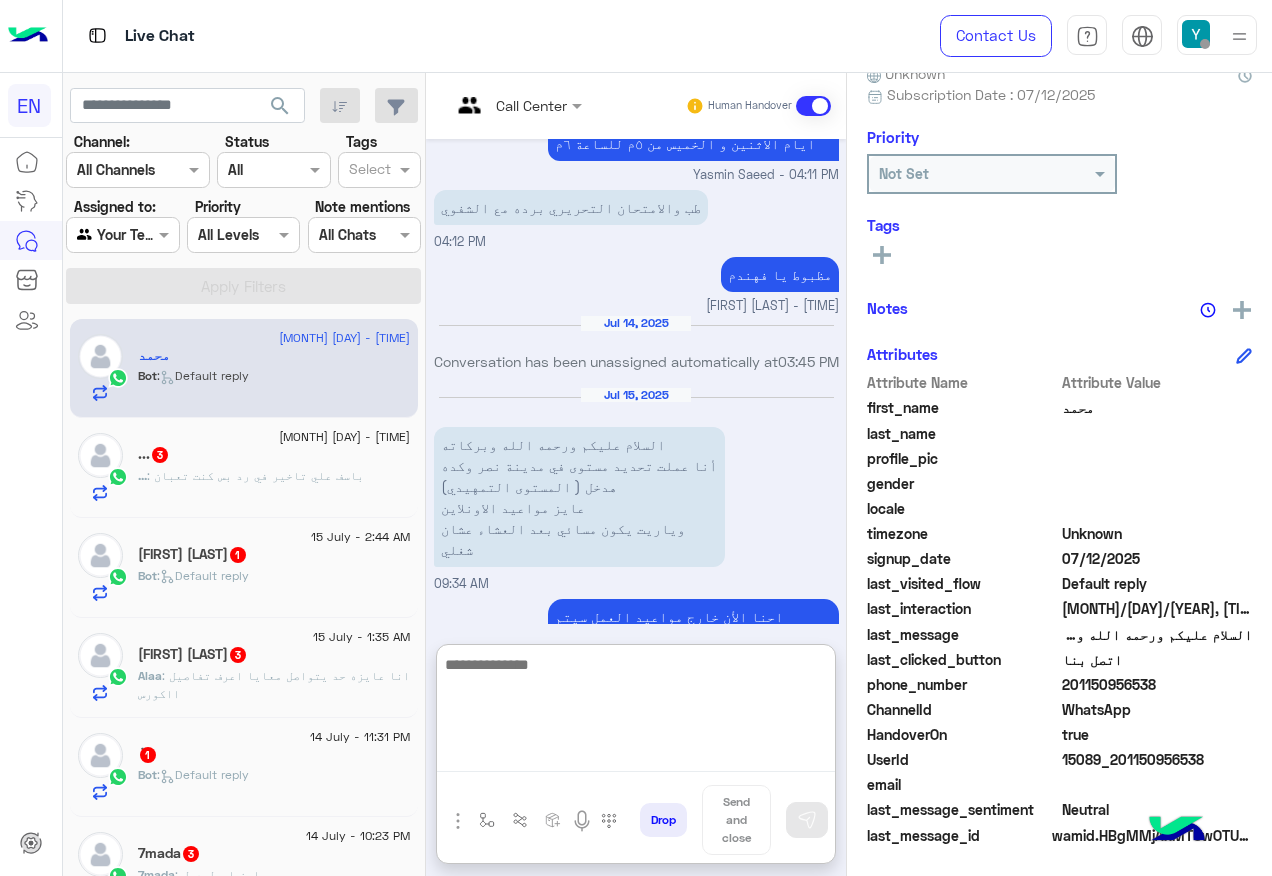 scroll, scrollTop: 1371, scrollLeft: 0, axis: vertical 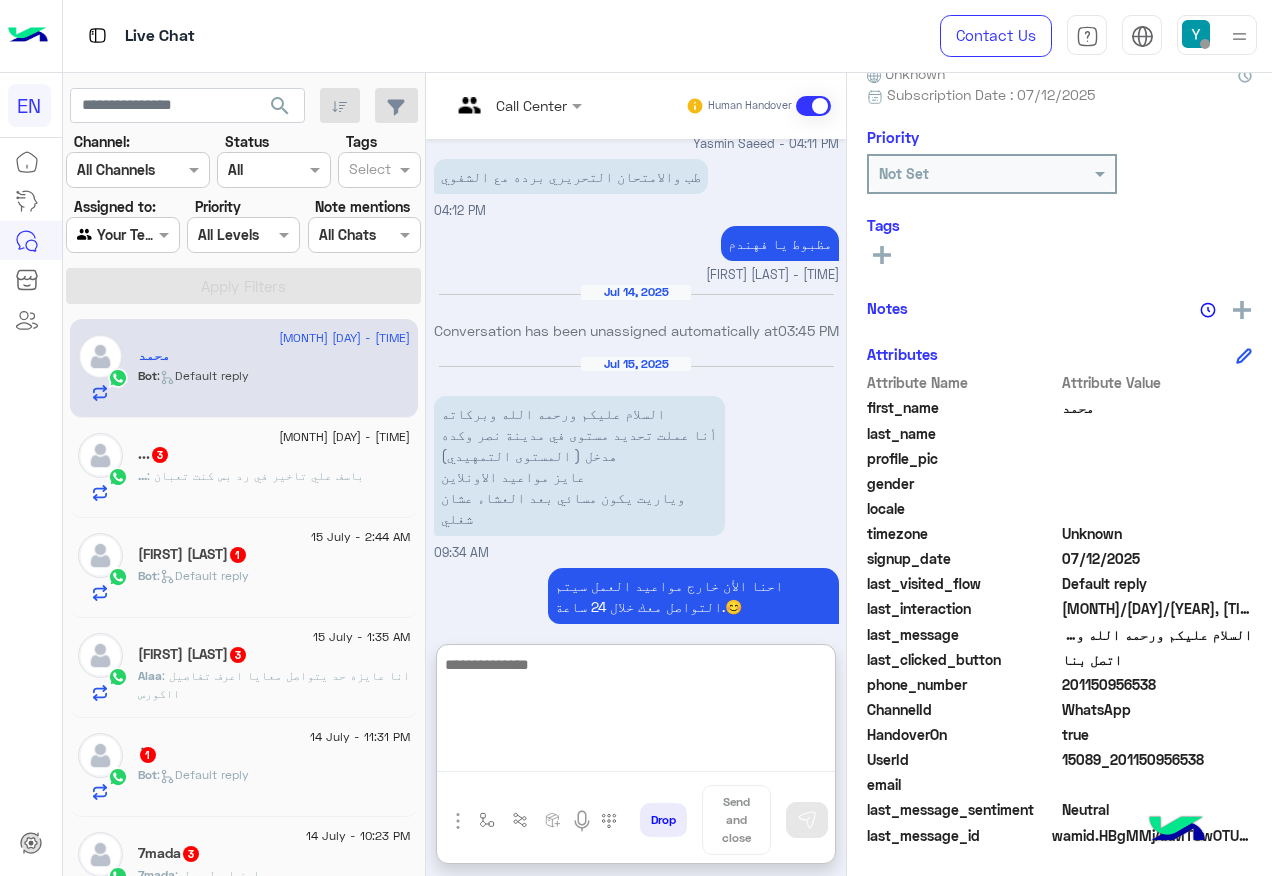 click at bounding box center [636, 712] 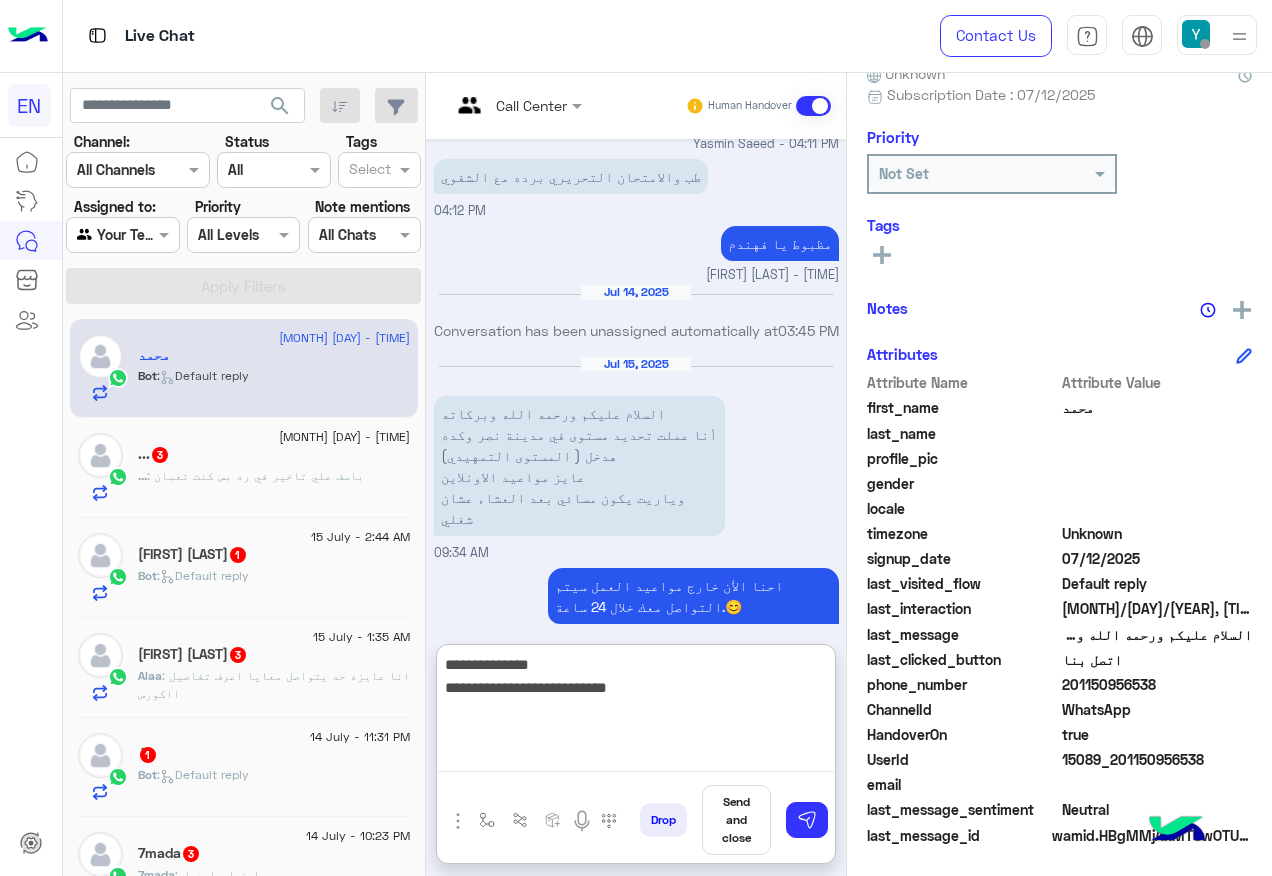 type on "**********" 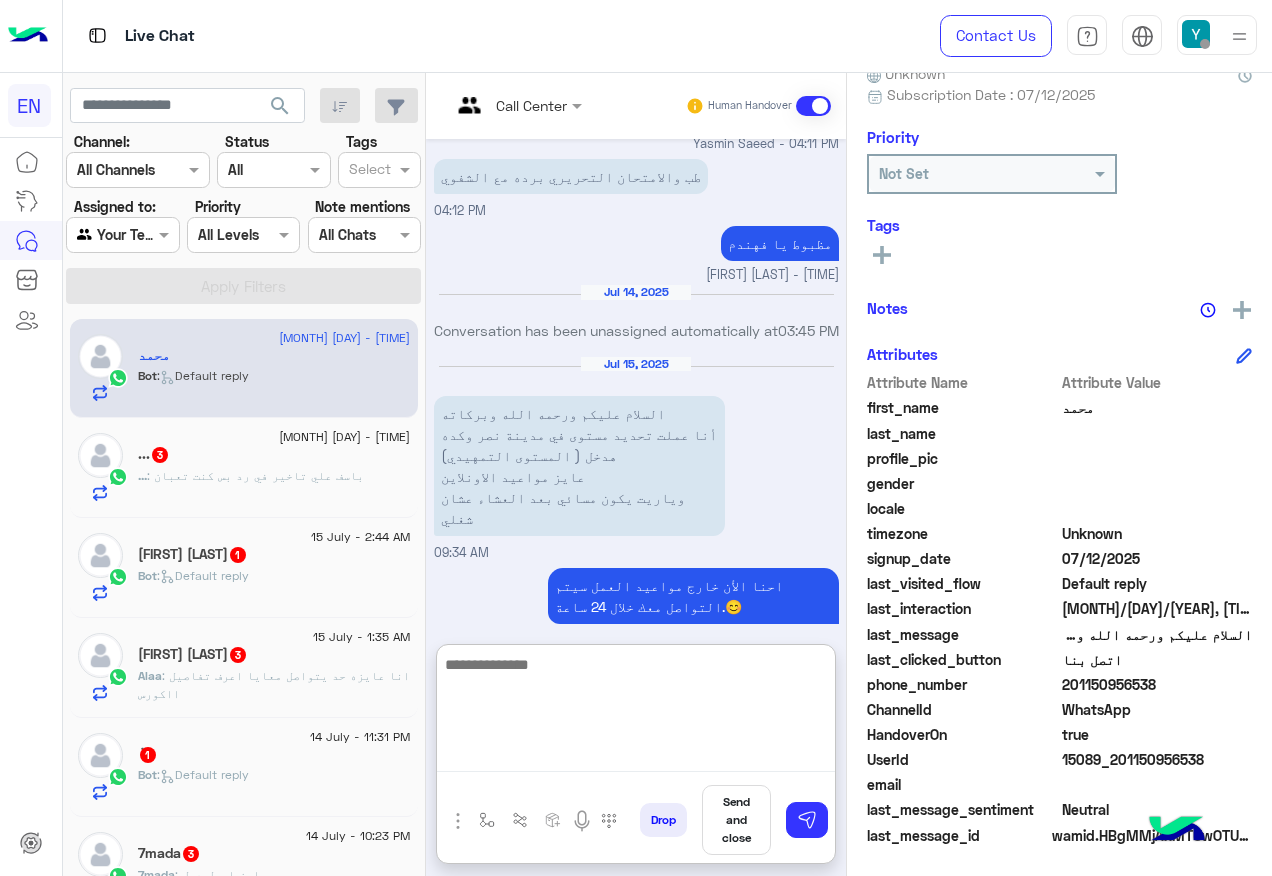 scroll, scrollTop: 1456, scrollLeft: 0, axis: vertical 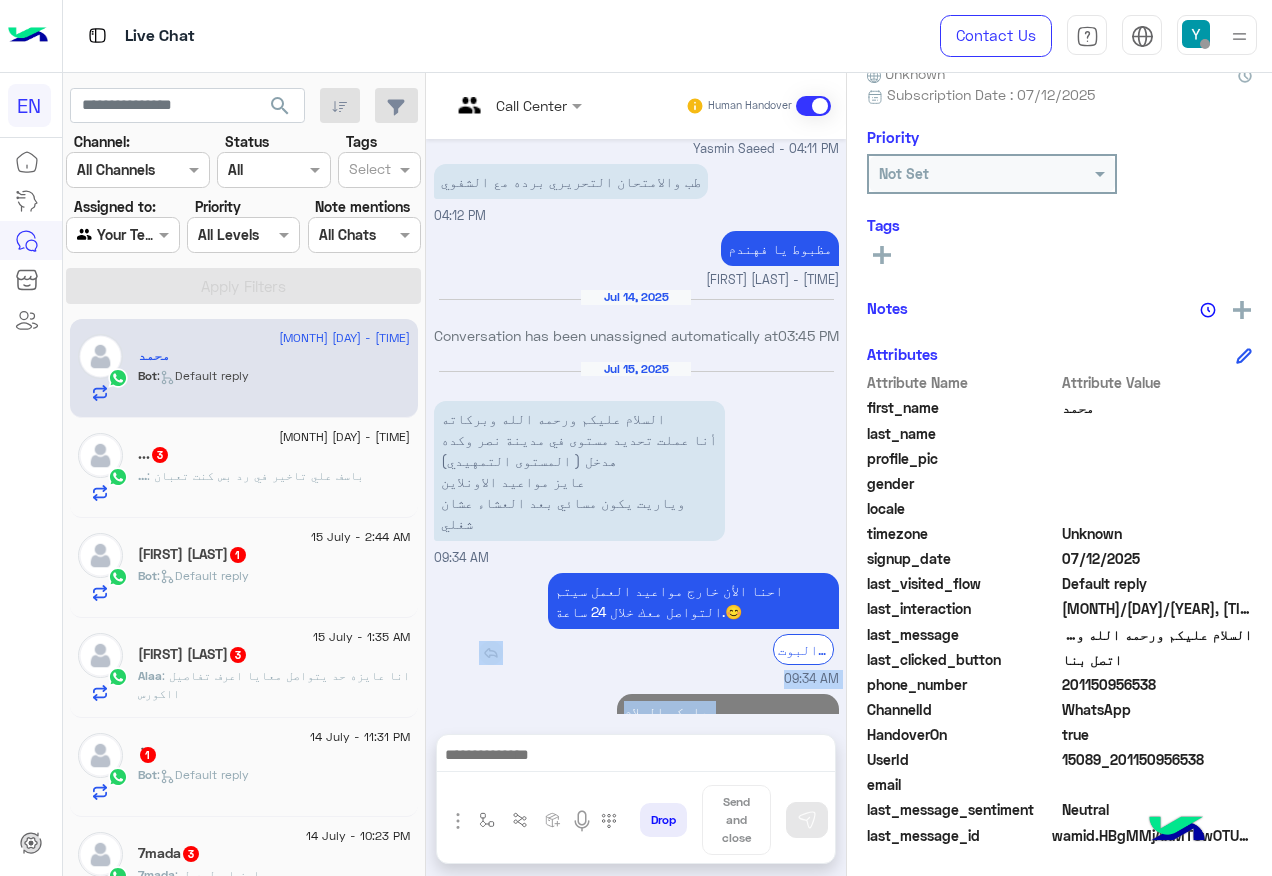 drag, startPoint x: 715, startPoint y: 551, endPoint x: 705, endPoint y: 566, distance: 18.027756 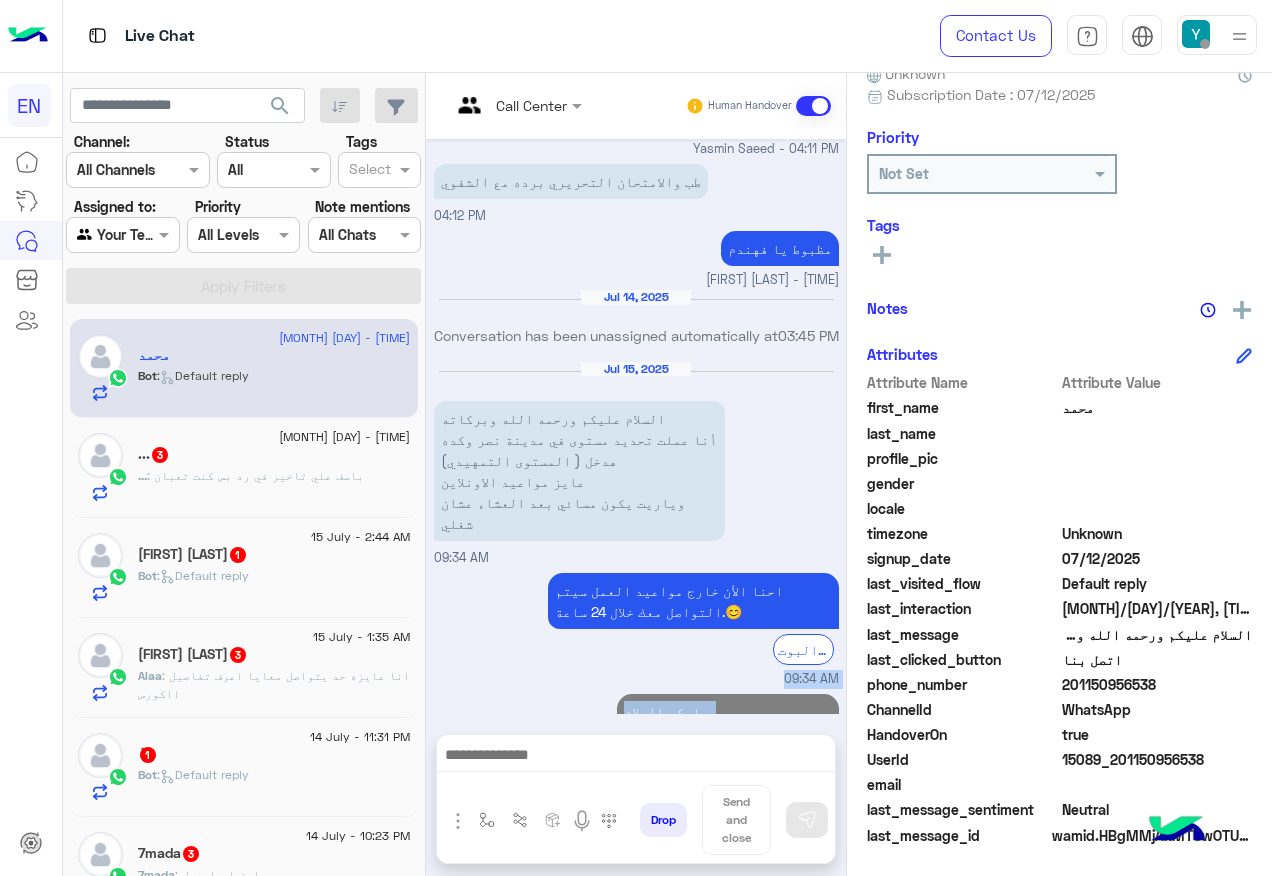 click on "09:34 AM" at bounding box center [636, 679] 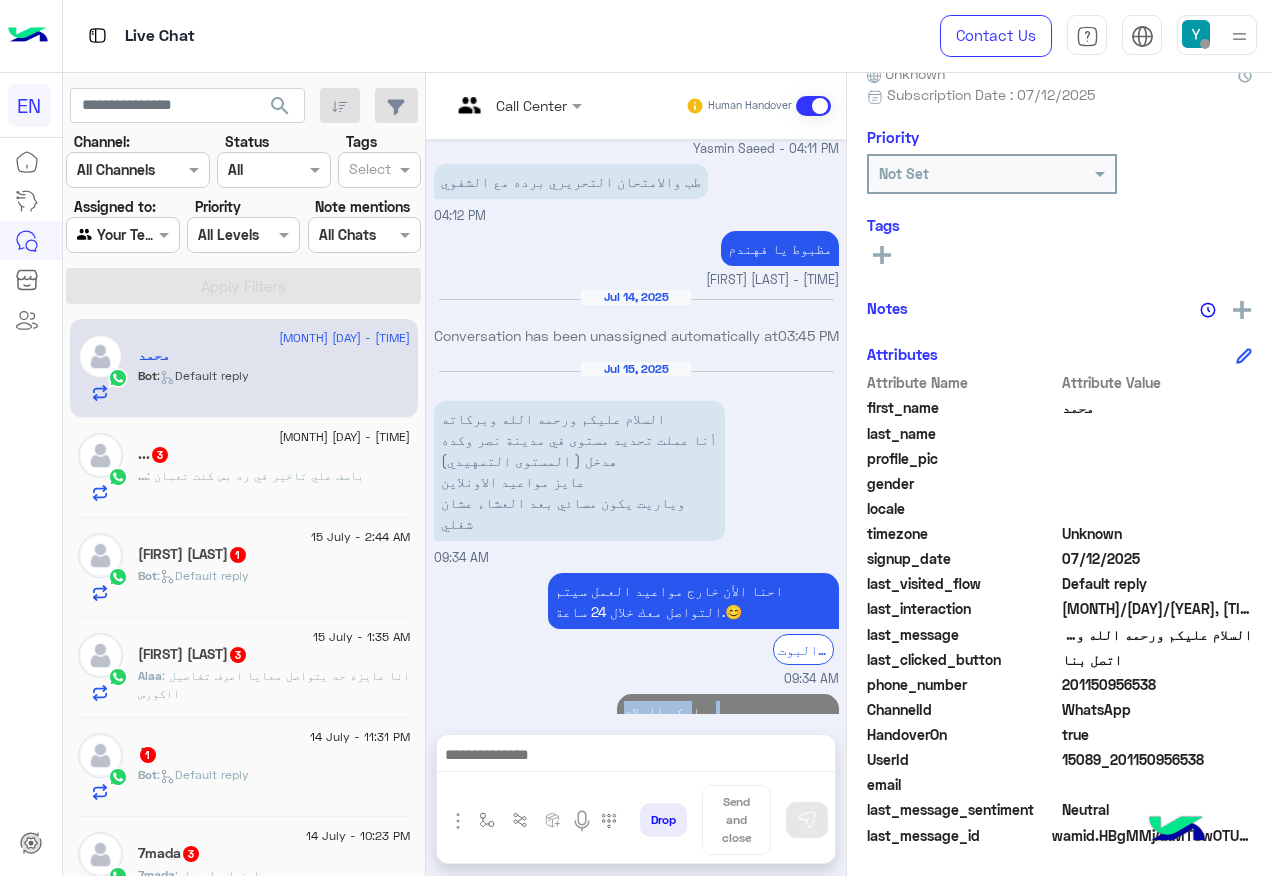 drag, startPoint x: 694, startPoint y: 640, endPoint x: 694, endPoint y: 682, distance: 42 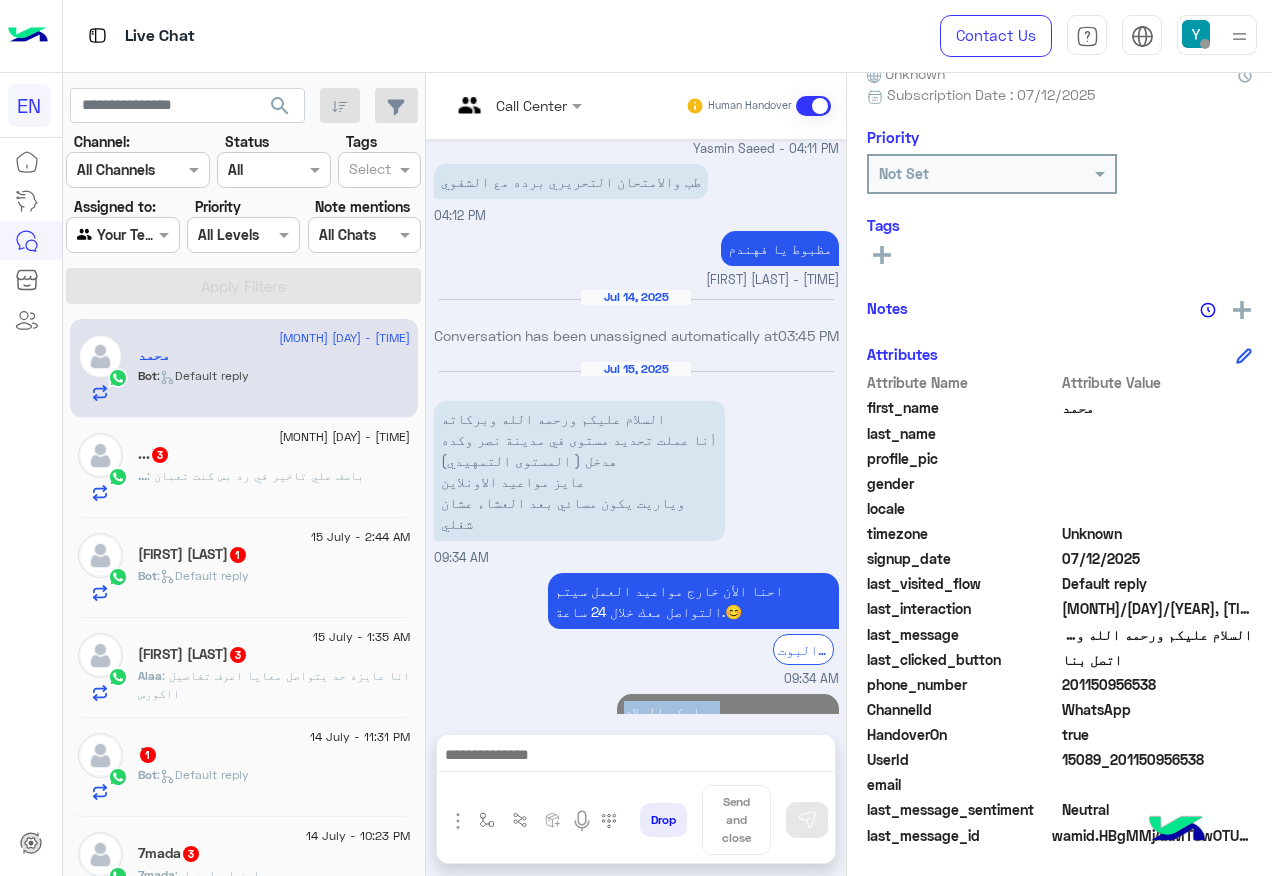 drag, startPoint x: 702, startPoint y: 659, endPoint x: 644, endPoint y: 665, distance: 58.30952 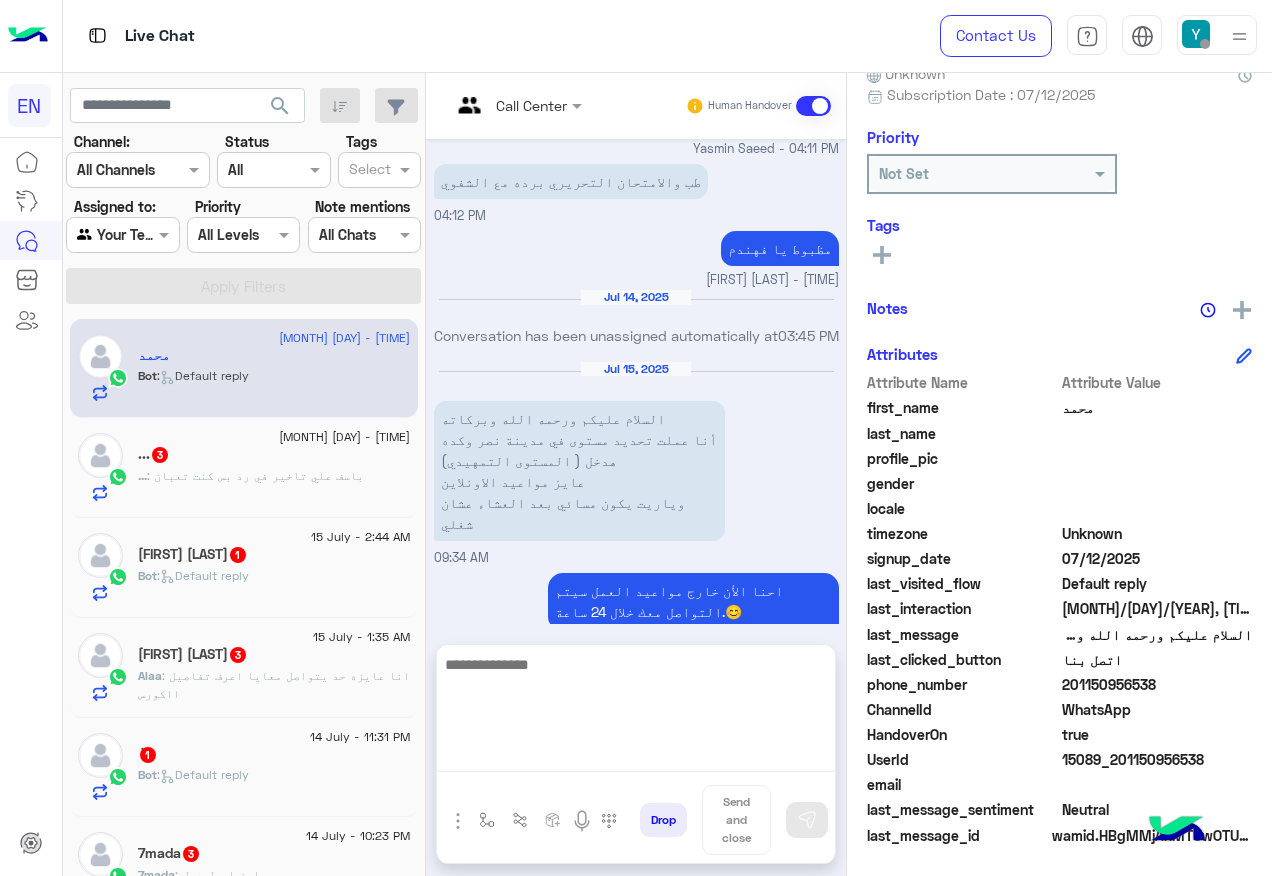 click at bounding box center [636, 712] 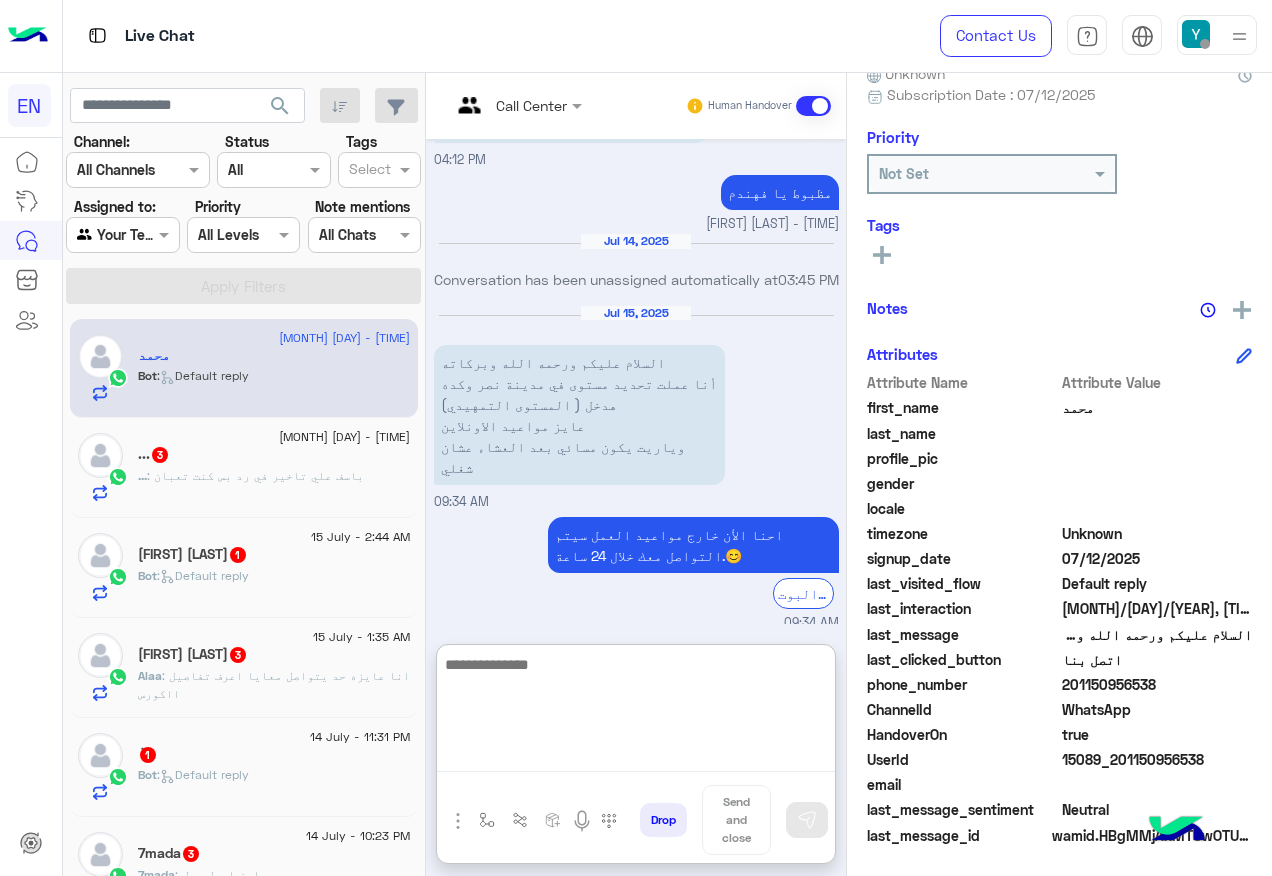 scroll, scrollTop: 1456, scrollLeft: 0, axis: vertical 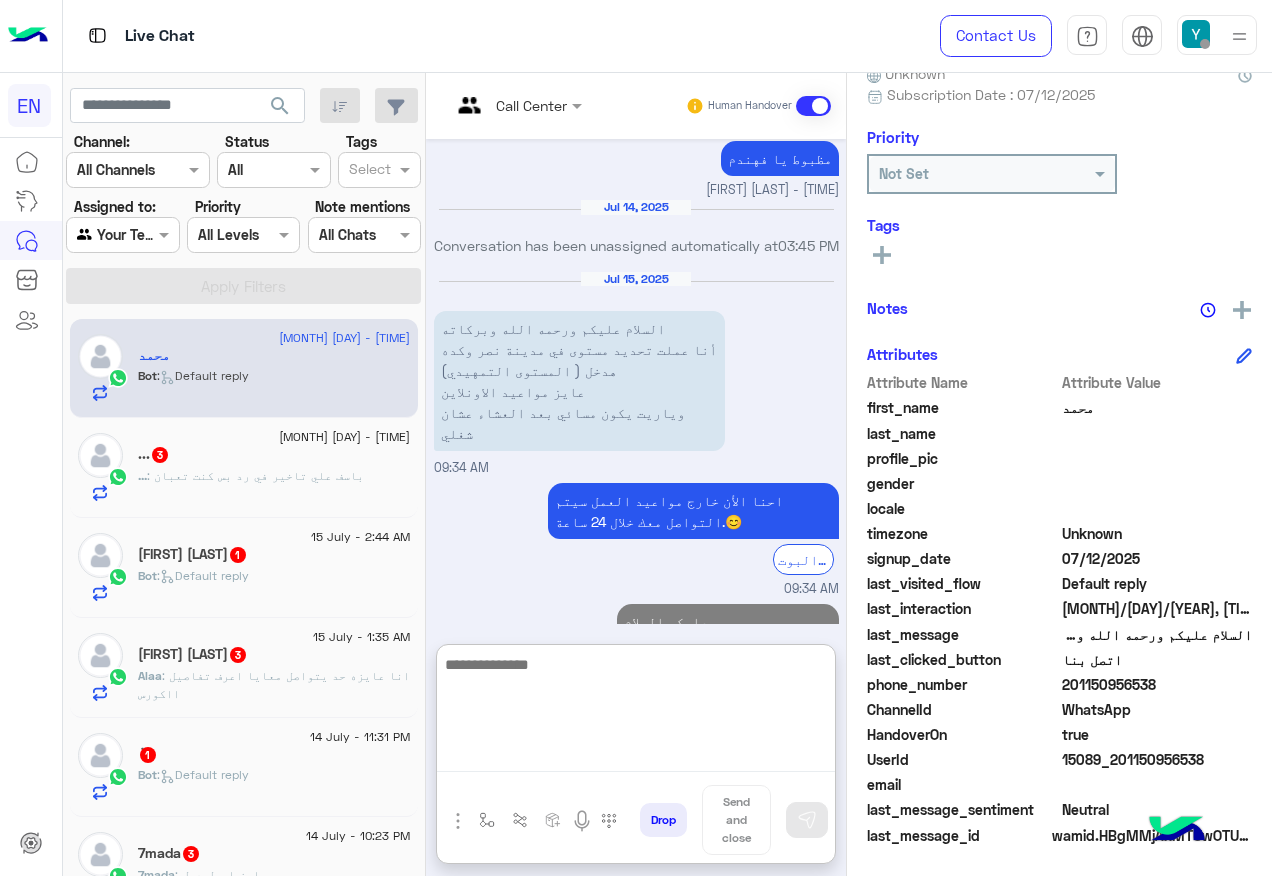 paste on "**********" 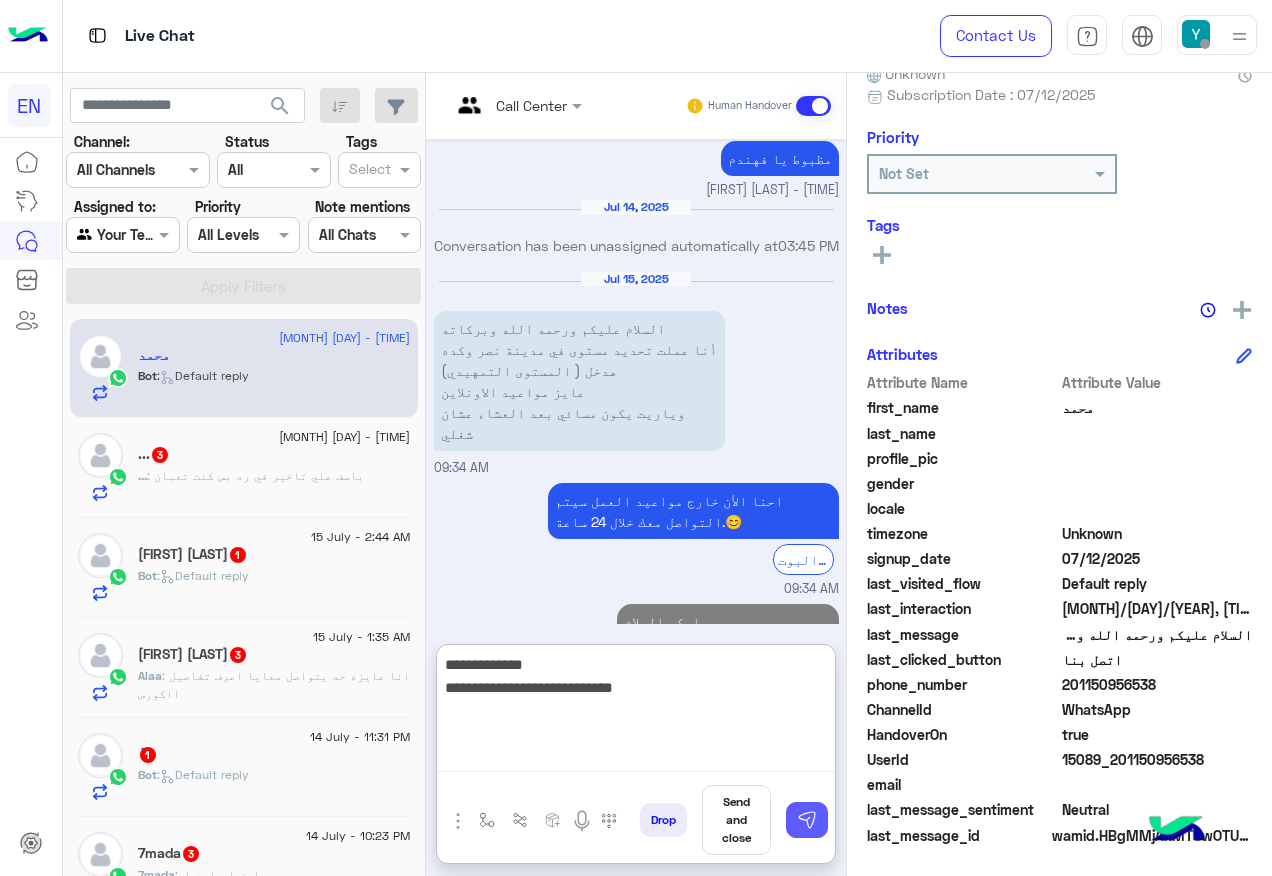 type on "**********" 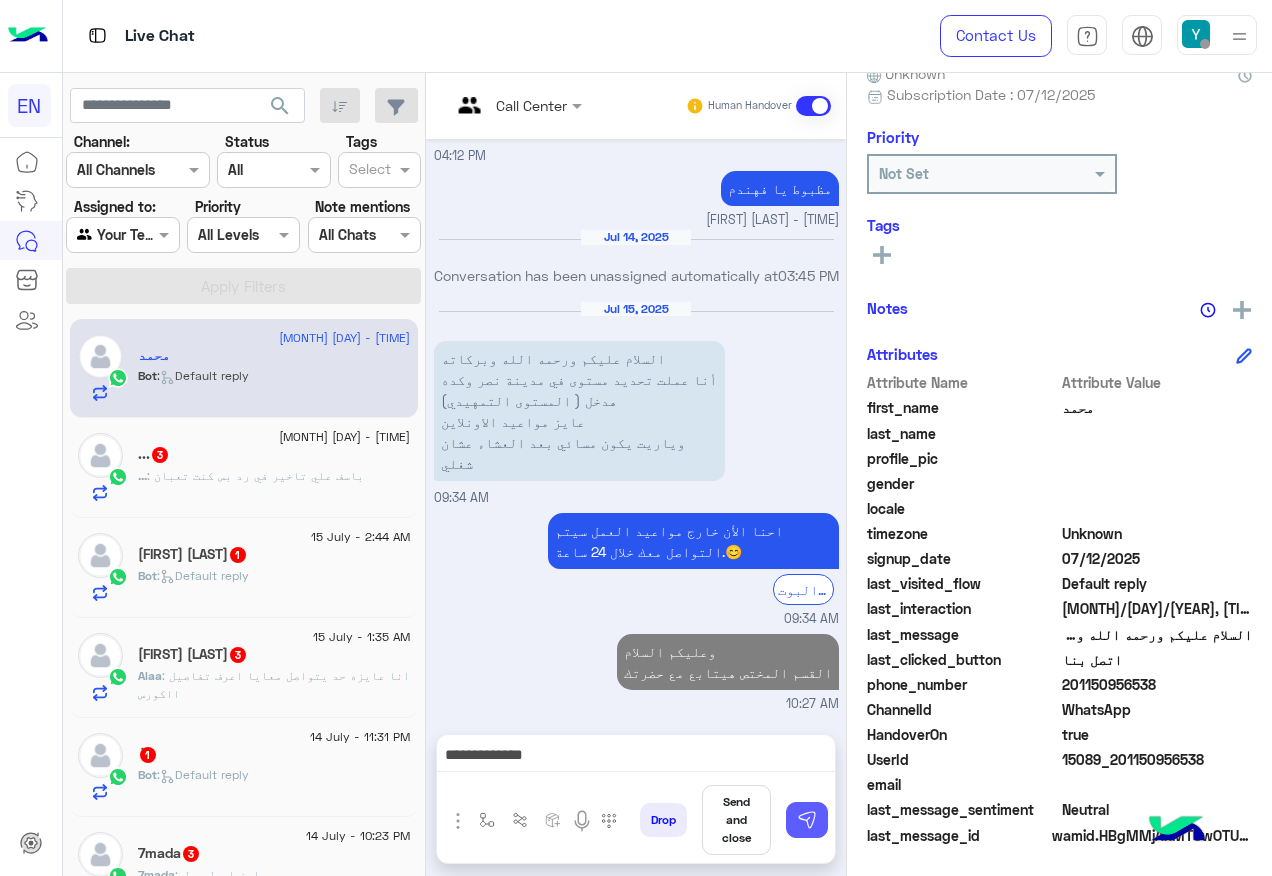 click at bounding box center (807, 820) 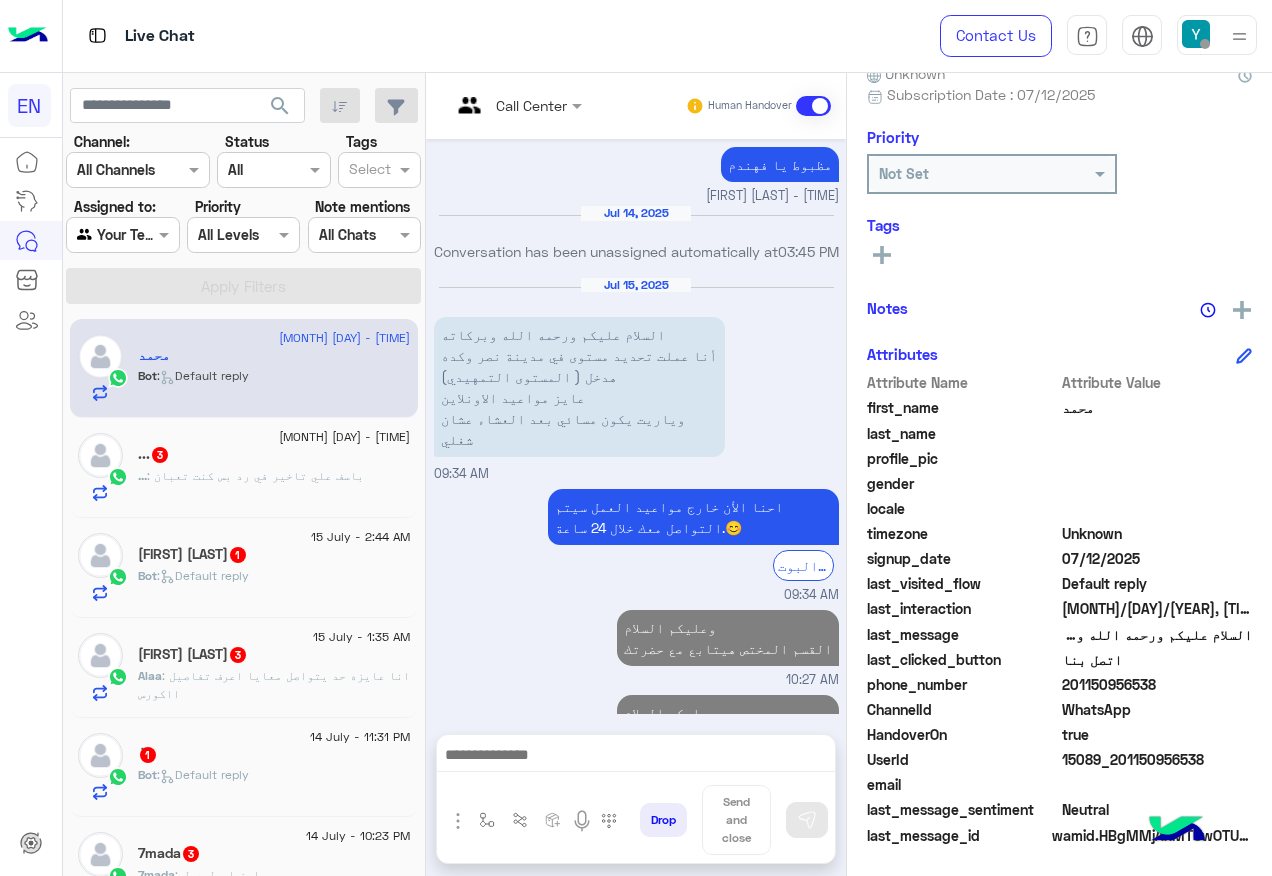 scroll, scrollTop: 1487, scrollLeft: 0, axis: vertical 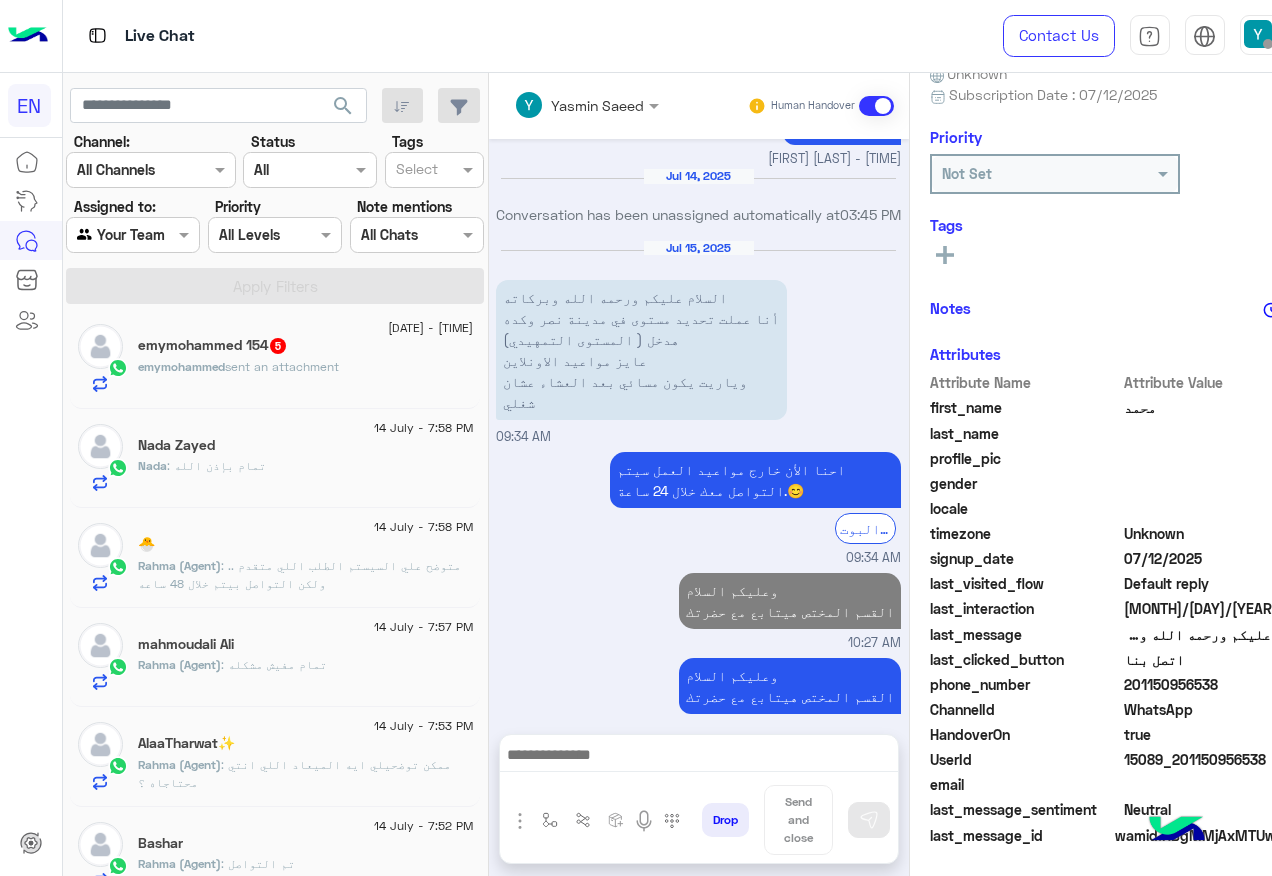 click on "sent an attachment" 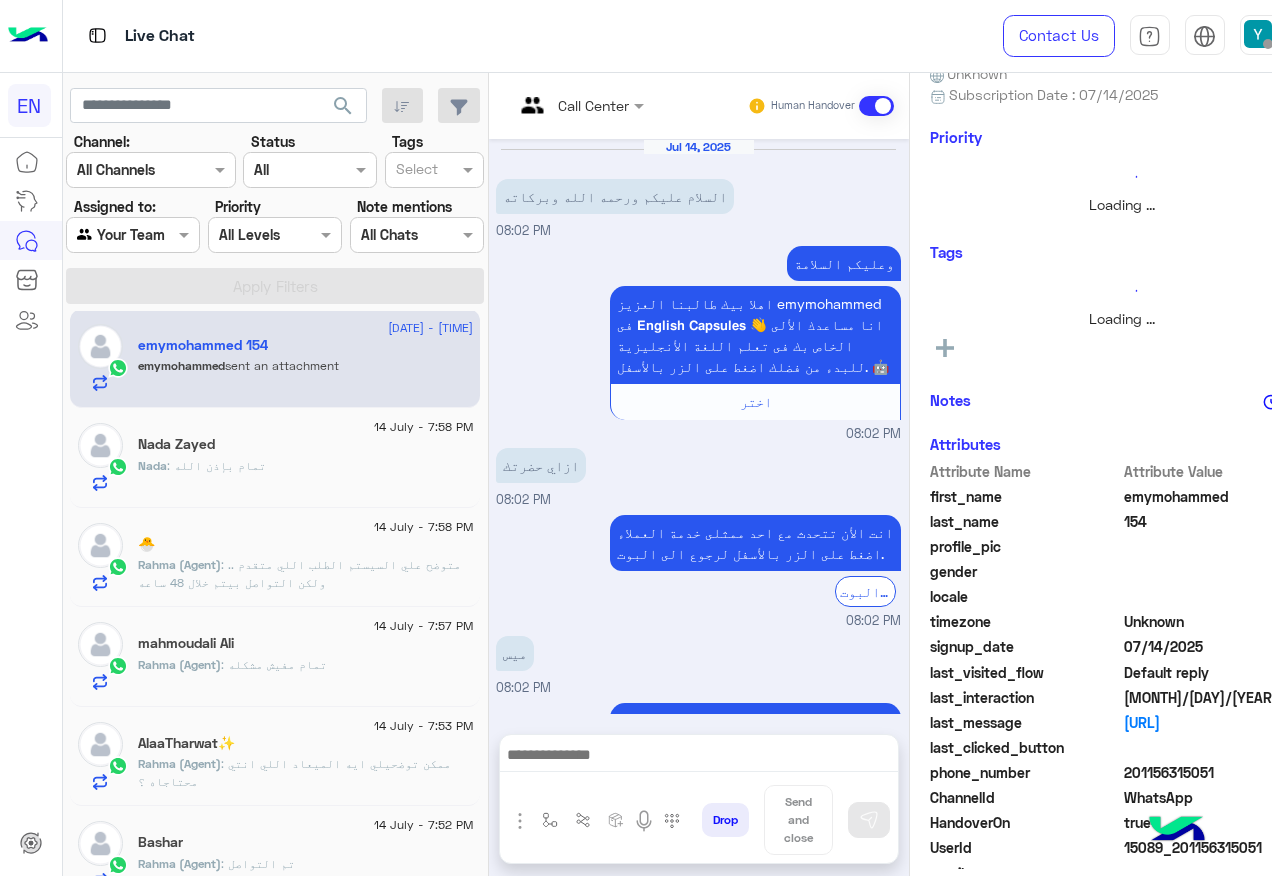 scroll, scrollTop: 530, scrollLeft: 0, axis: vertical 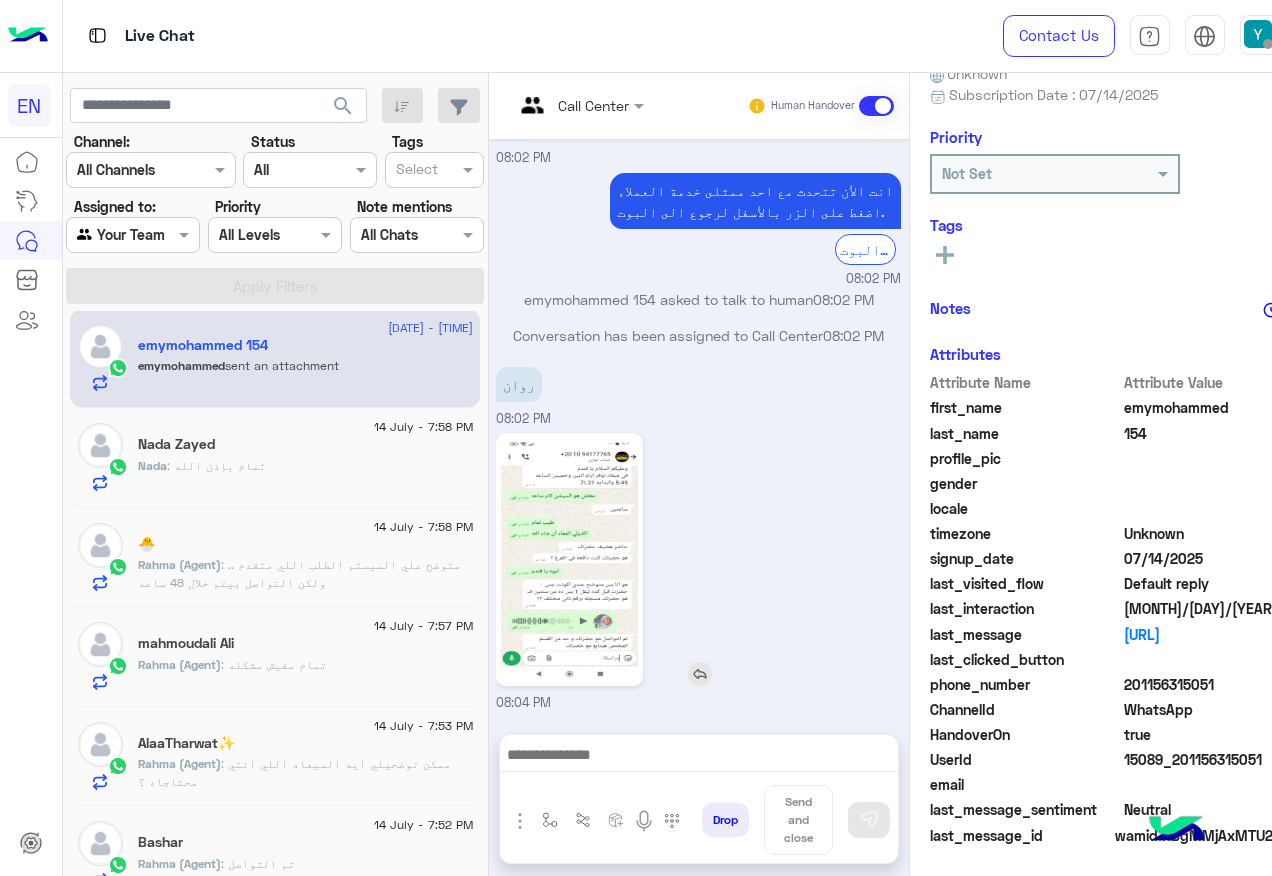 click 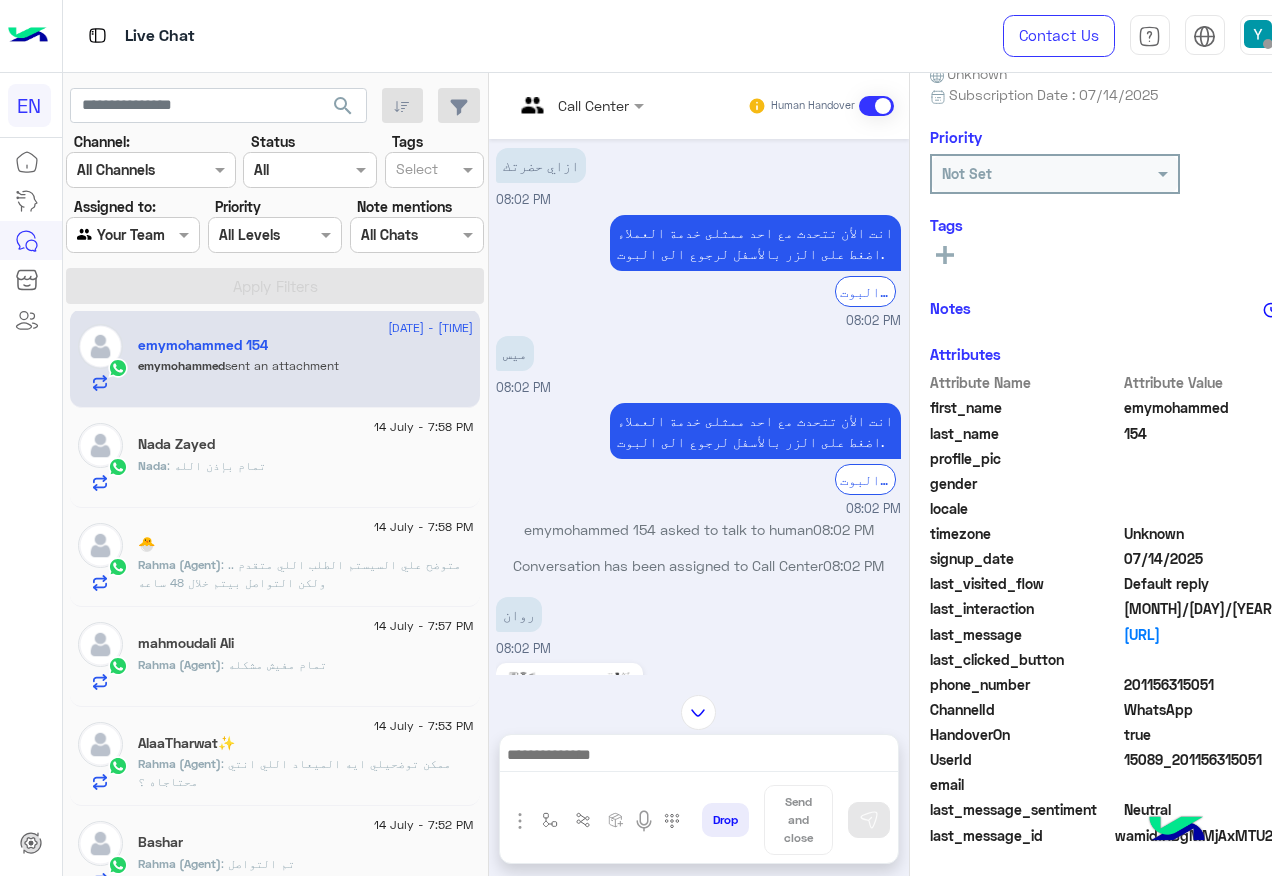 scroll, scrollTop: 529, scrollLeft: 0, axis: vertical 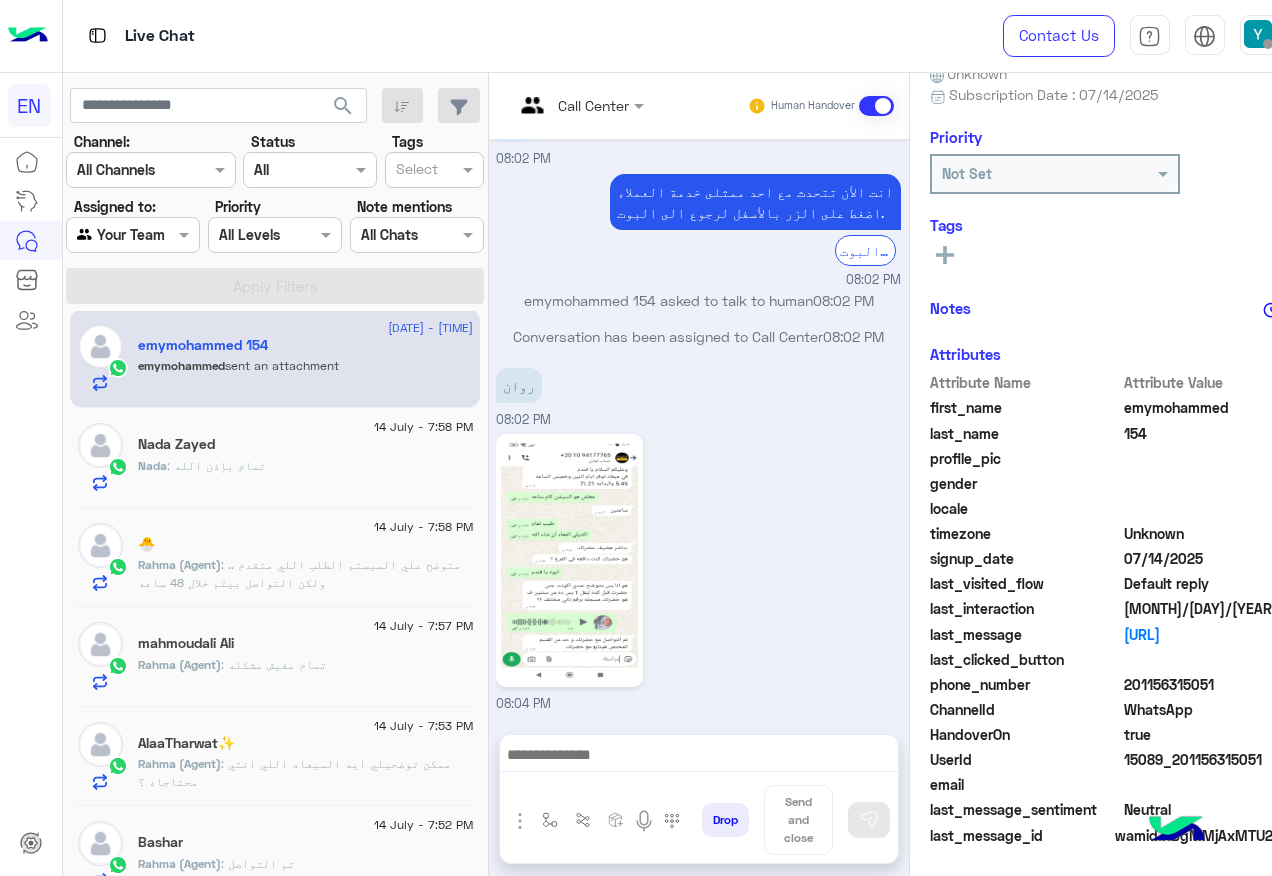 click on "201156315051" 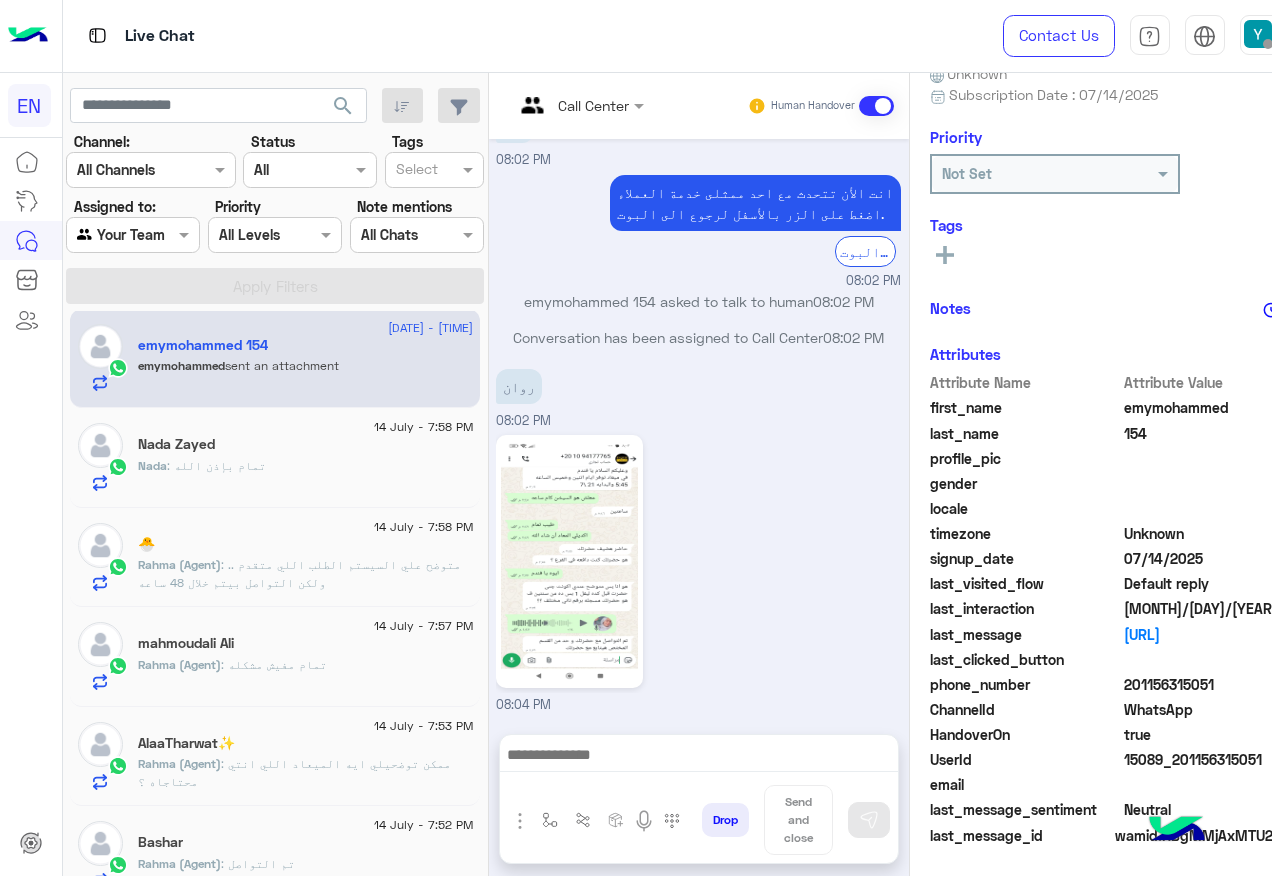 scroll, scrollTop: 529, scrollLeft: 0, axis: vertical 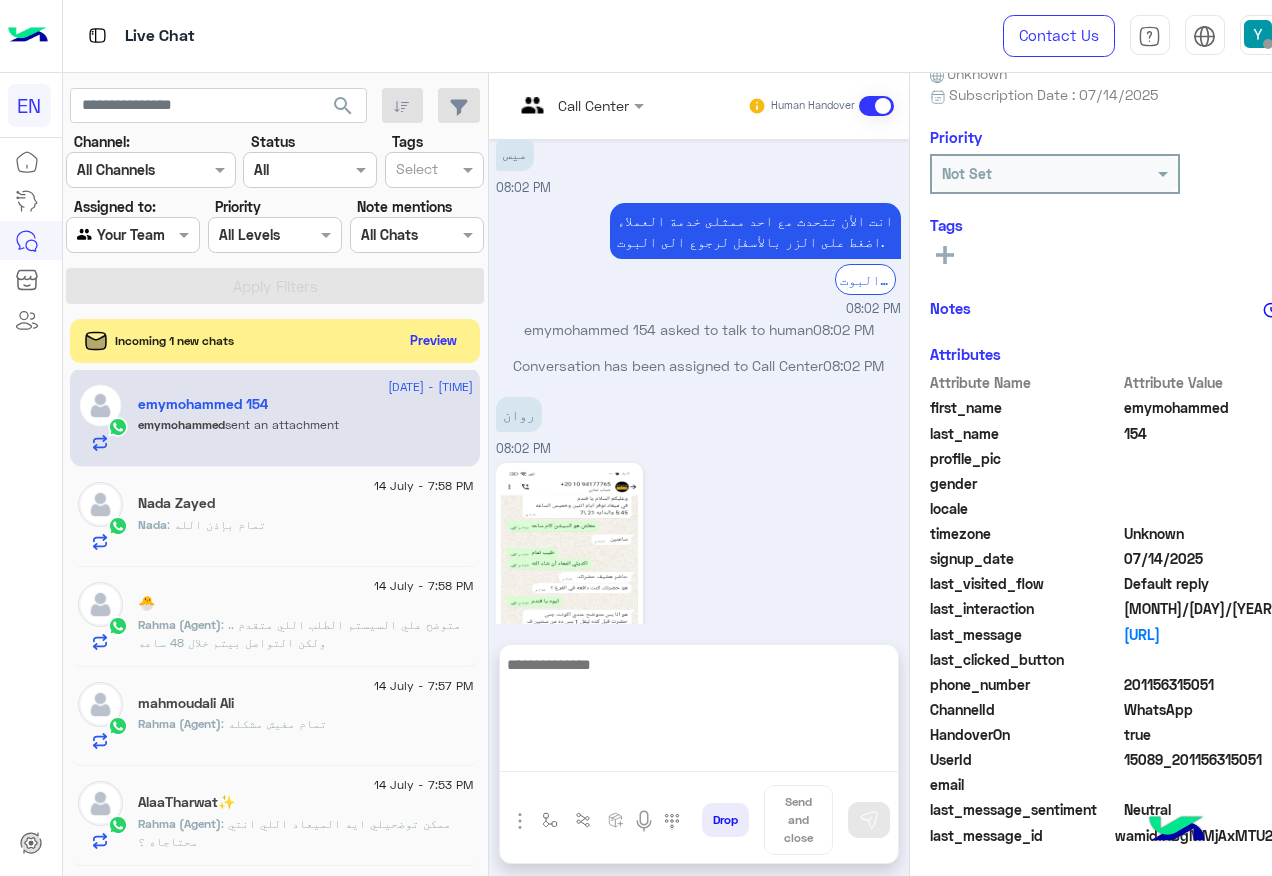 click at bounding box center [699, 712] 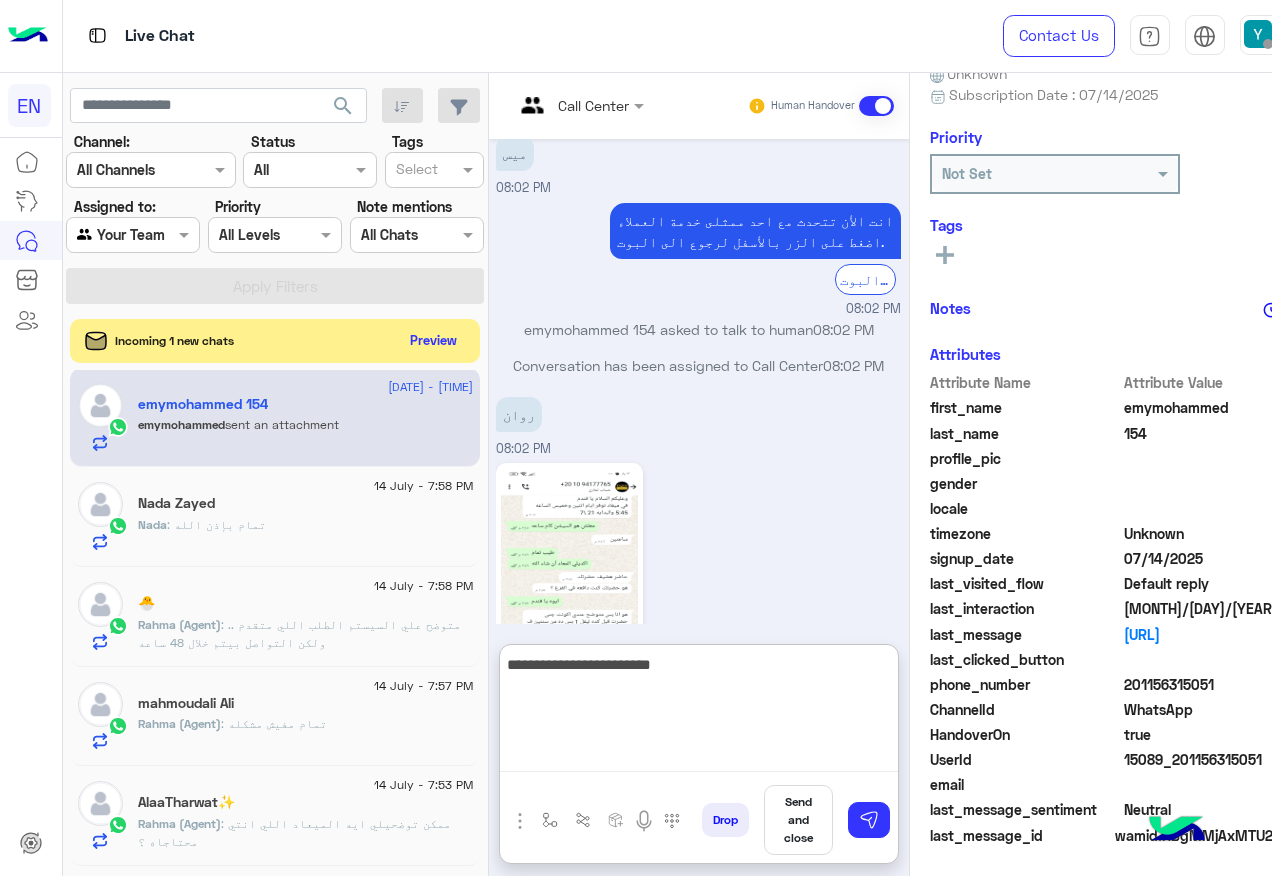 type on "**********" 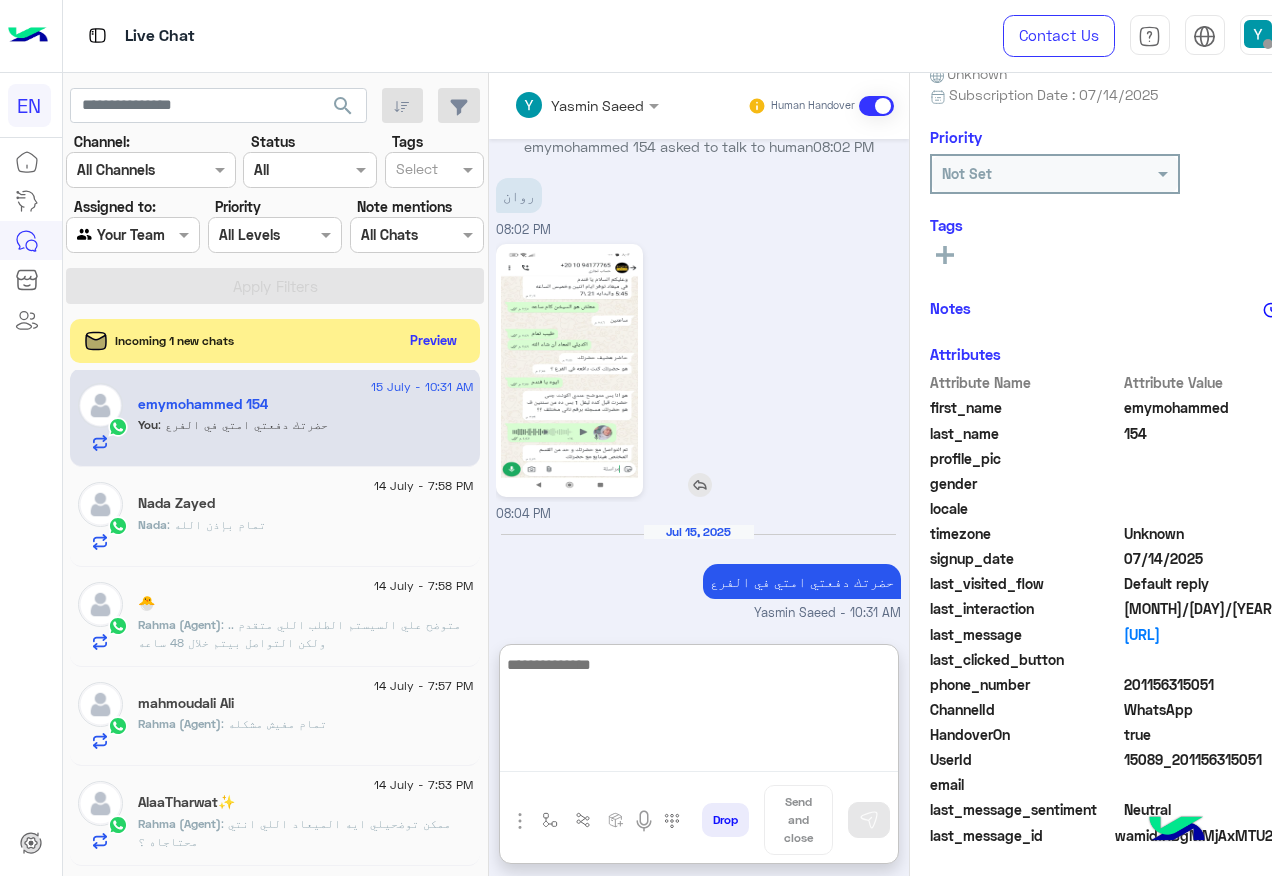 scroll, scrollTop: 755, scrollLeft: 0, axis: vertical 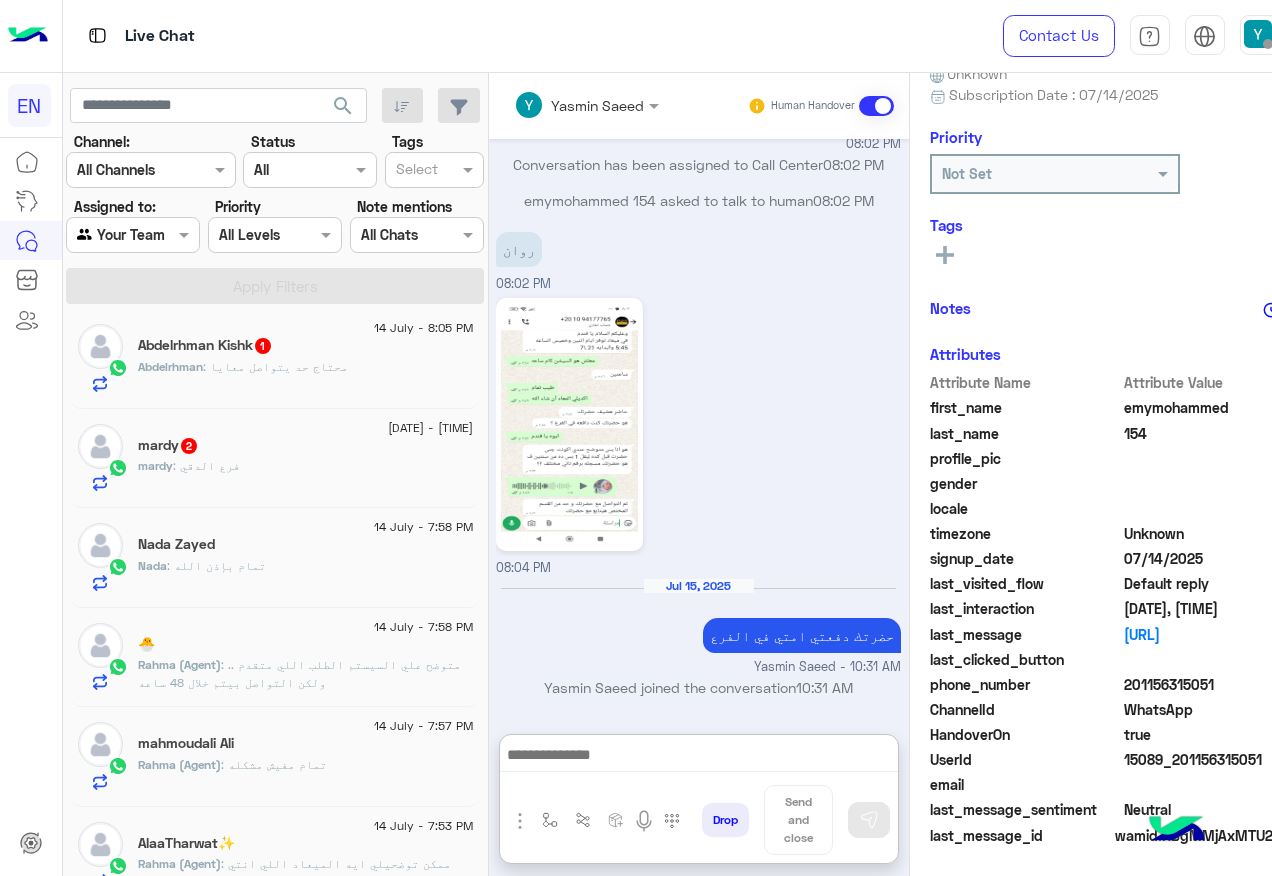 click on "[FIRST] : فرع الدقي" 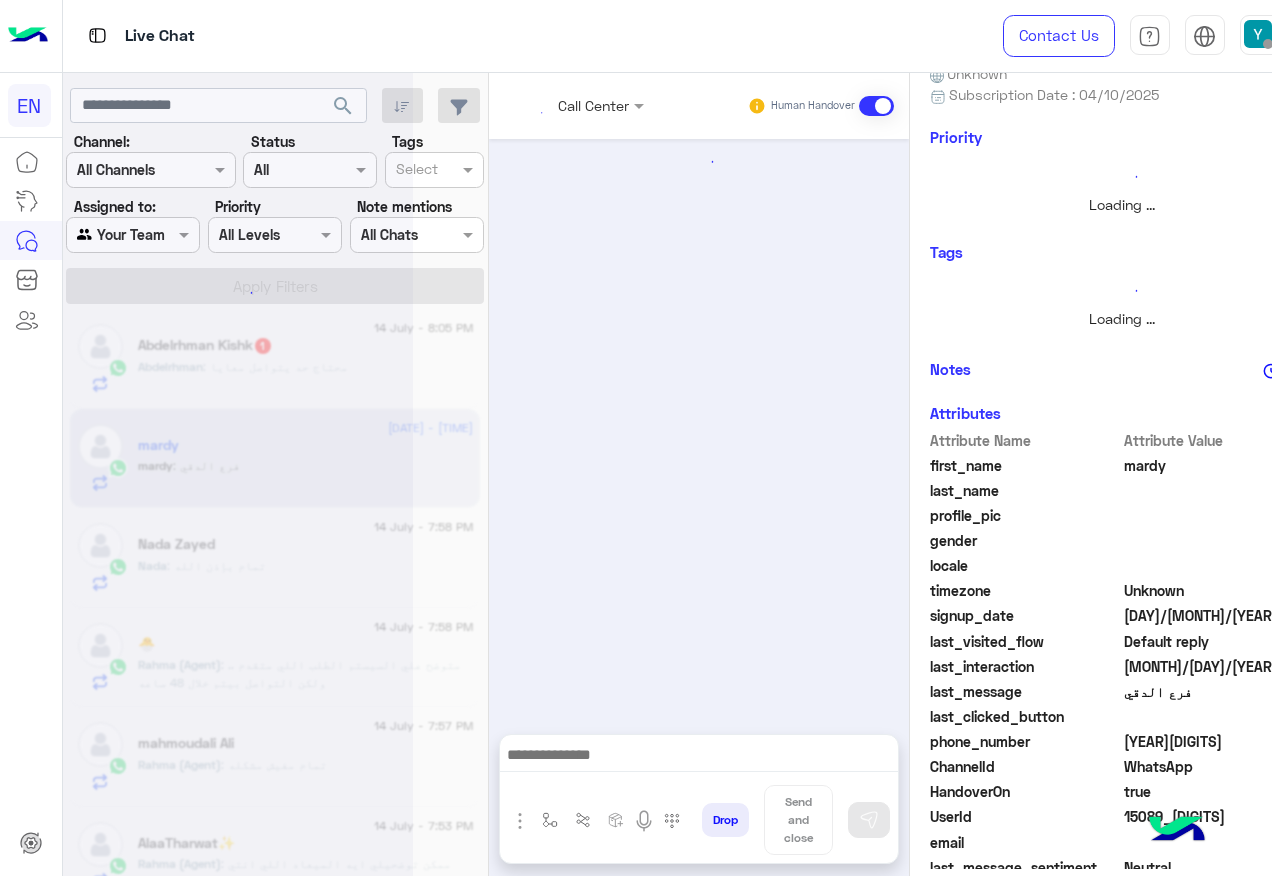 scroll, scrollTop: 0, scrollLeft: 0, axis: both 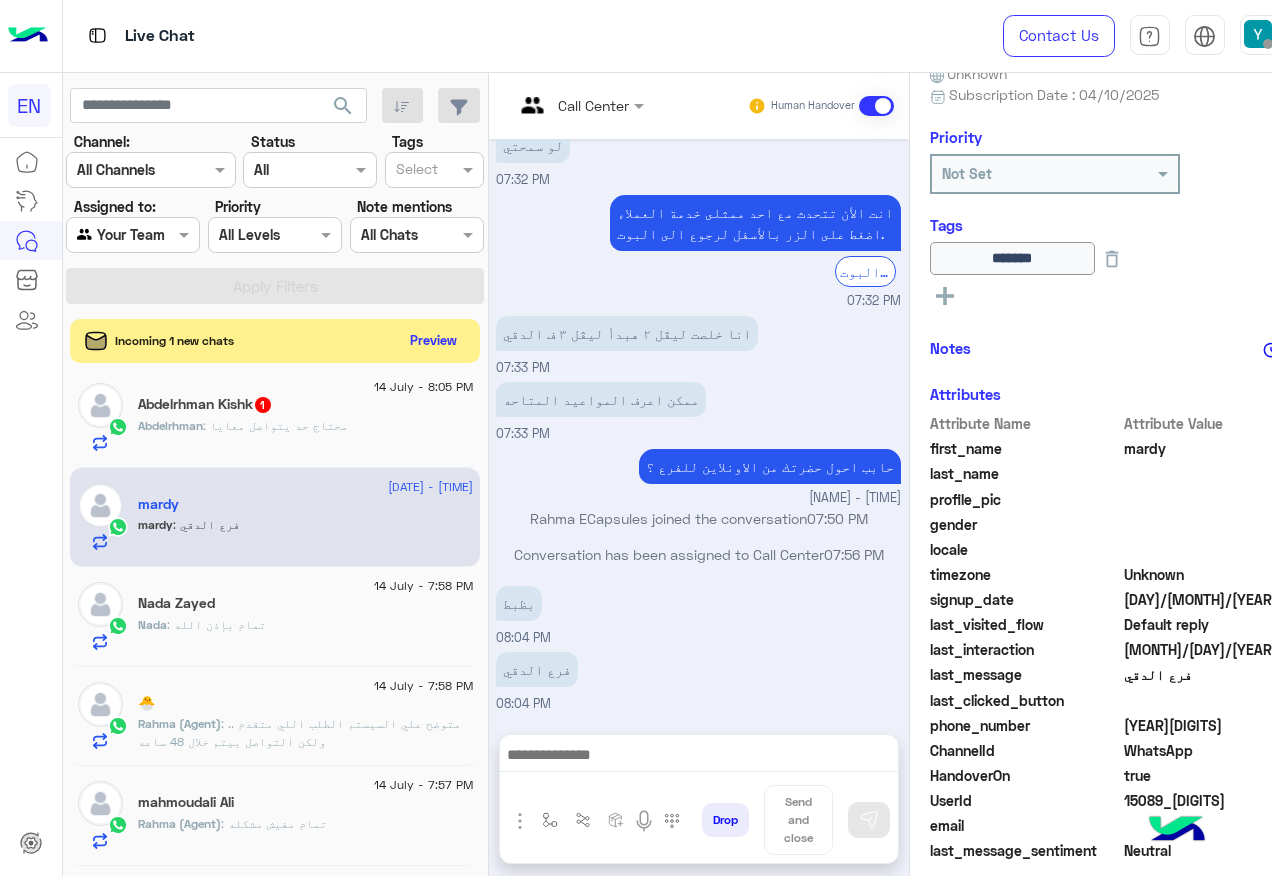 click on "[YEAR][DIGITS]" 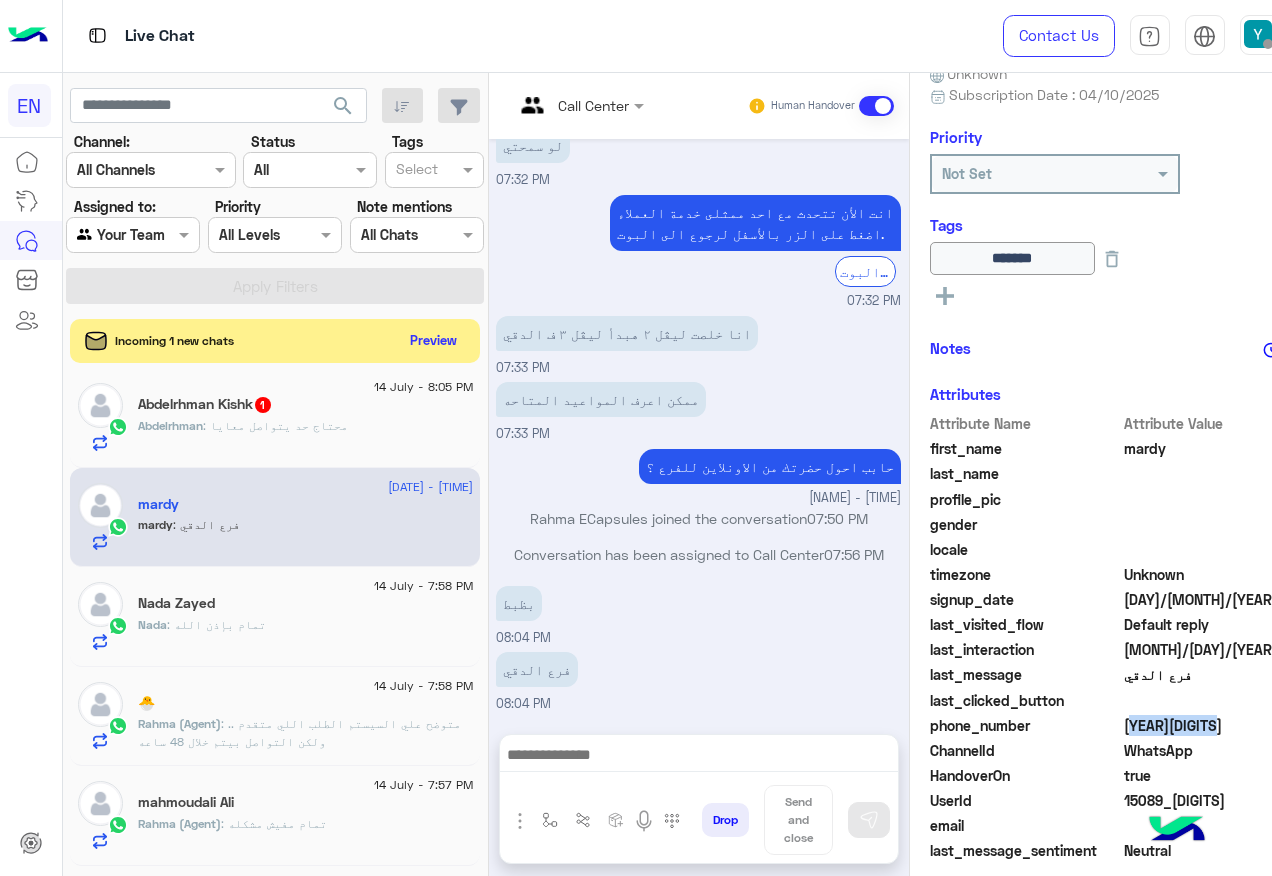 click on "[YEAR][DIGITS]" 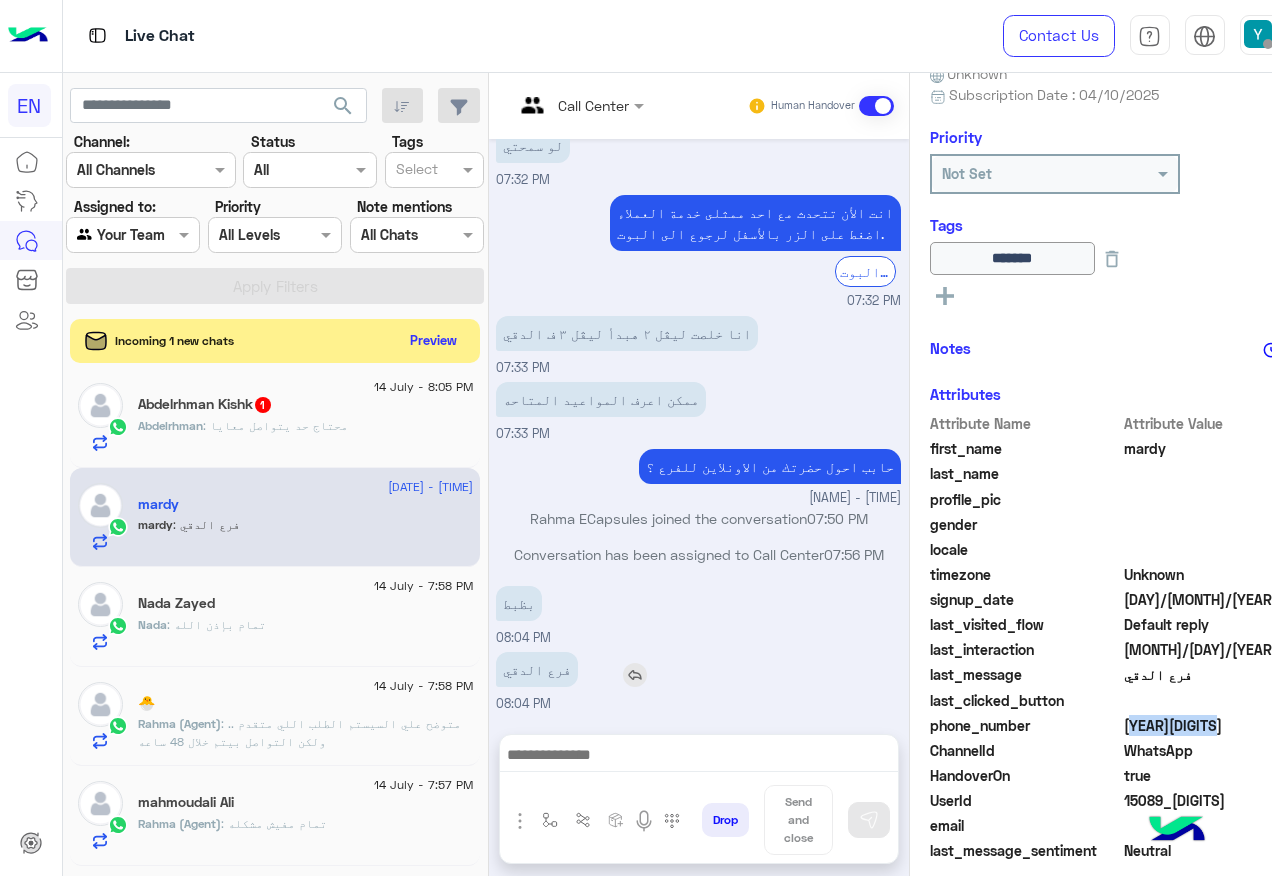 scroll, scrollTop: 890, scrollLeft: 0, axis: vertical 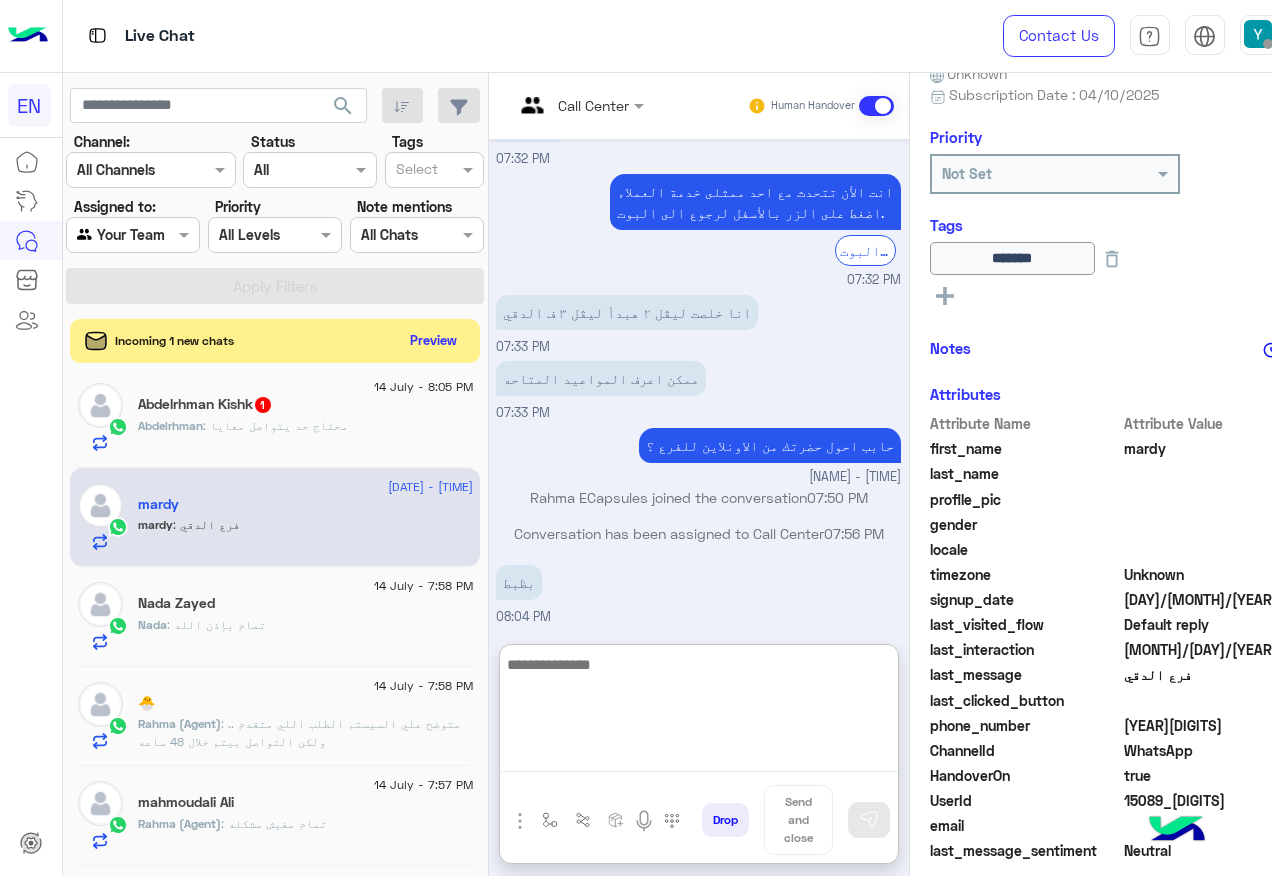 paste on "**********" 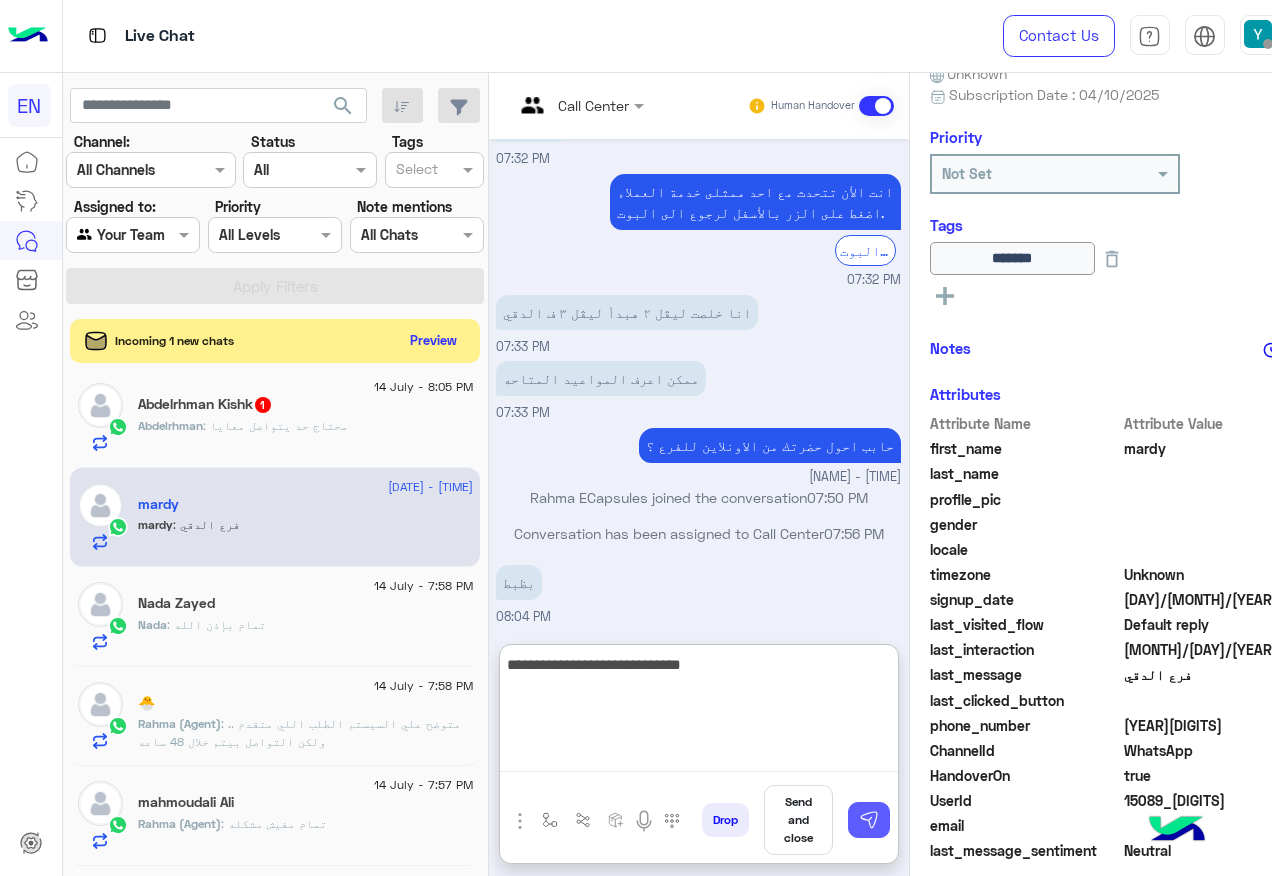 type on "**********" 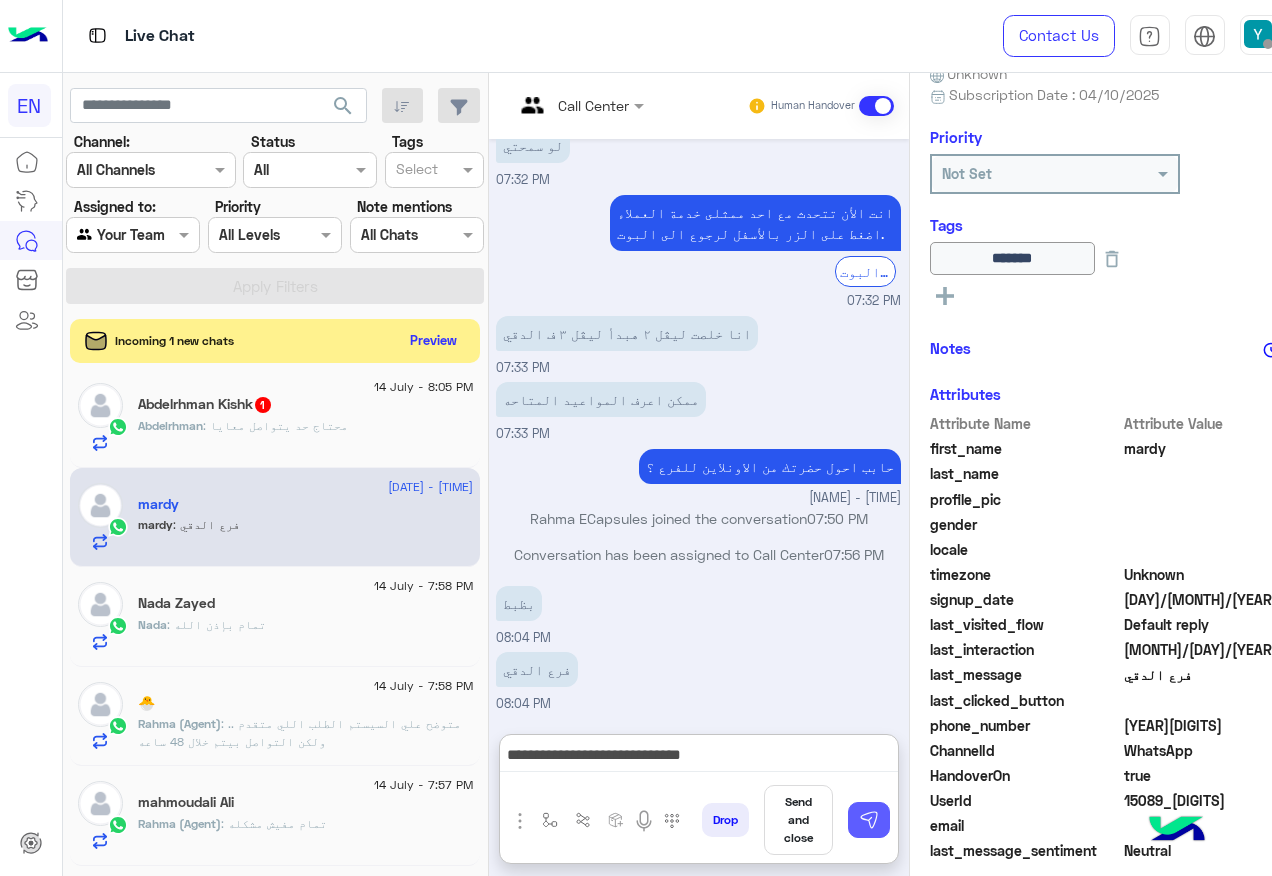 click at bounding box center [869, 820] 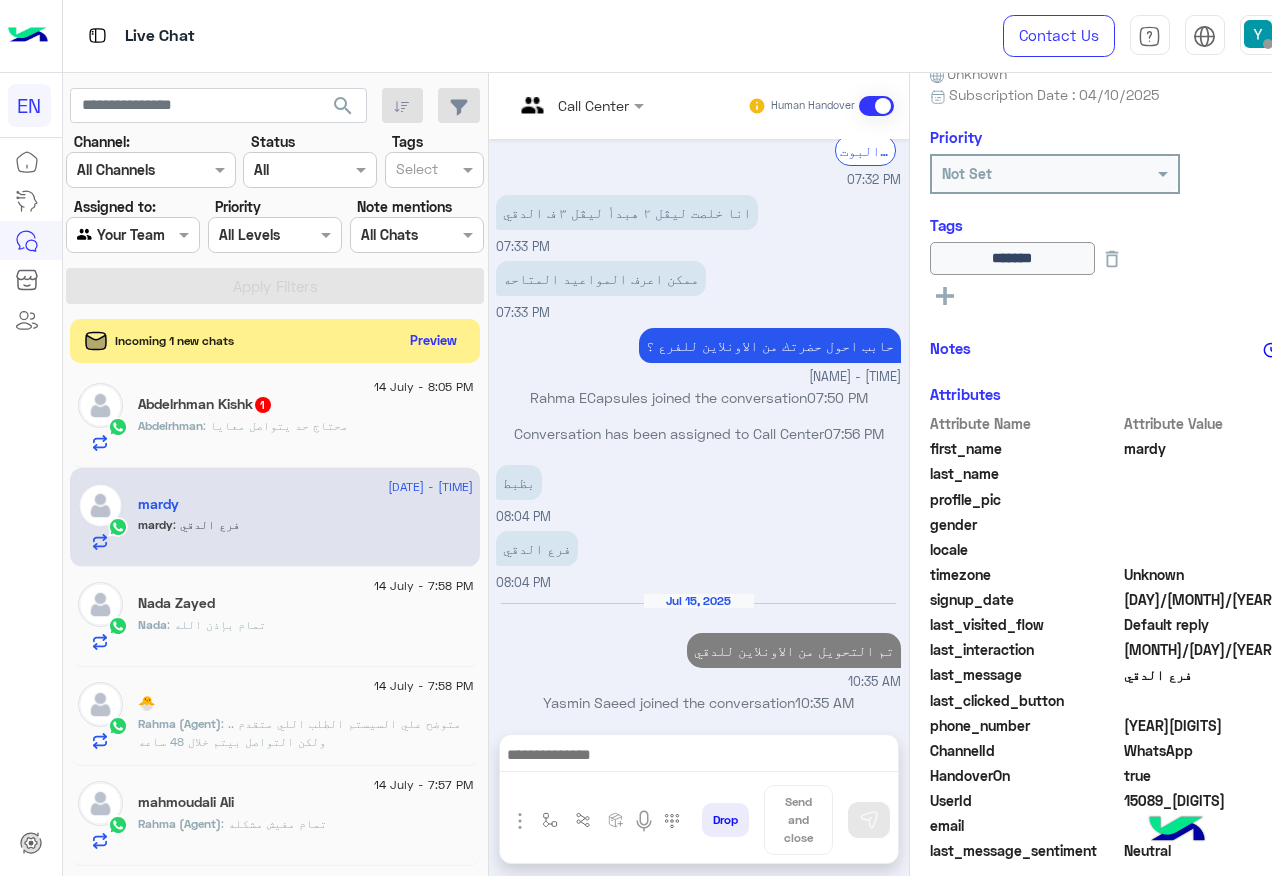 scroll, scrollTop: 1026, scrollLeft: 0, axis: vertical 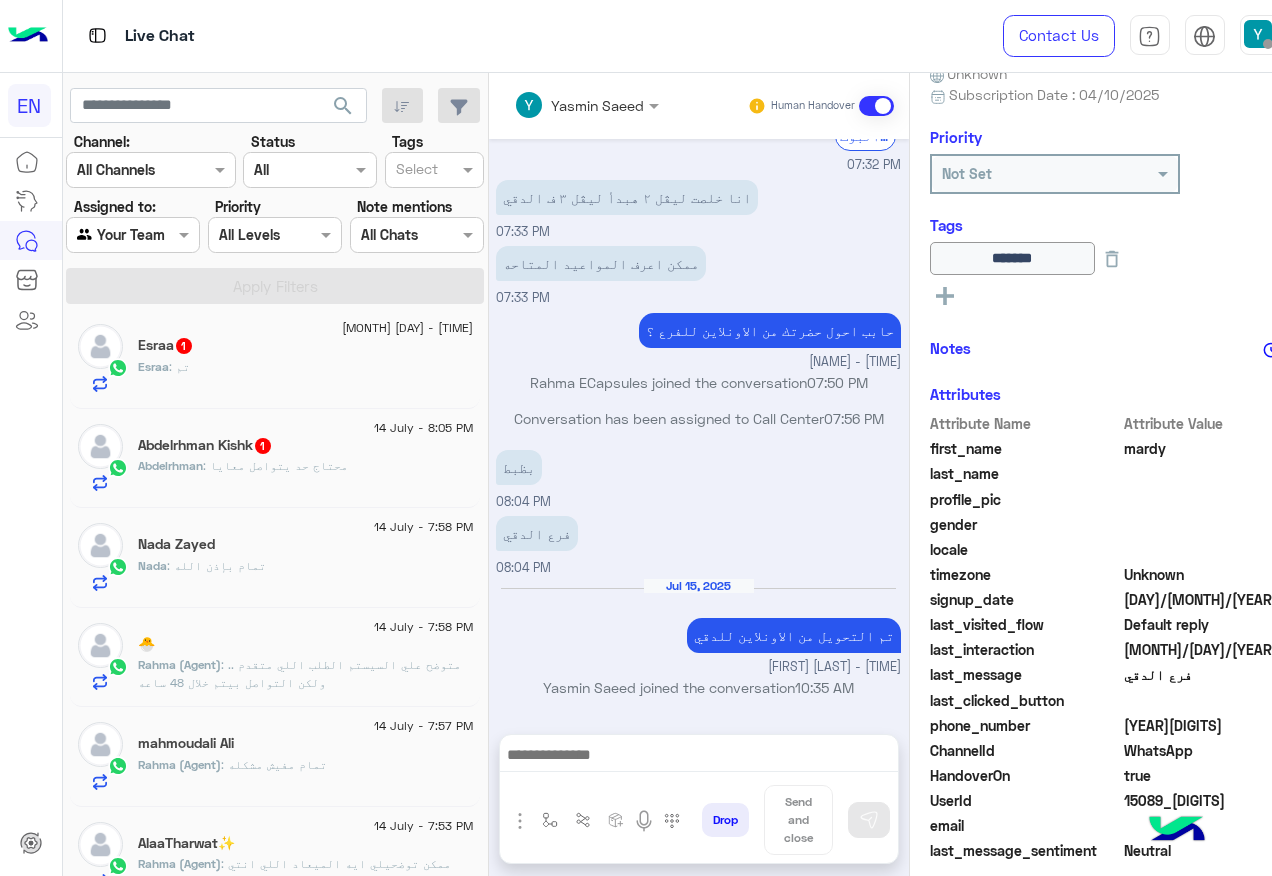 click on "[FIRST] : محتاج حد يتواصل معايا" 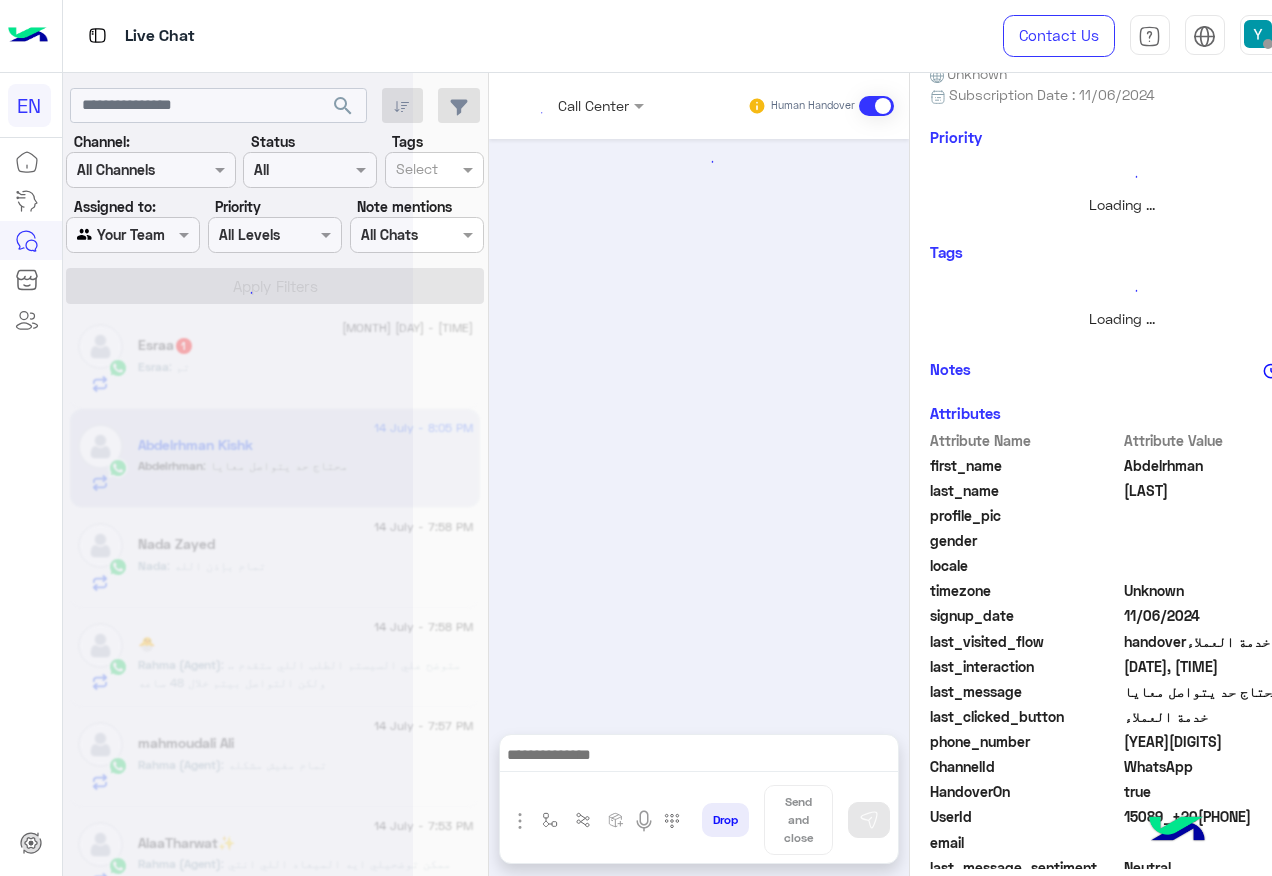 scroll, scrollTop: 0, scrollLeft: 0, axis: both 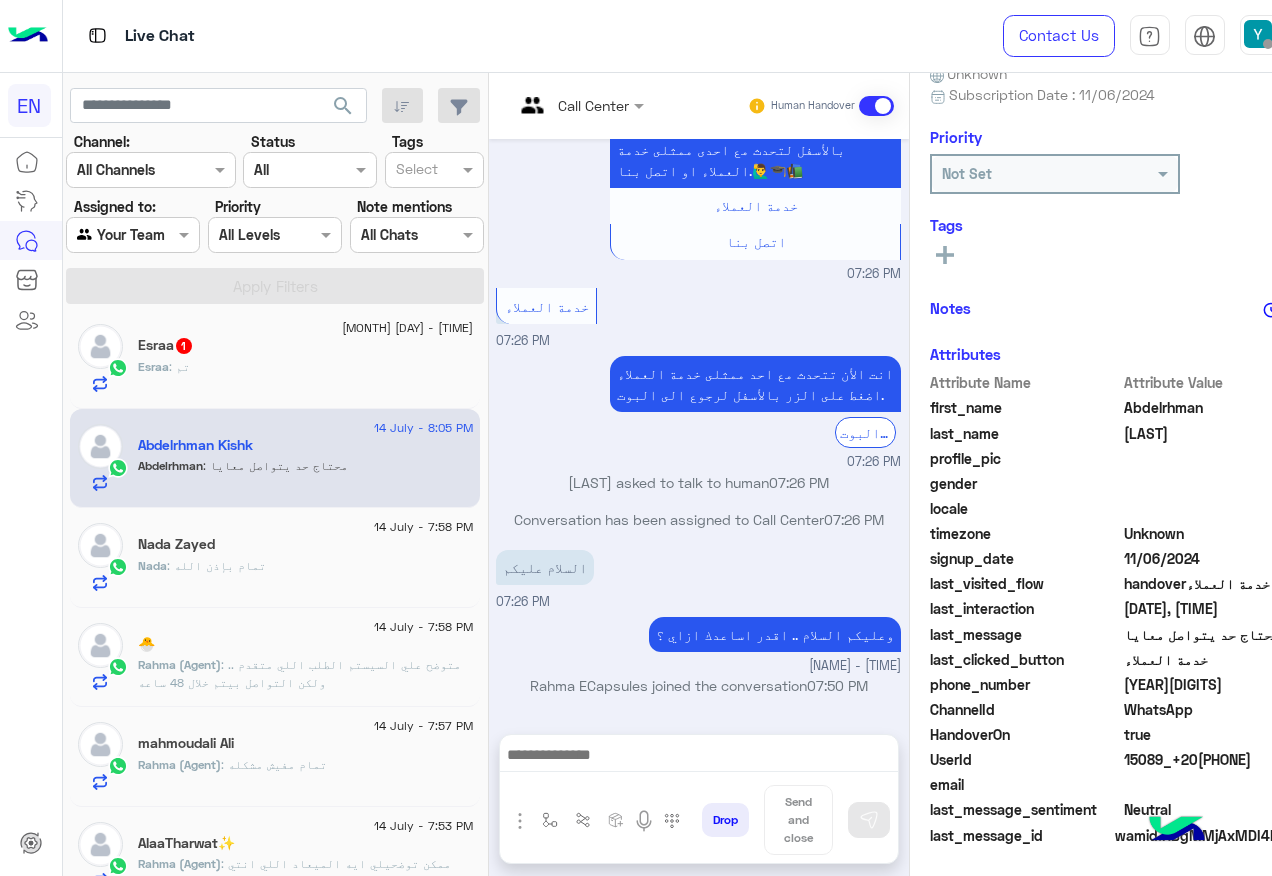 click on "[YEAR][DIGITS]" 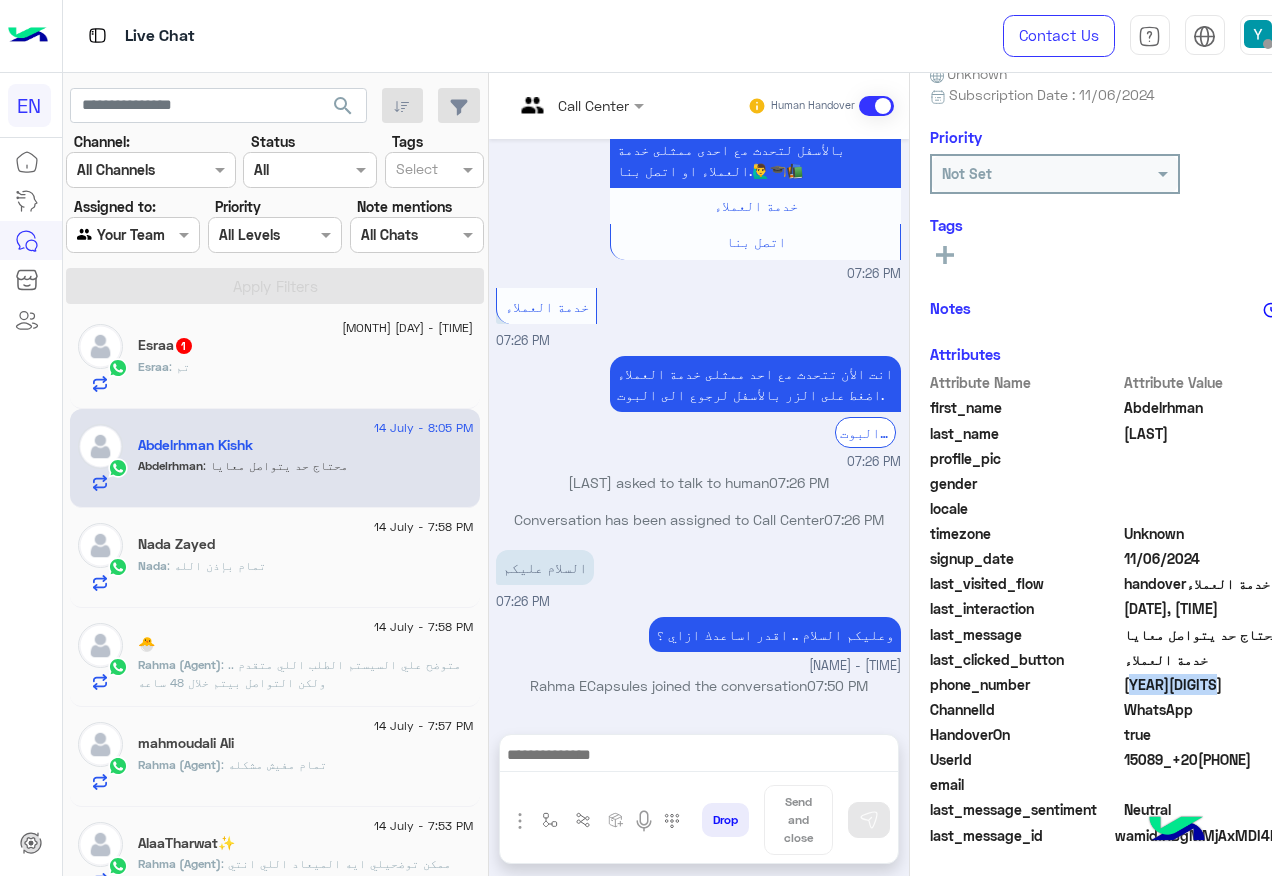 click on "[YEAR][DIGITS]" 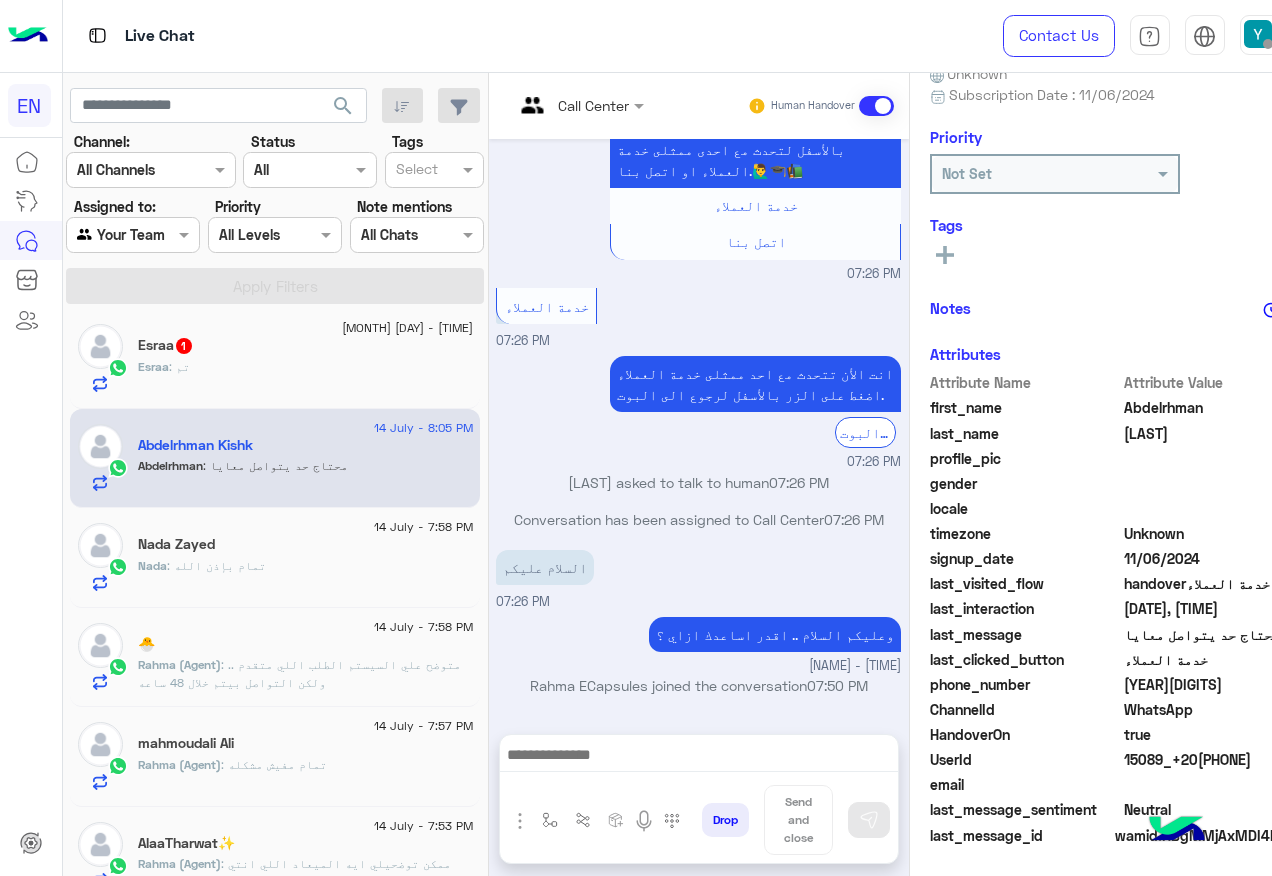 click at bounding box center (876, 106) 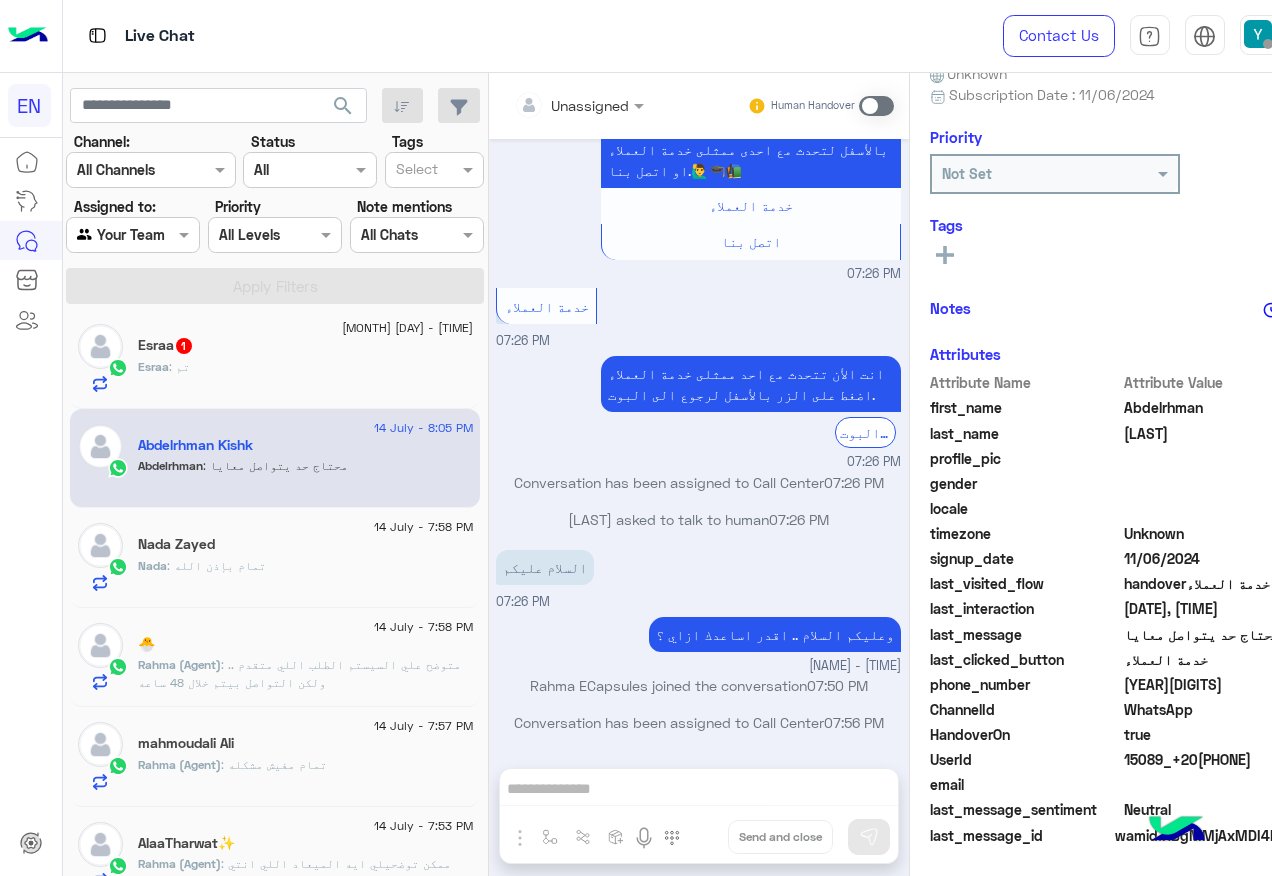 scroll, scrollTop: 1721, scrollLeft: 0, axis: vertical 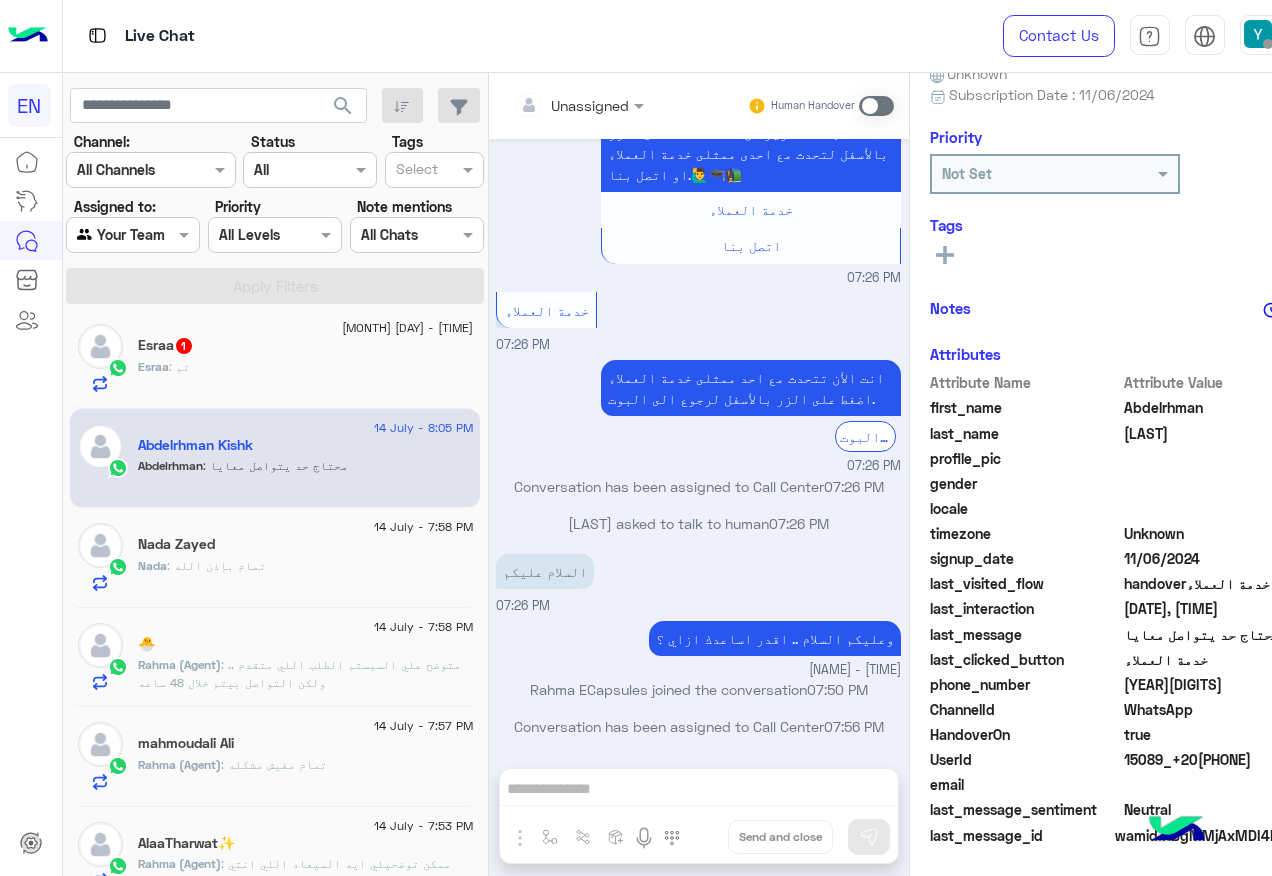 click on "[FIRST] : تم" 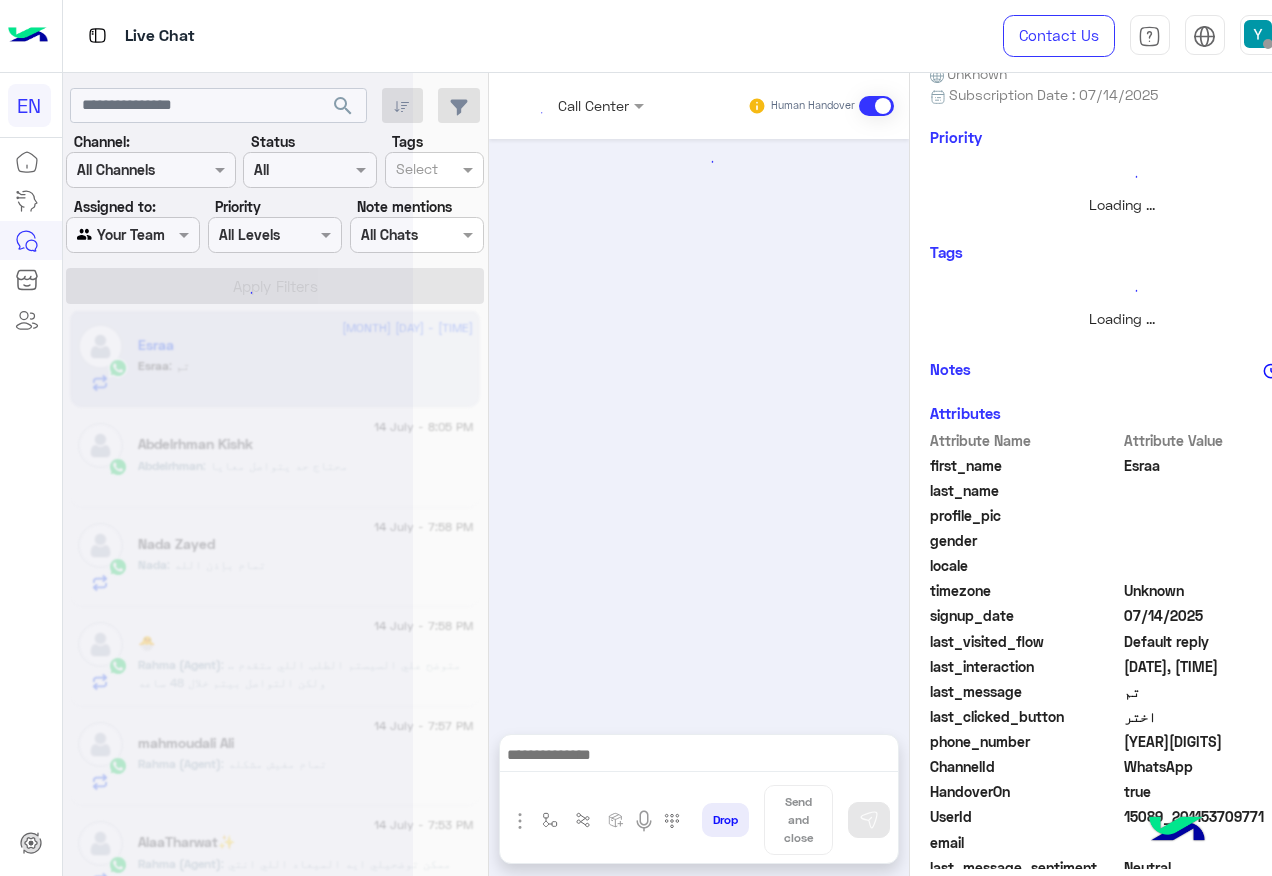 scroll, scrollTop: 0, scrollLeft: 0, axis: both 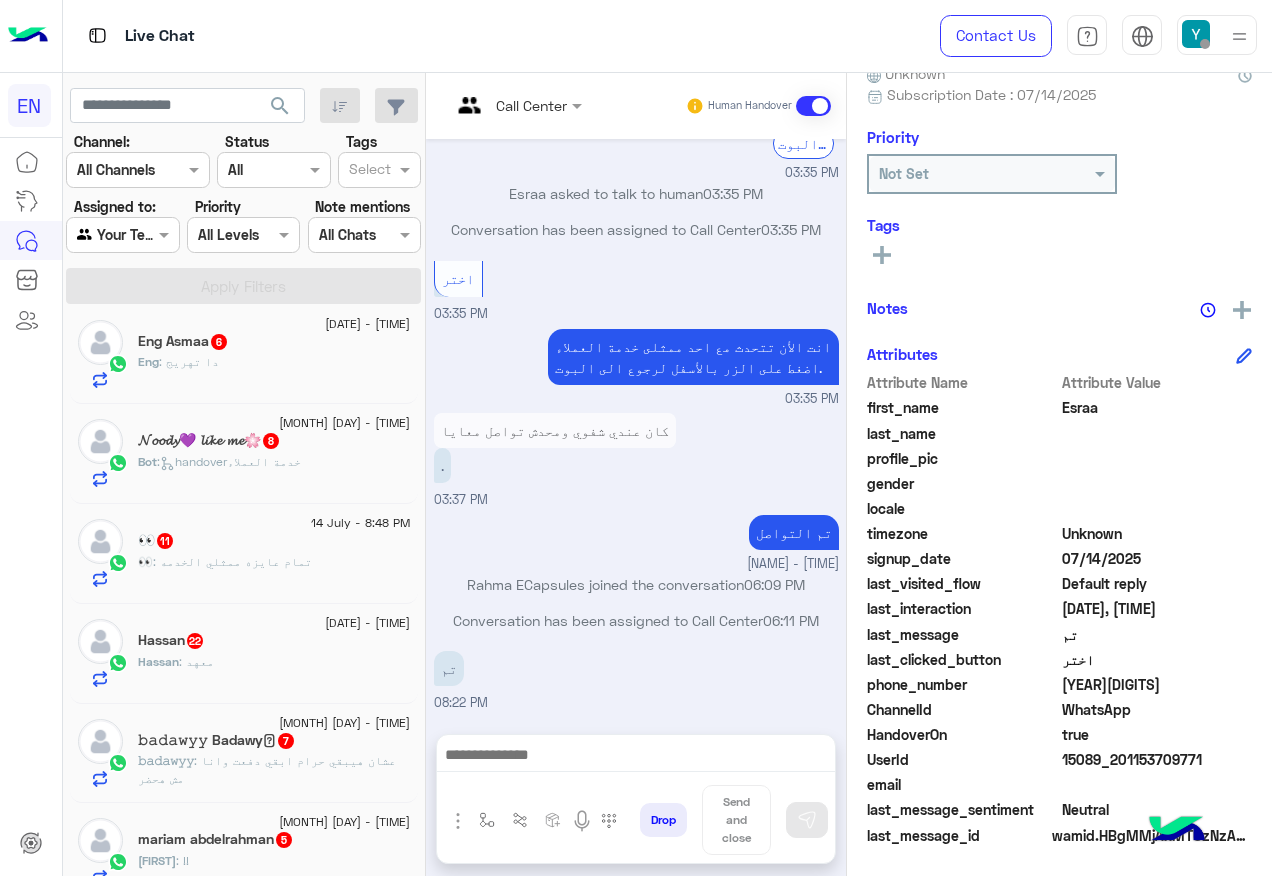 click on "𝚋𝚊𝚍𝚊𝚠𝚢𝚢 : عشان هيبقي حرام ابقي دفعت وانا مش هحضر" 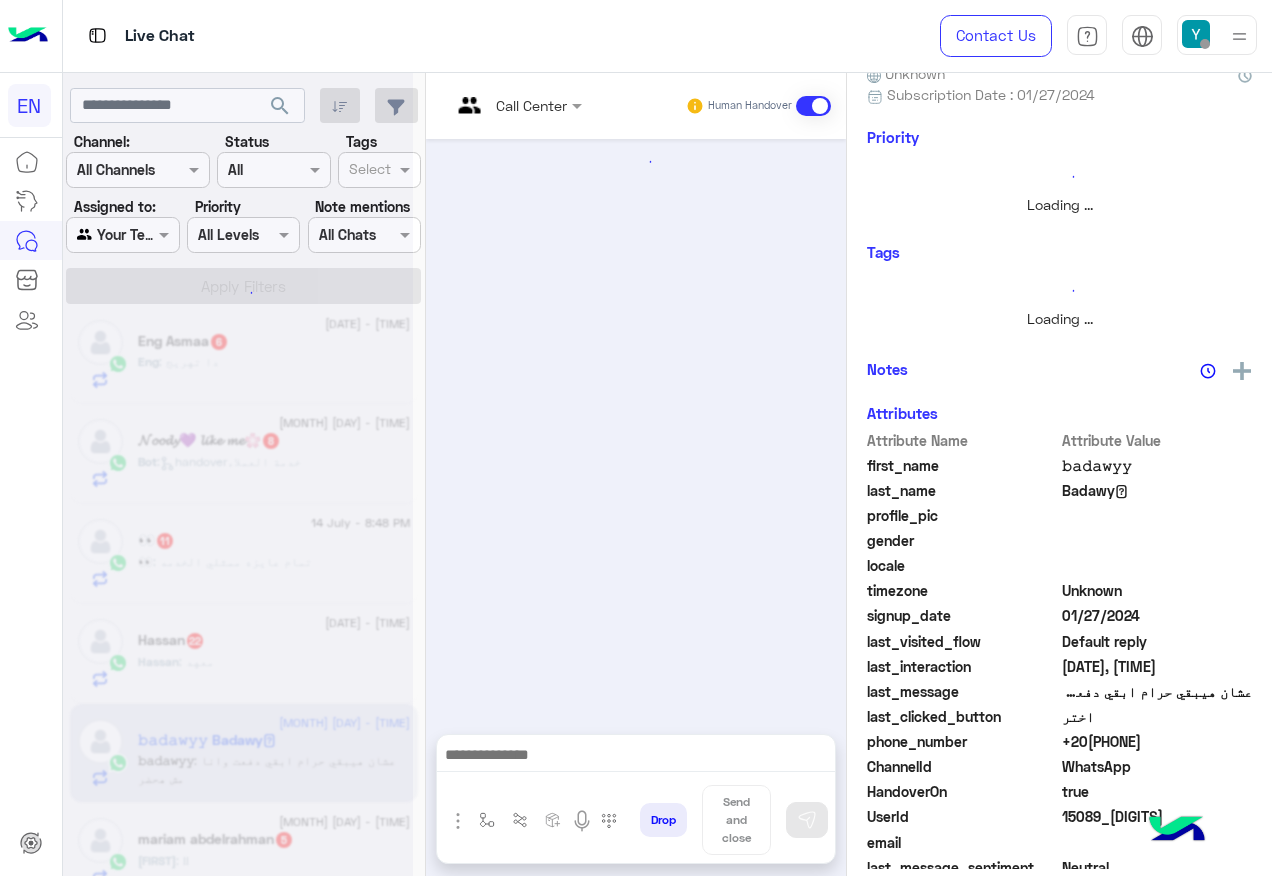 scroll, scrollTop: 0, scrollLeft: 0, axis: both 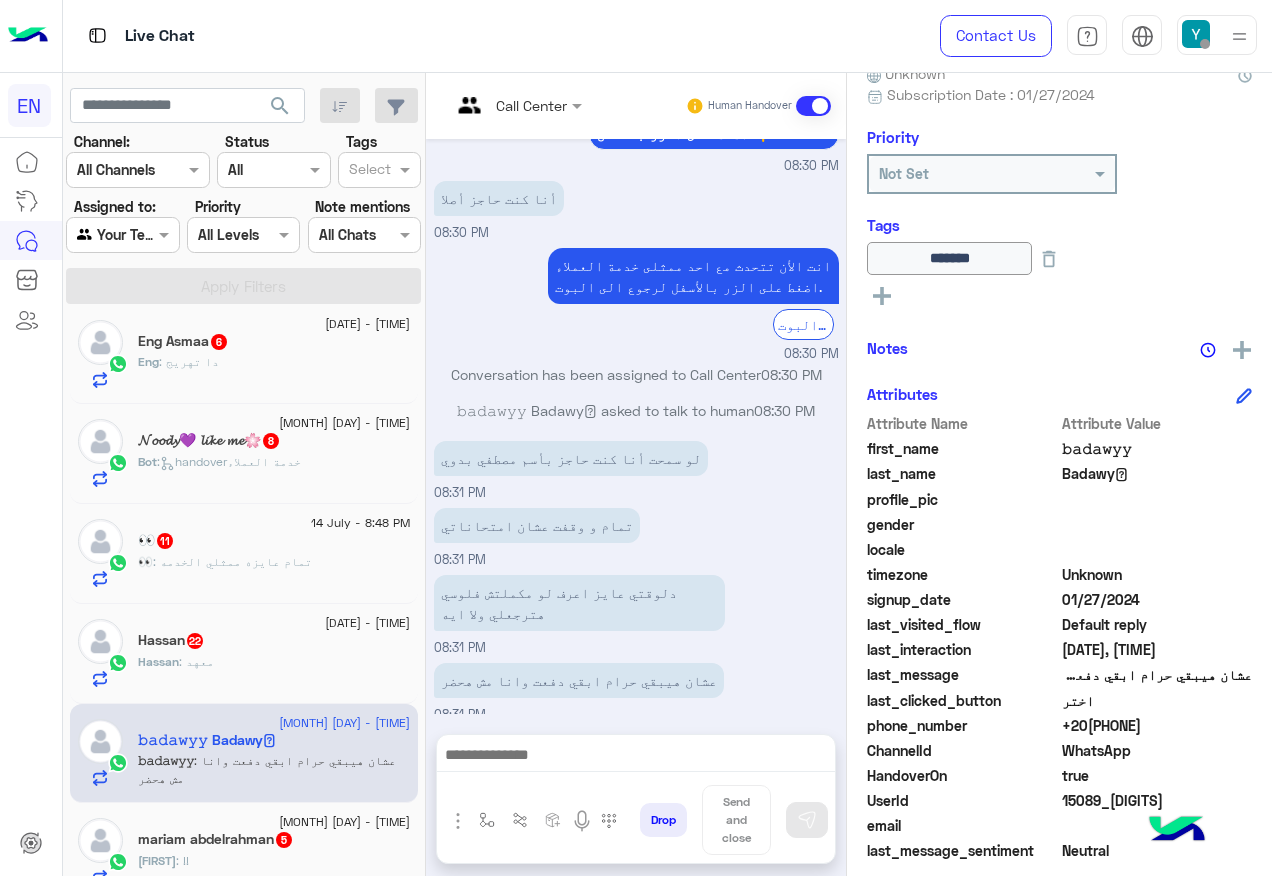 click on "+20[PHONE]" 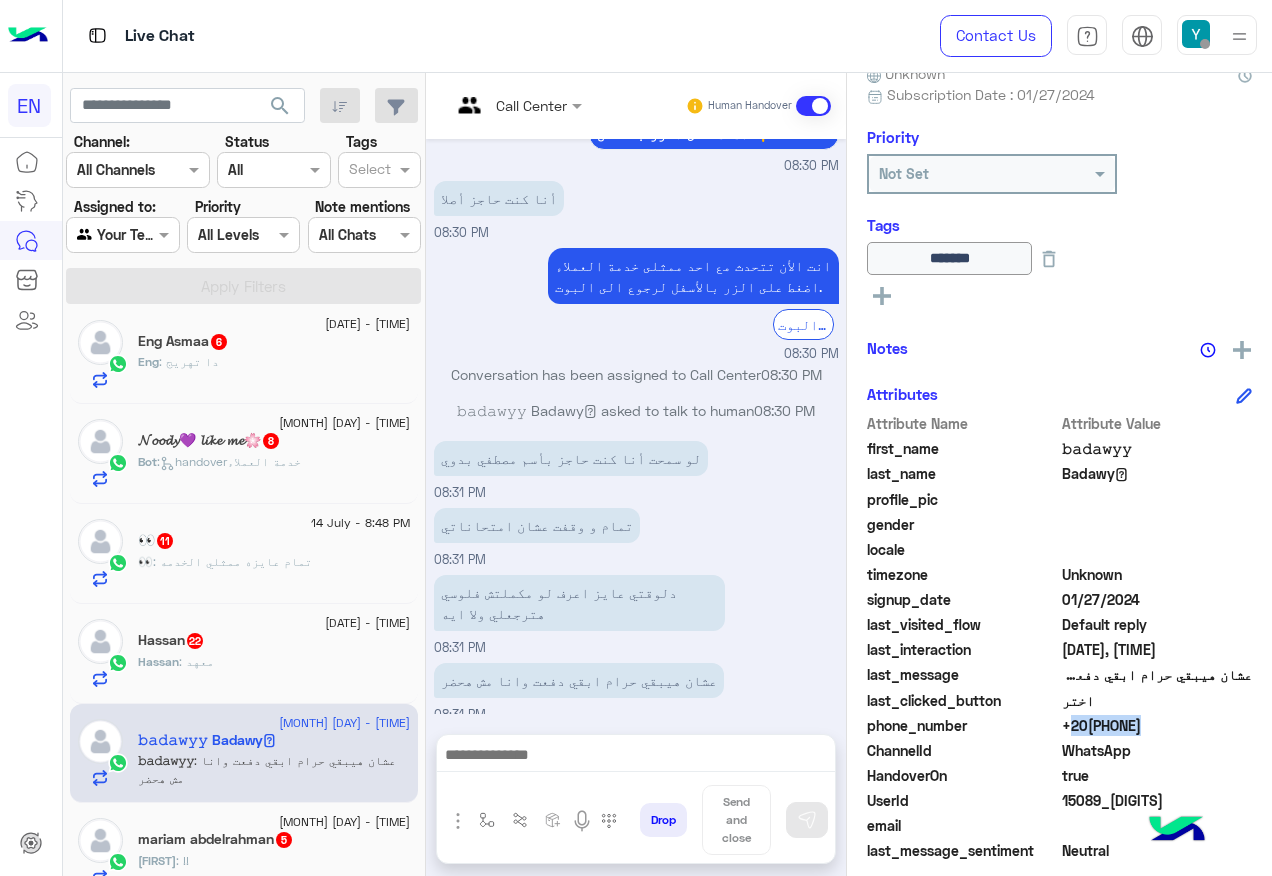 click on "+20[PHONE]" 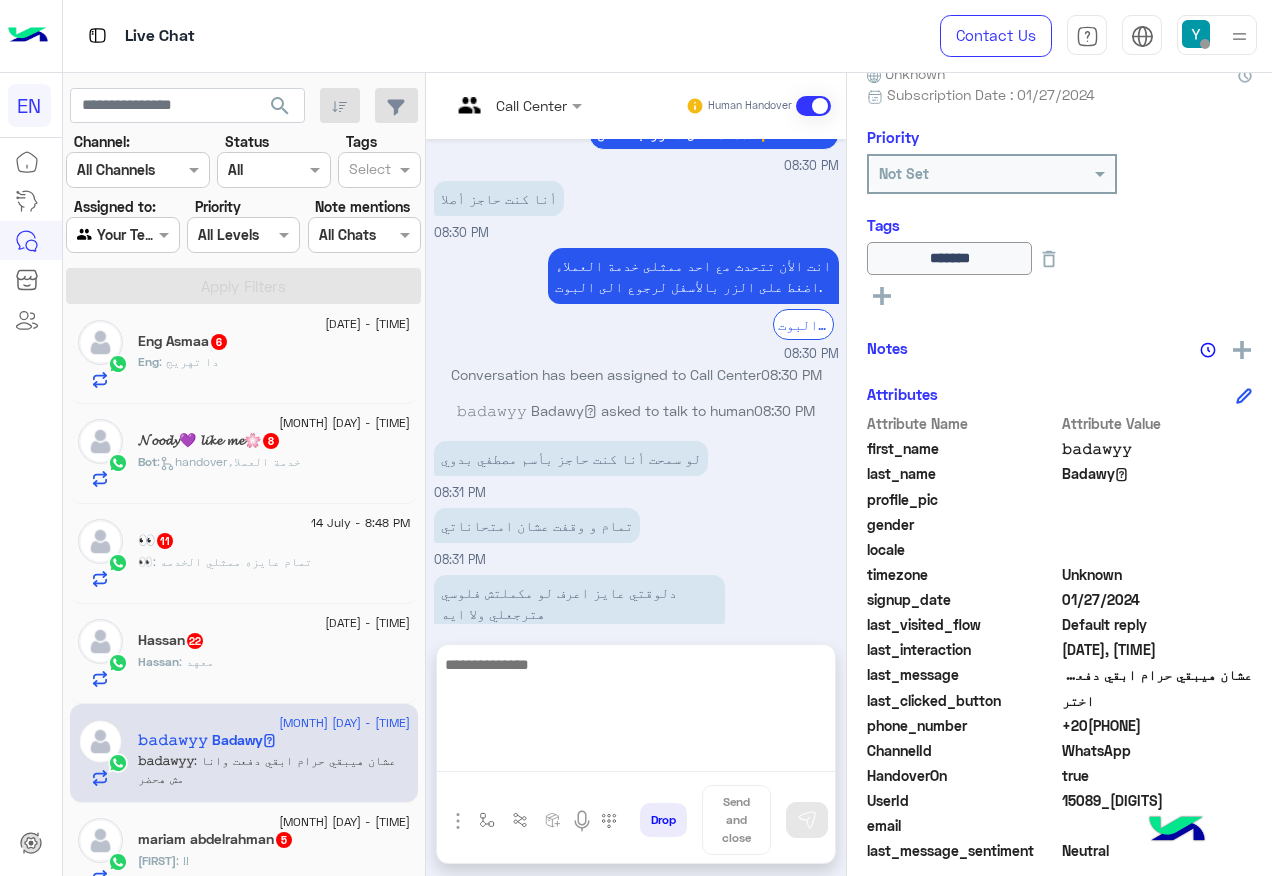 click at bounding box center (636, 712) 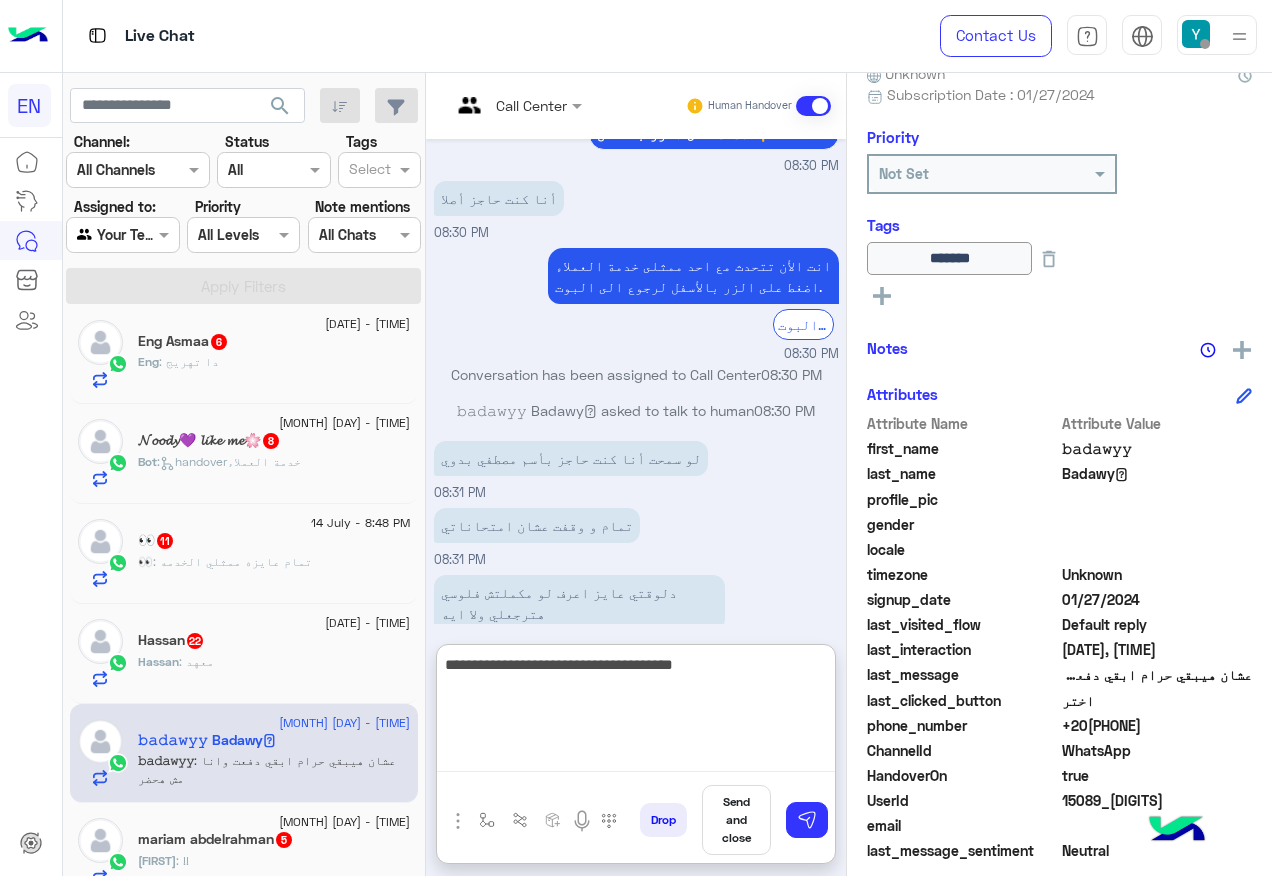 type on "**********" 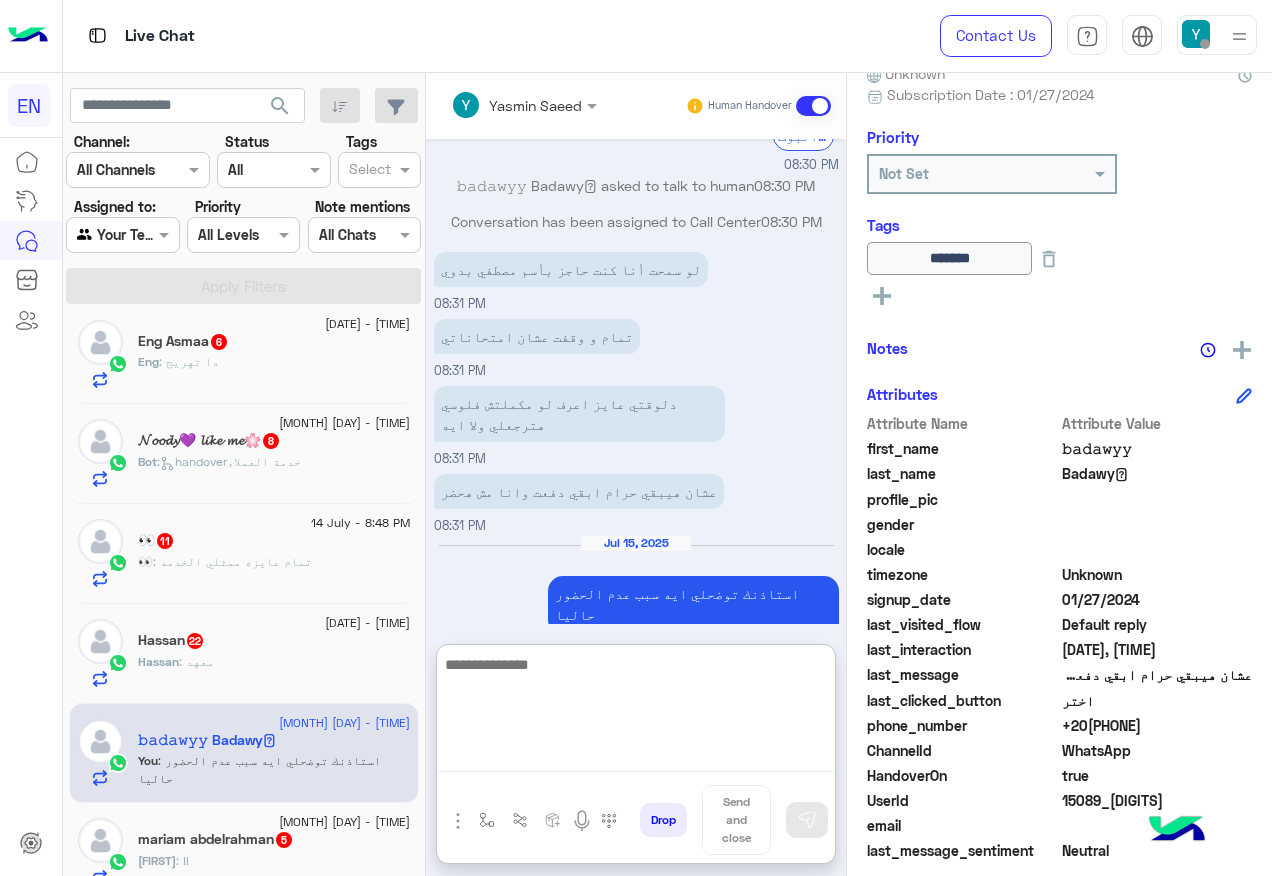 scroll, scrollTop: 1976, scrollLeft: 0, axis: vertical 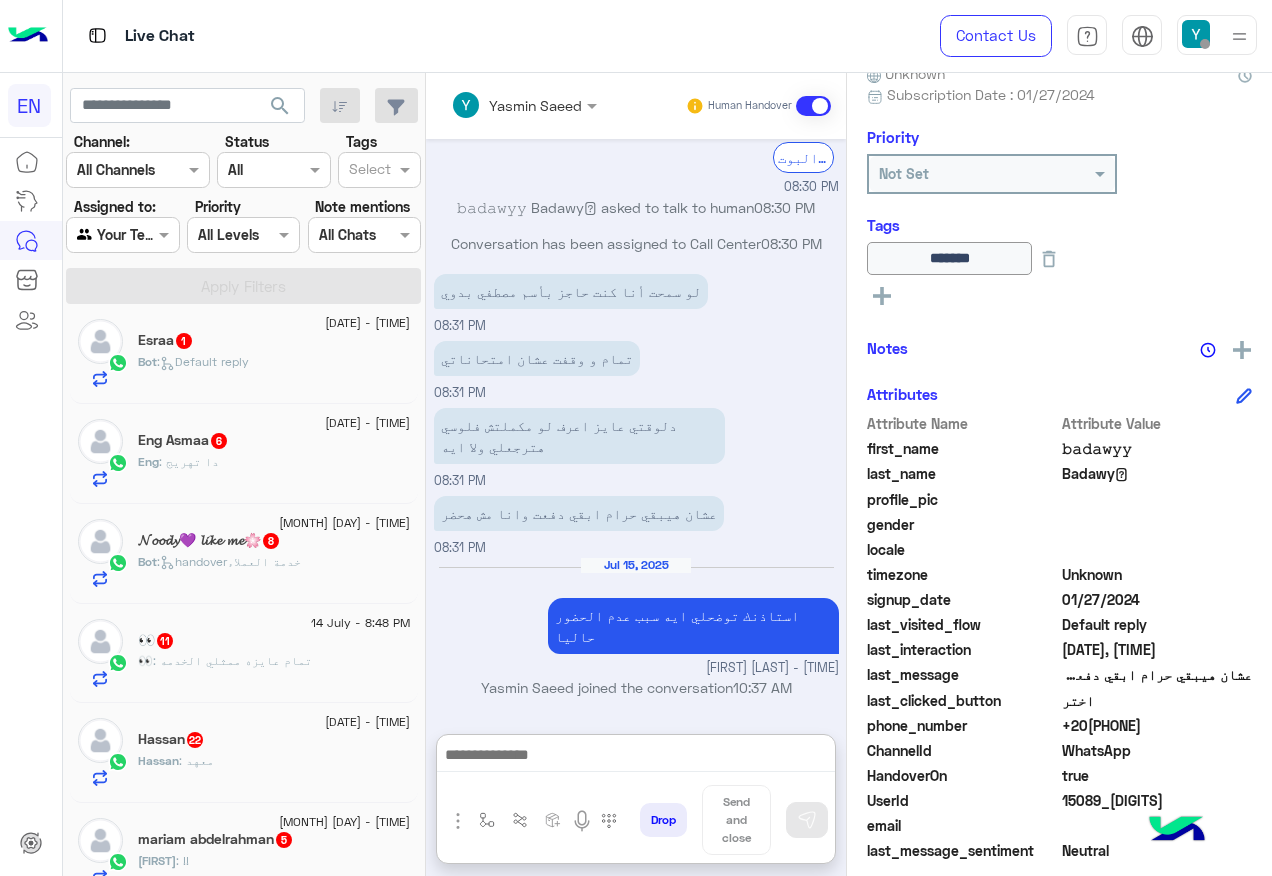 click on "[FIRST] [LAST]  5" 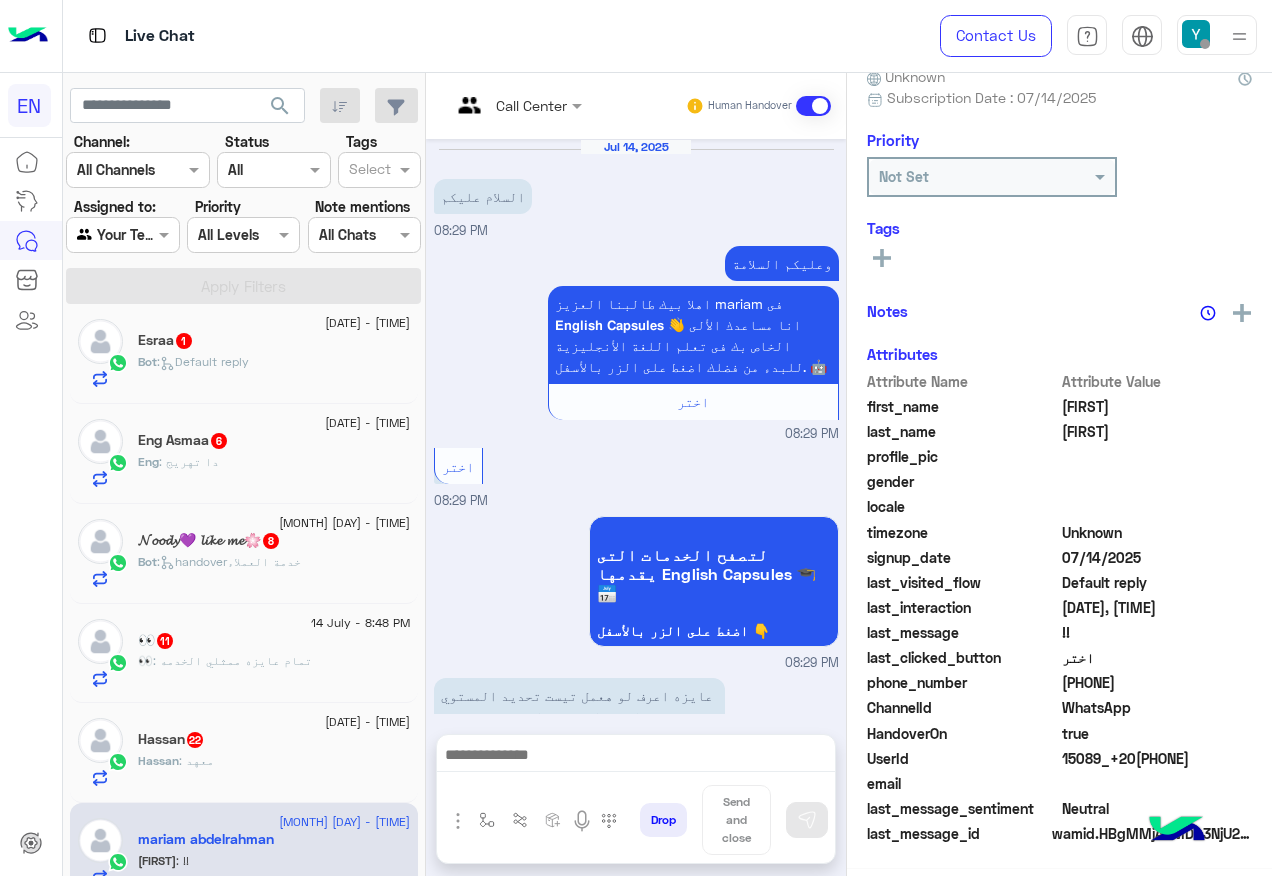 scroll, scrollTop: 1229, scrollLeft: 0, axis: vertical 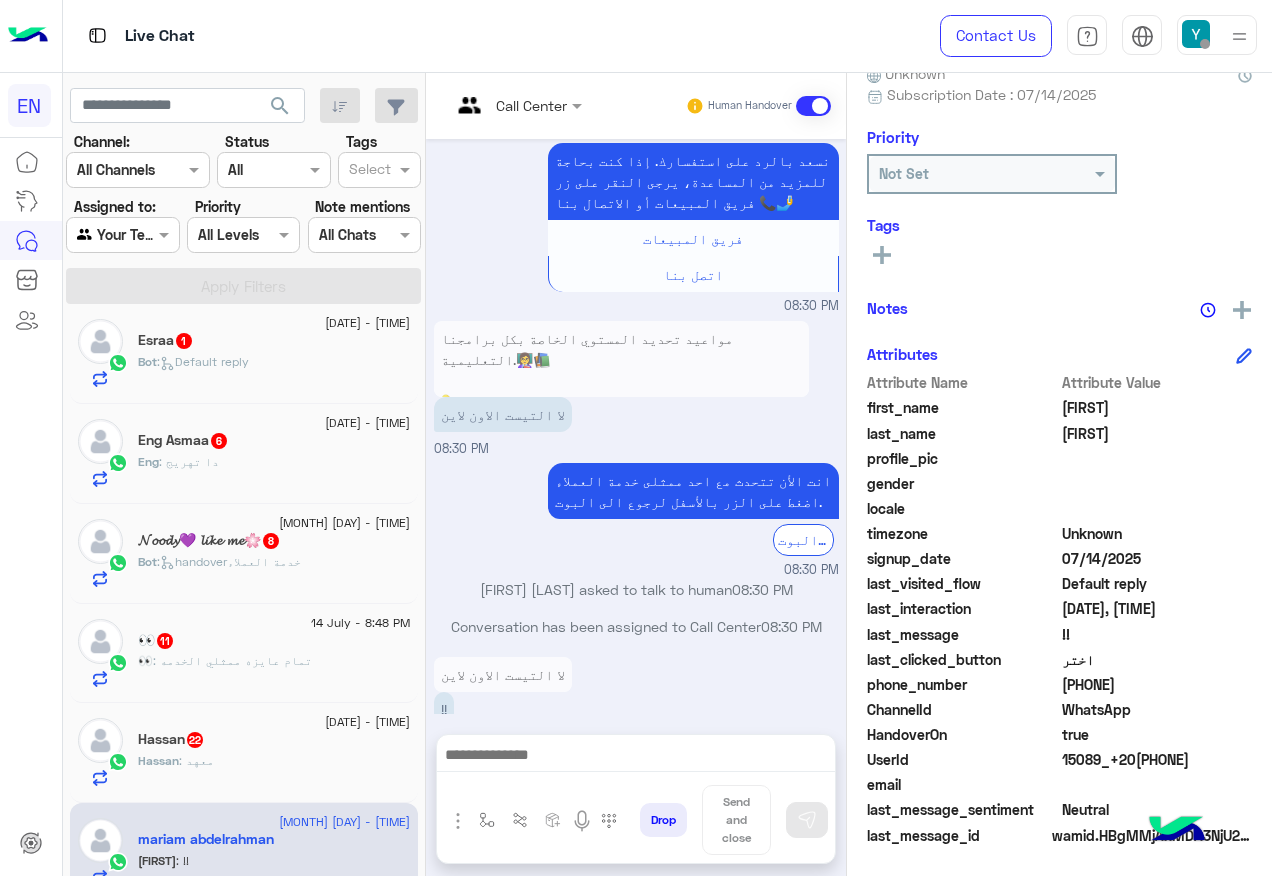 click on "[PHONE]" 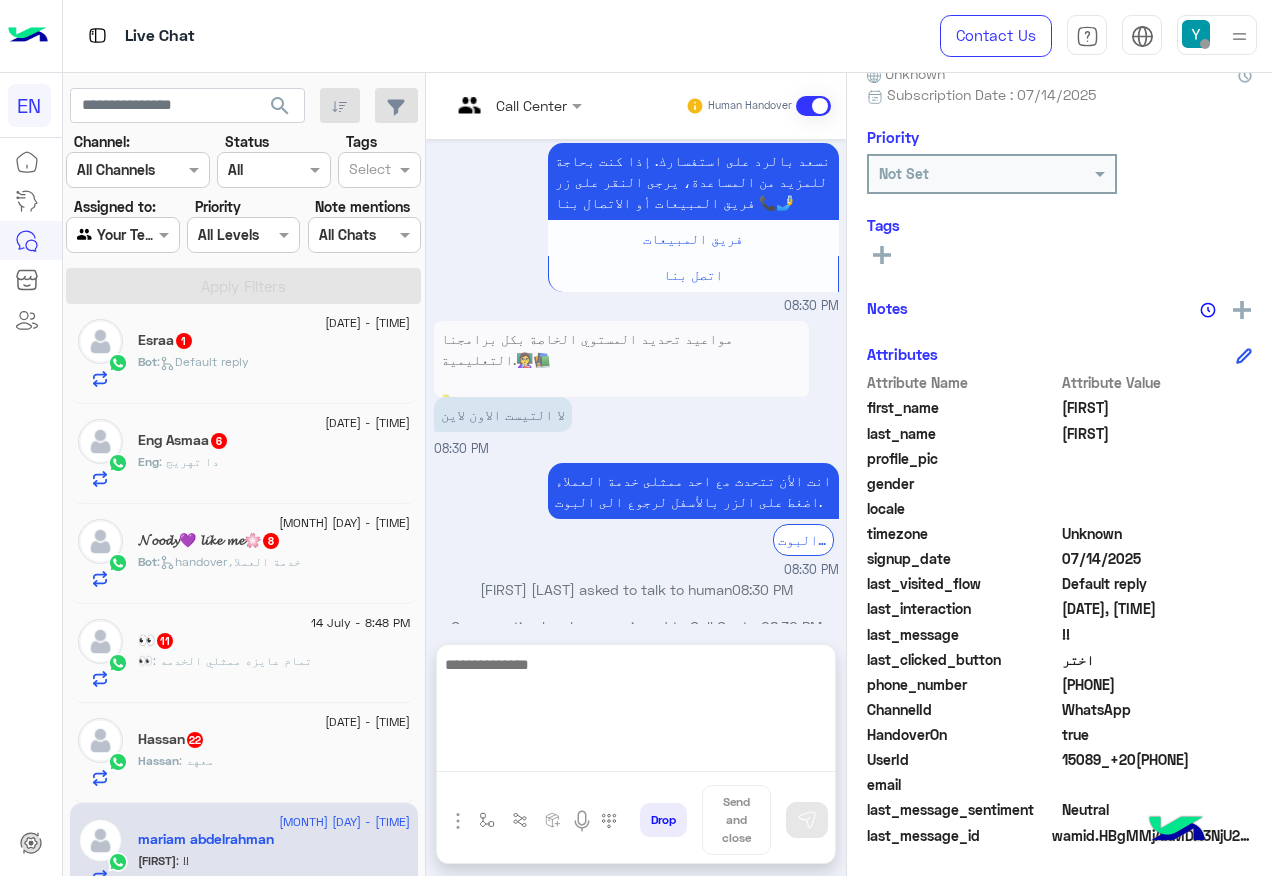 click at bounding box center (636, 712) 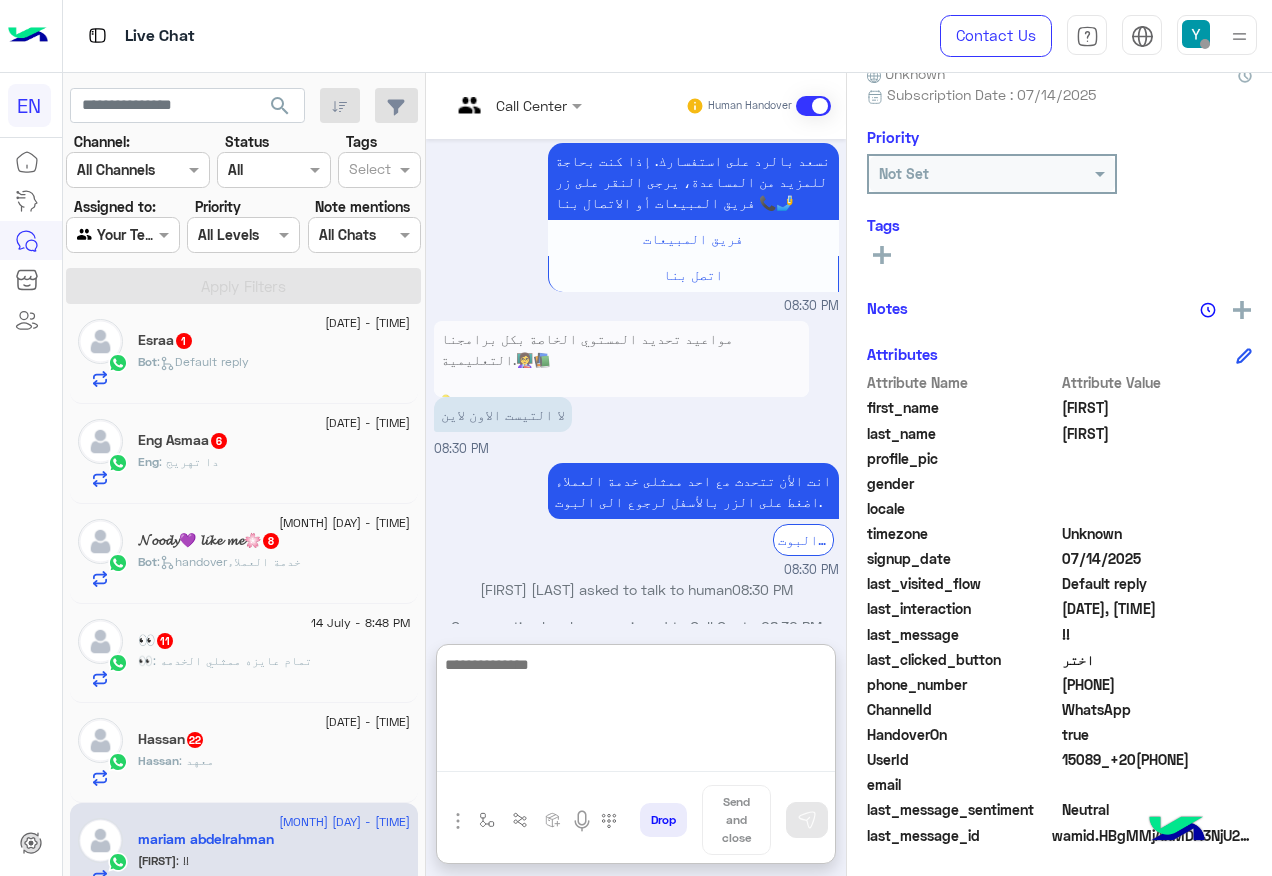 scroll, scrollTop: 1319, scrollLeft: 0, axis: vertical 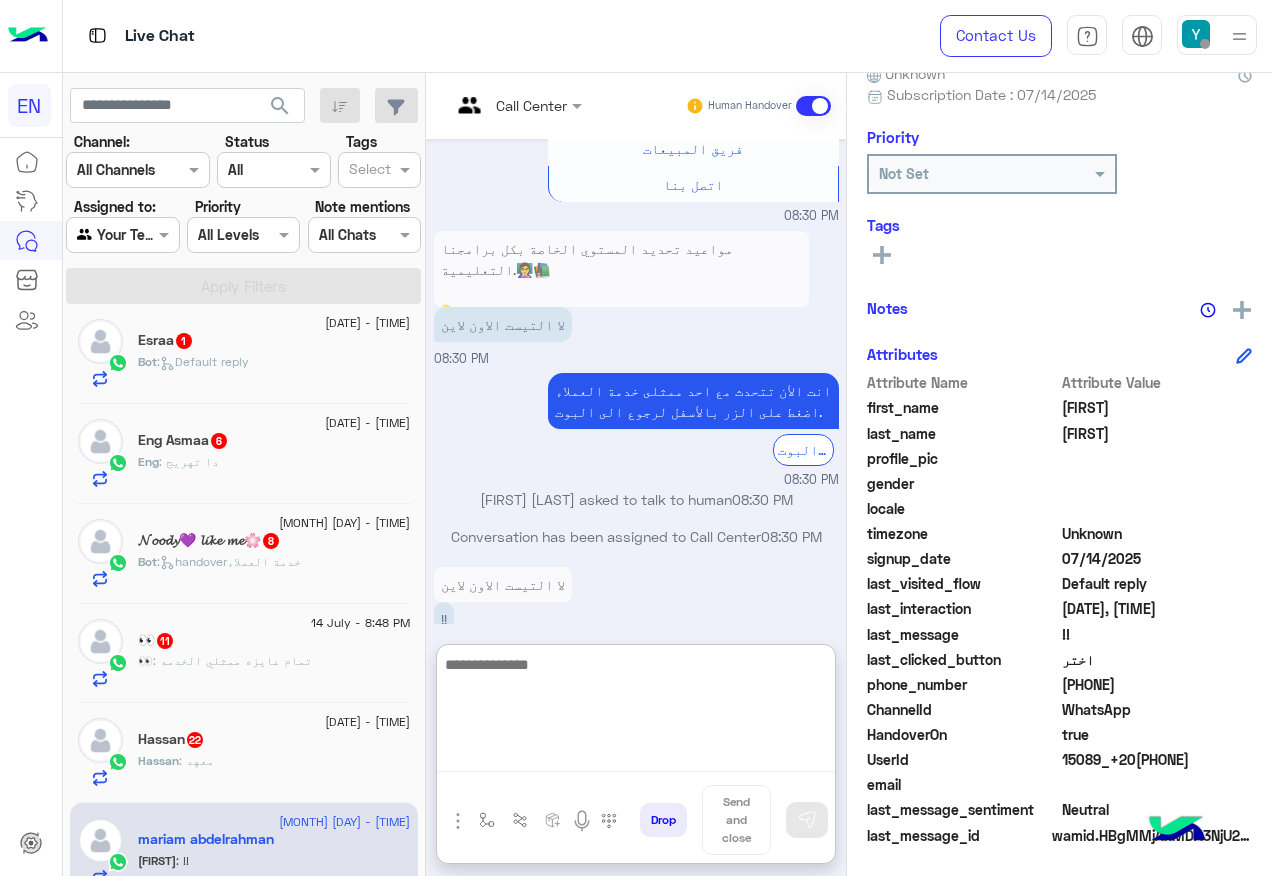click at bounding box center [636, 712] 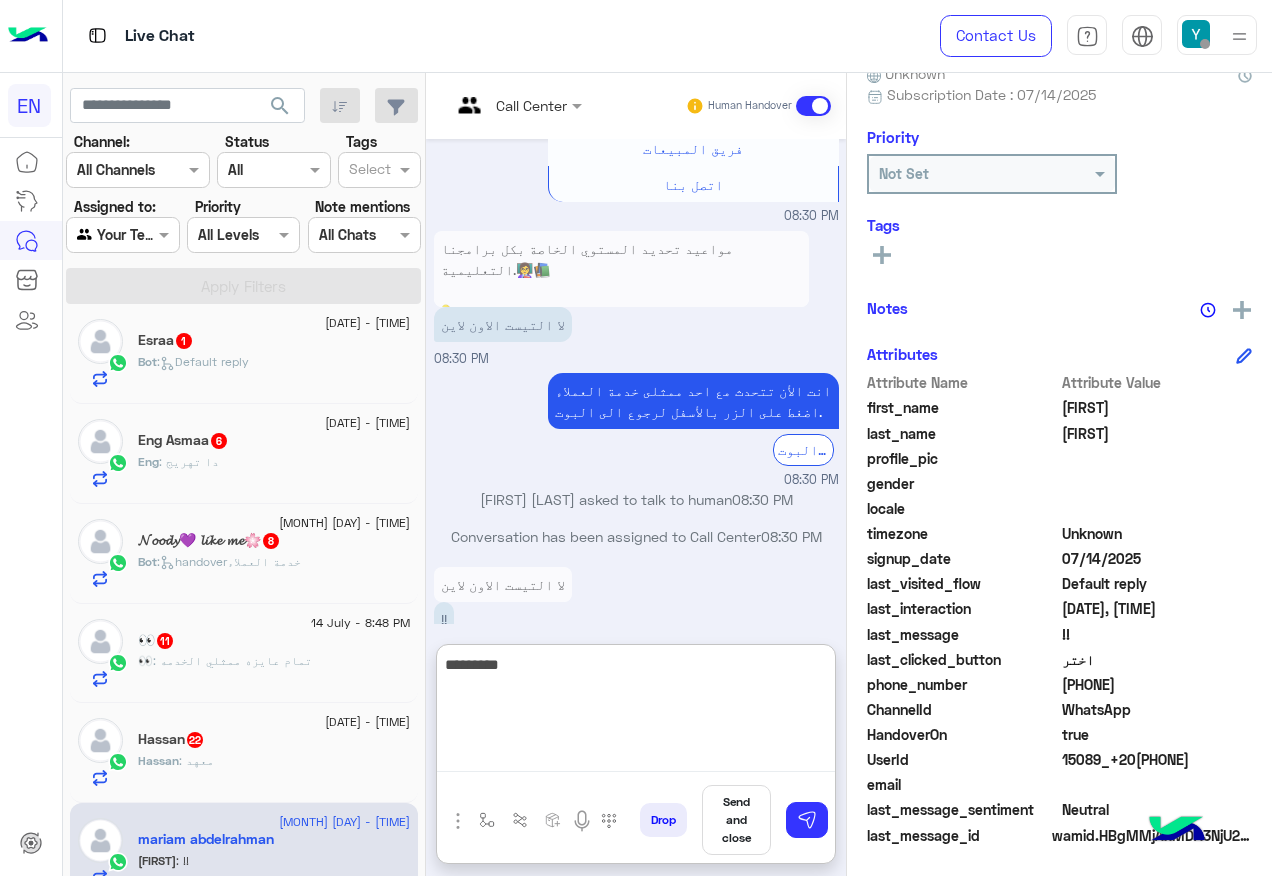 type on "**********" 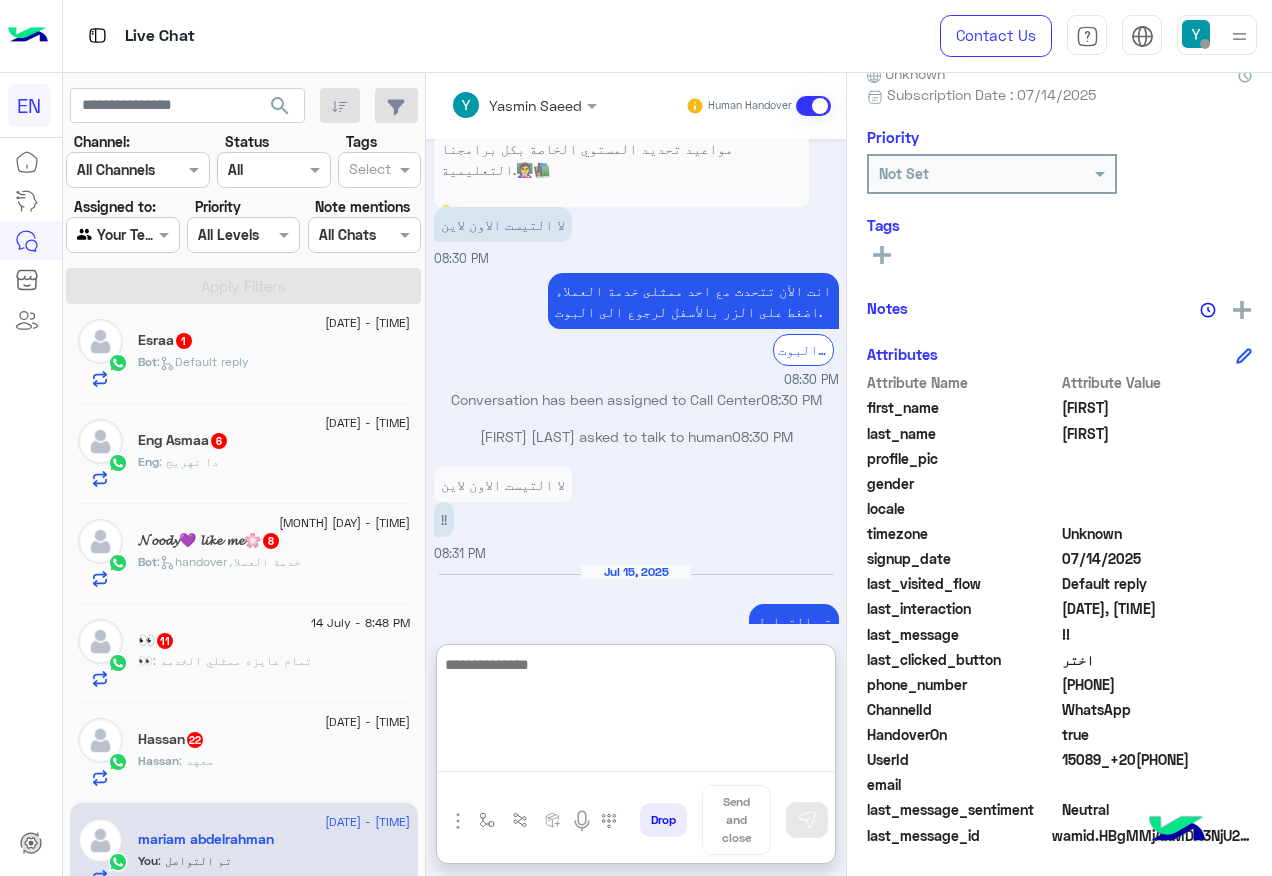 scroll, scrollTop: 1455, scrollLeft: 0, axis: vertical 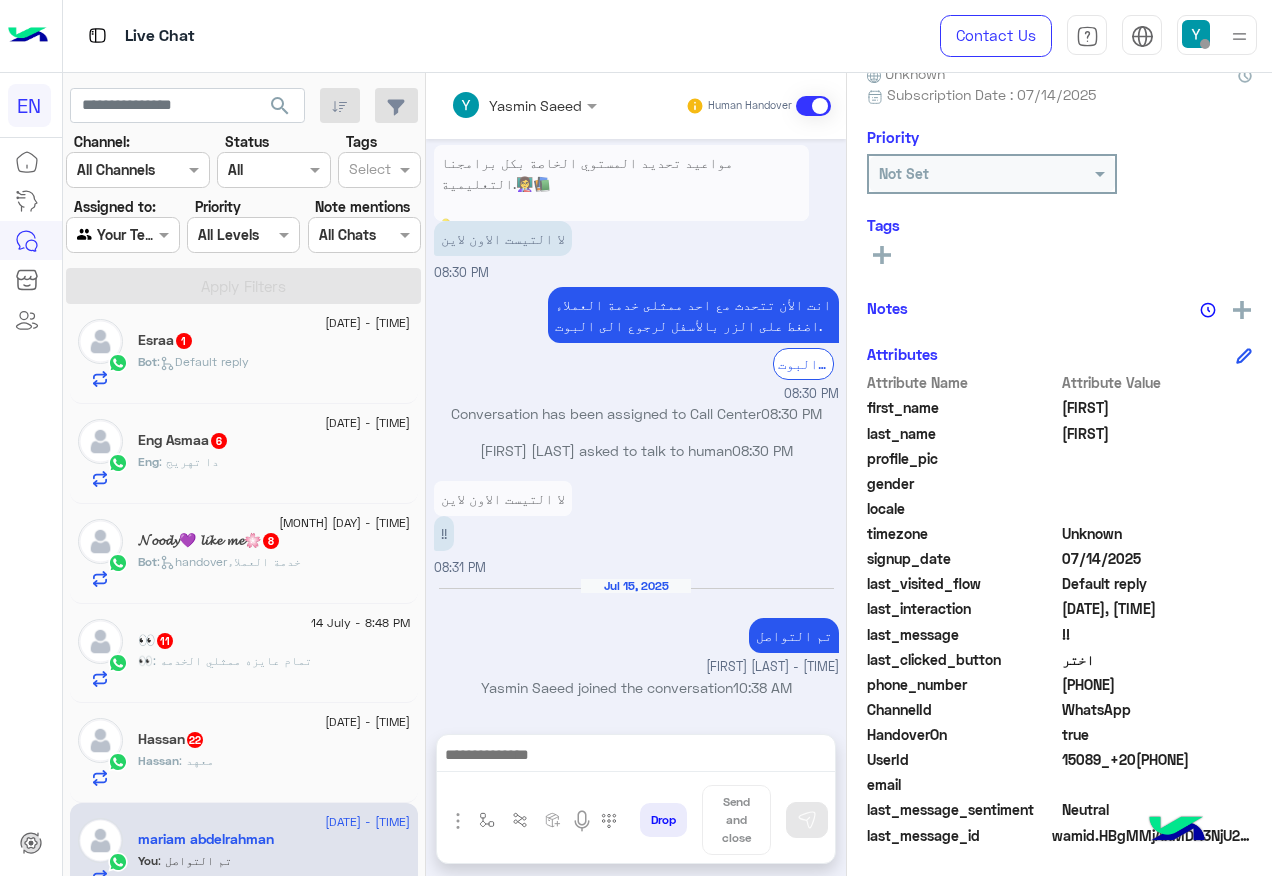 click on "[DATE] - [TIME]" 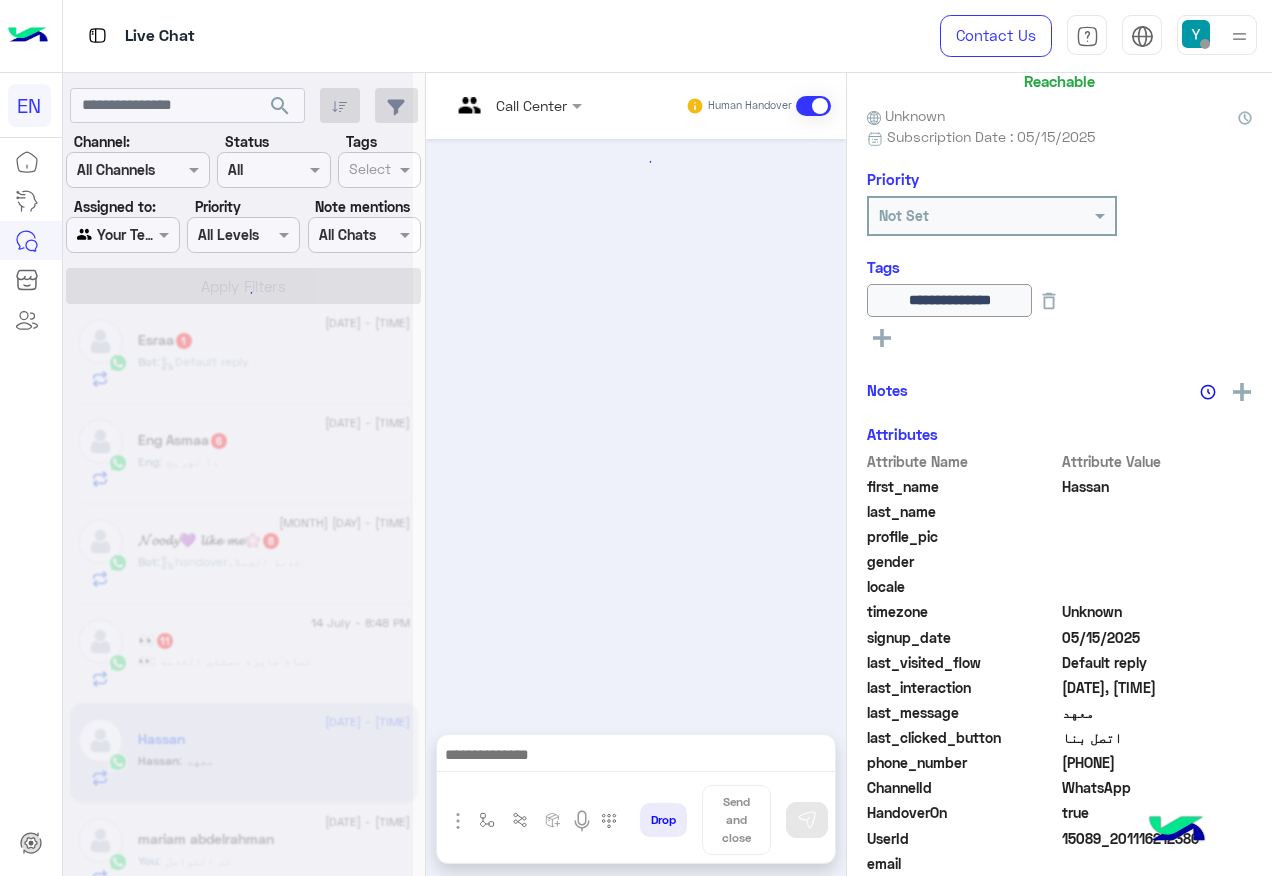 scroll, scrollTop: 200, scrollLeft: 0, axis: vertical 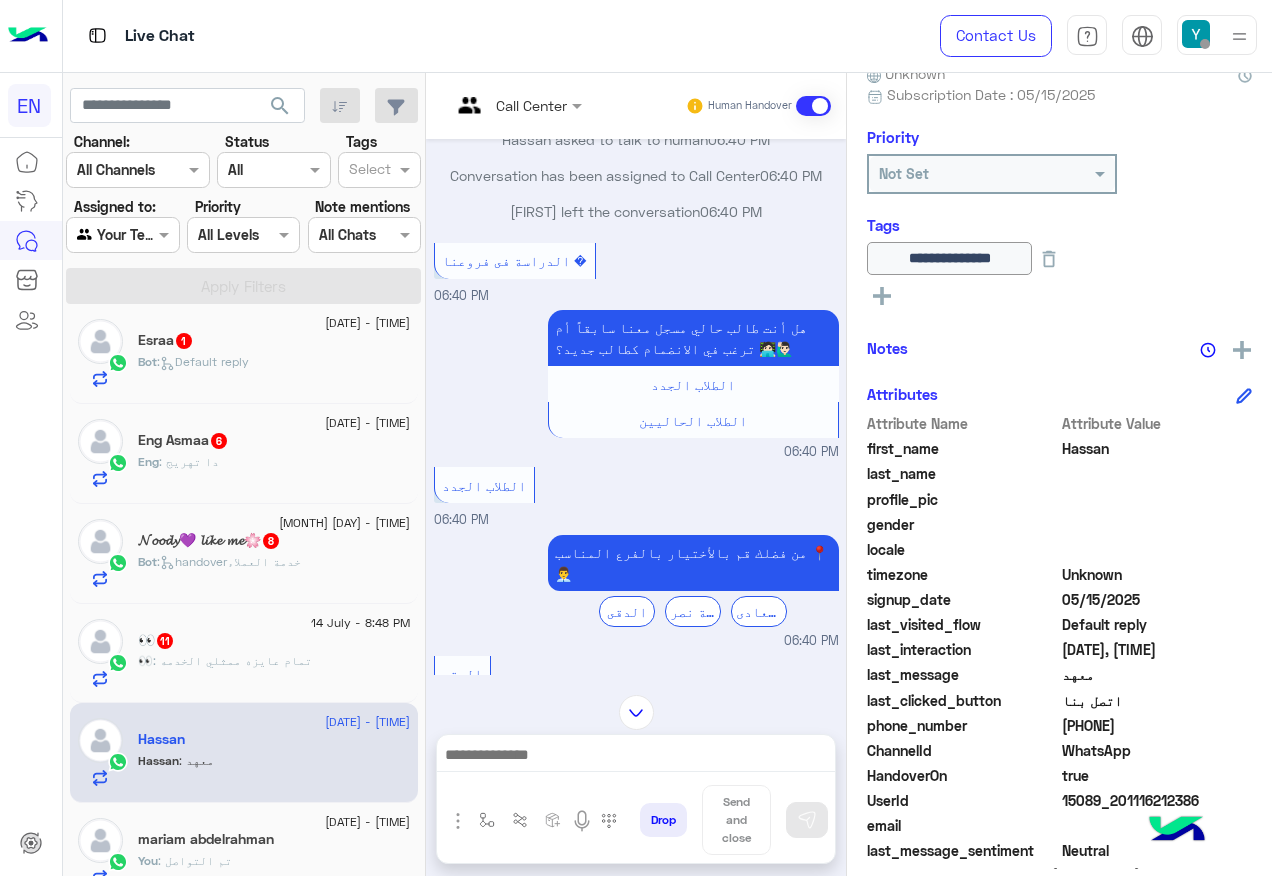 click at bounding box center [516, 104] 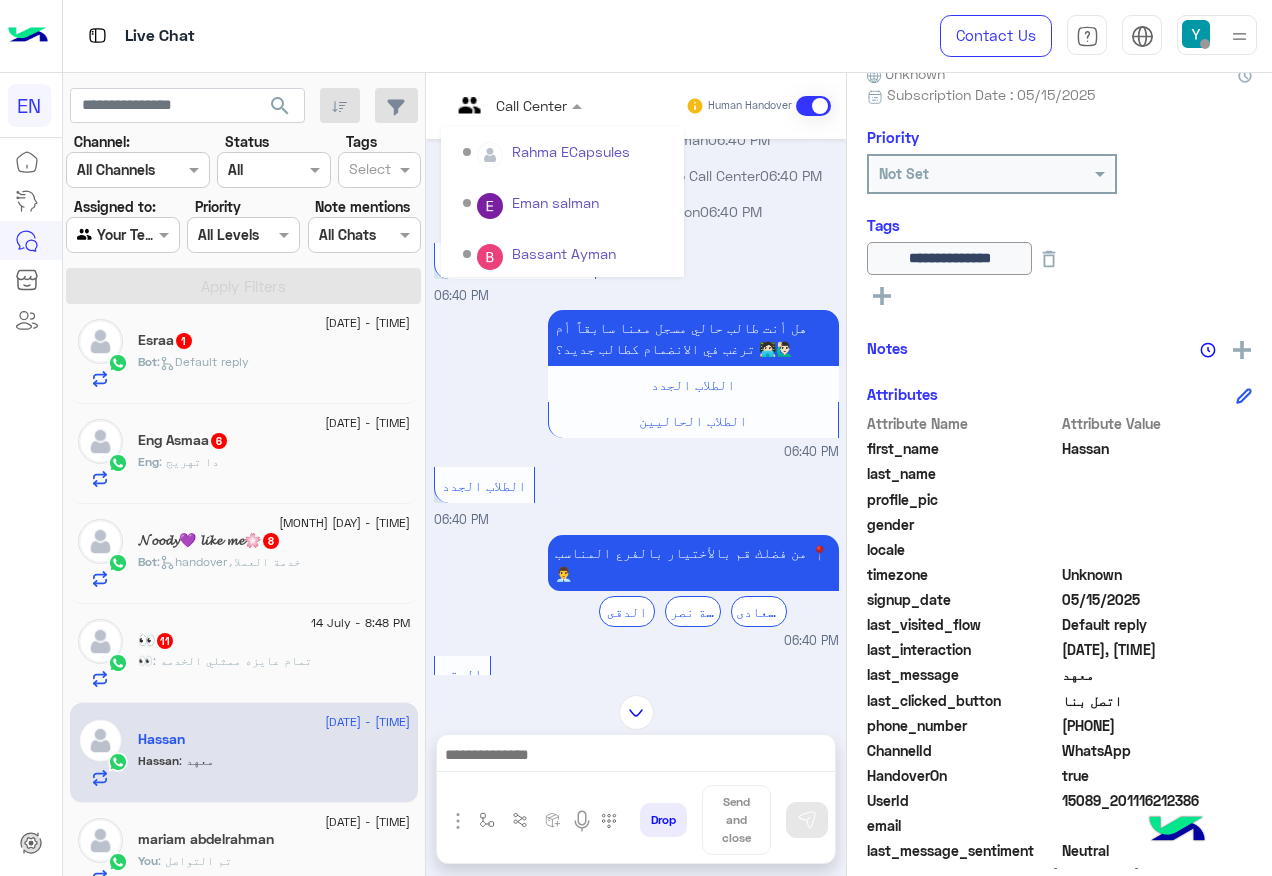 scroll, scrollTop: 332, scrollLeft: 0, axis: vertical 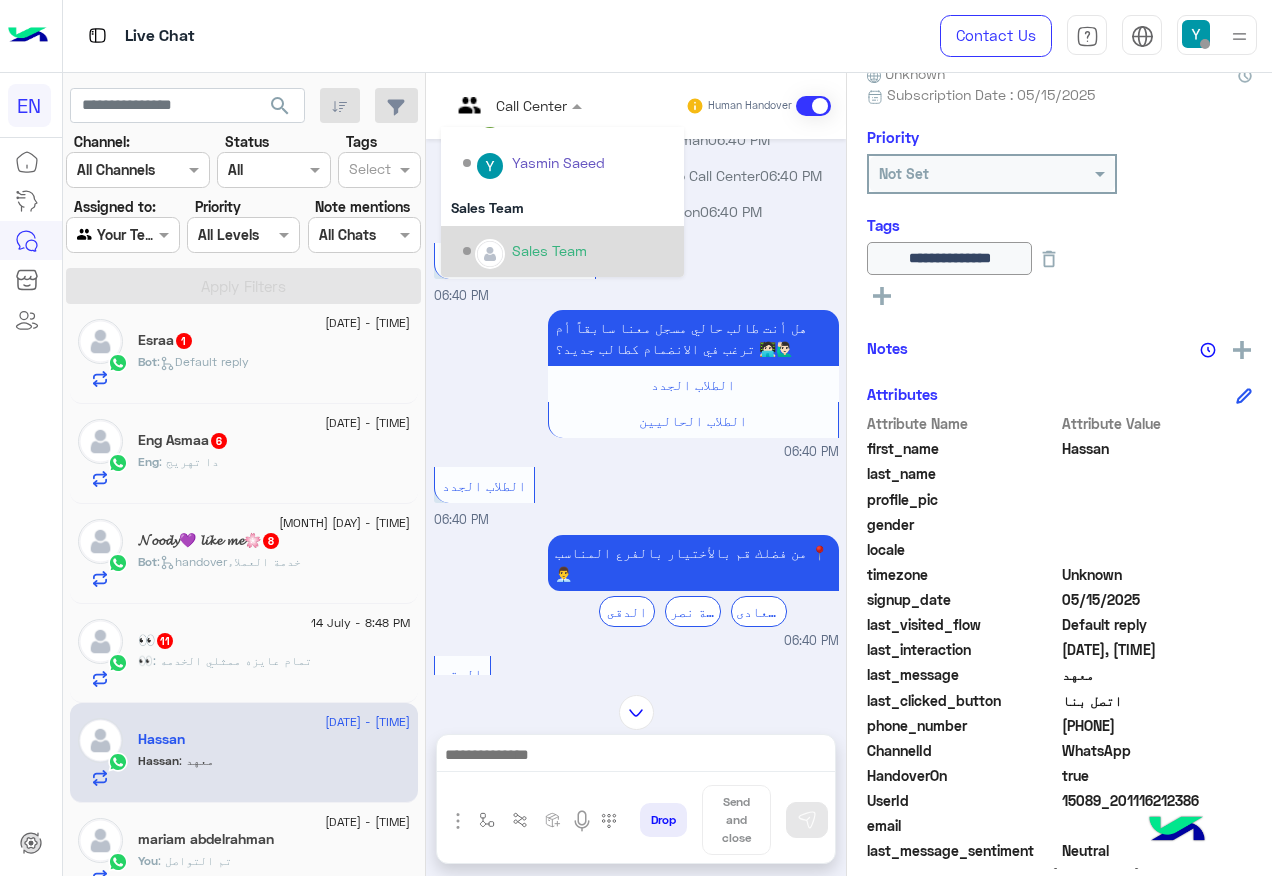 click on "Sales Team" at bounding box center (549, 250) 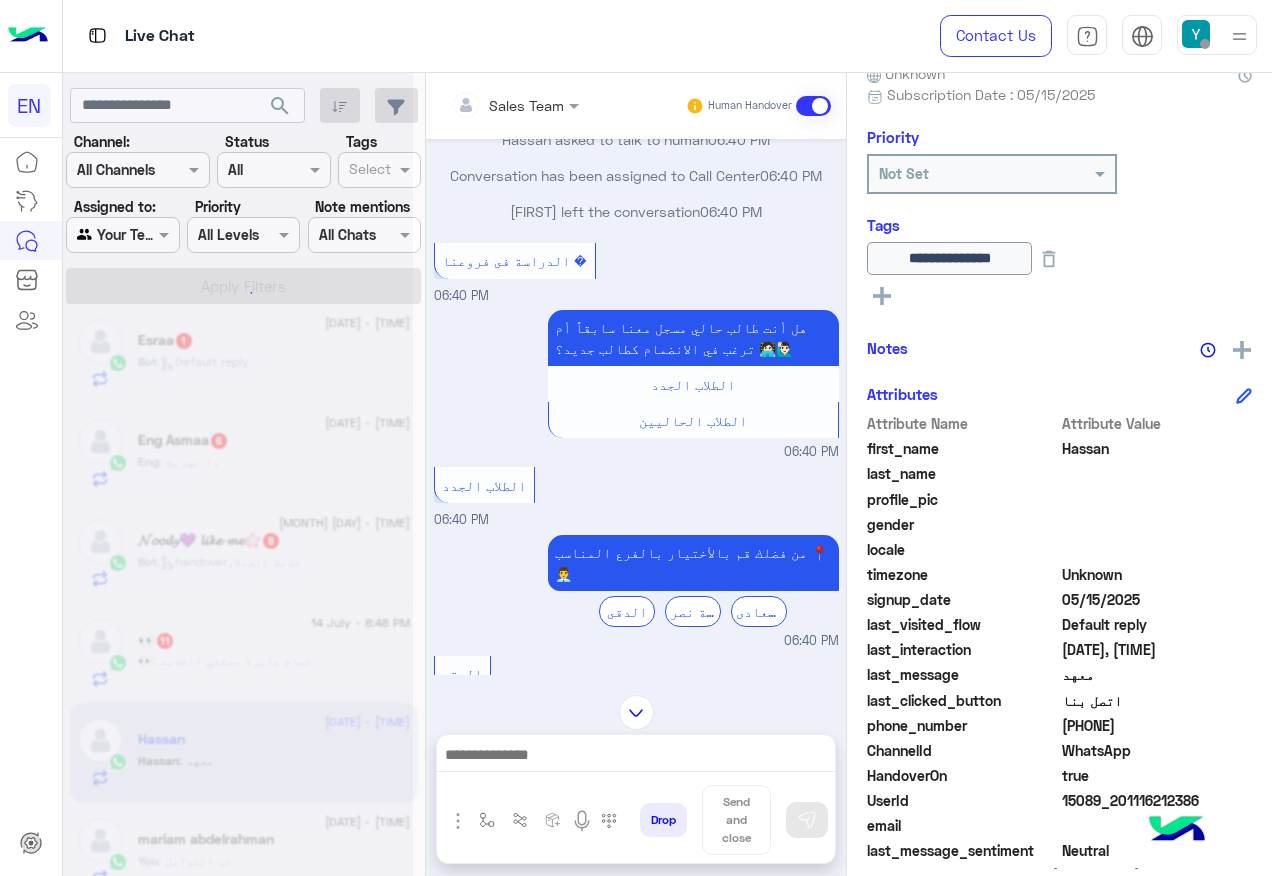 scroll, scrollTop: 1410, scrollLeft: 0, axis: vertical 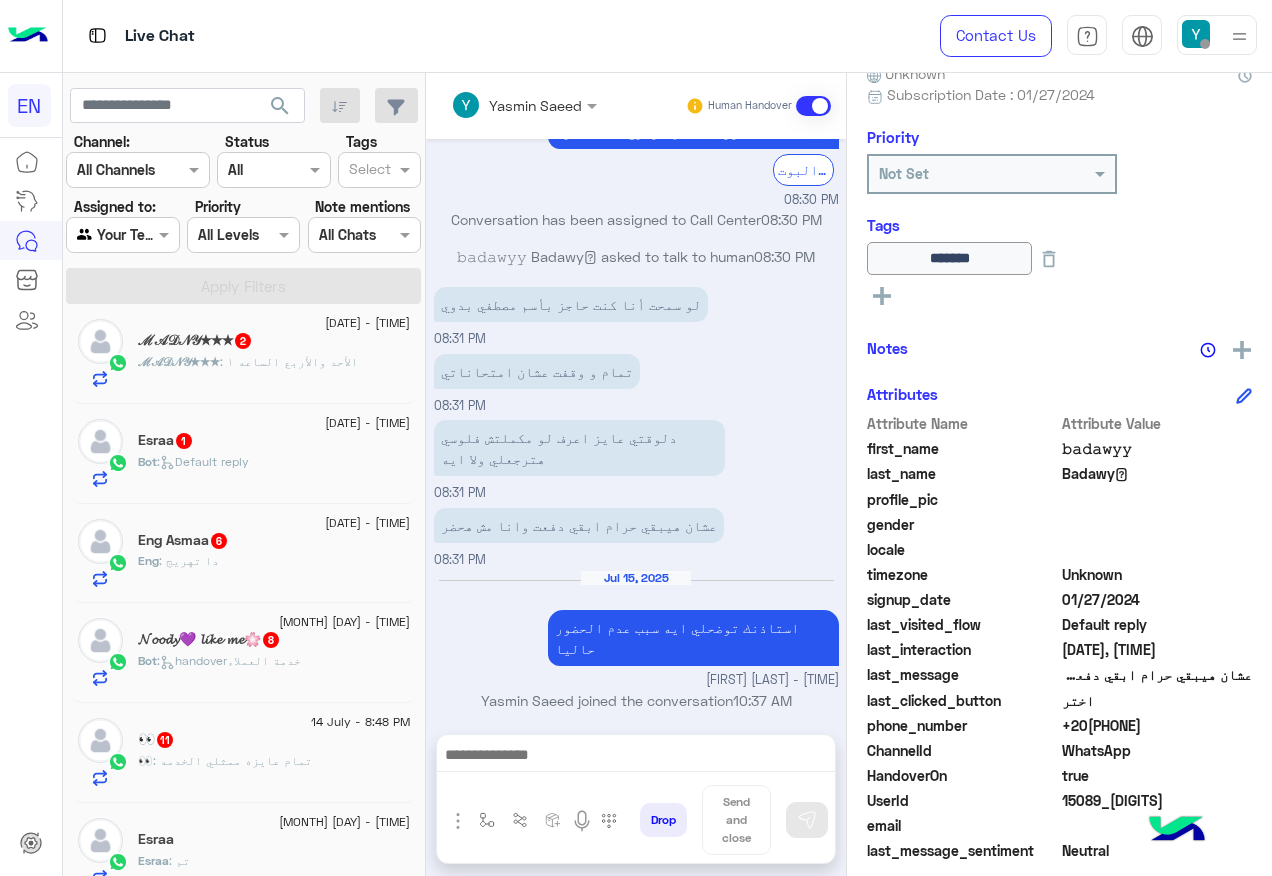 click on "👀 : تمام عايزه ممثلي الخدمه" 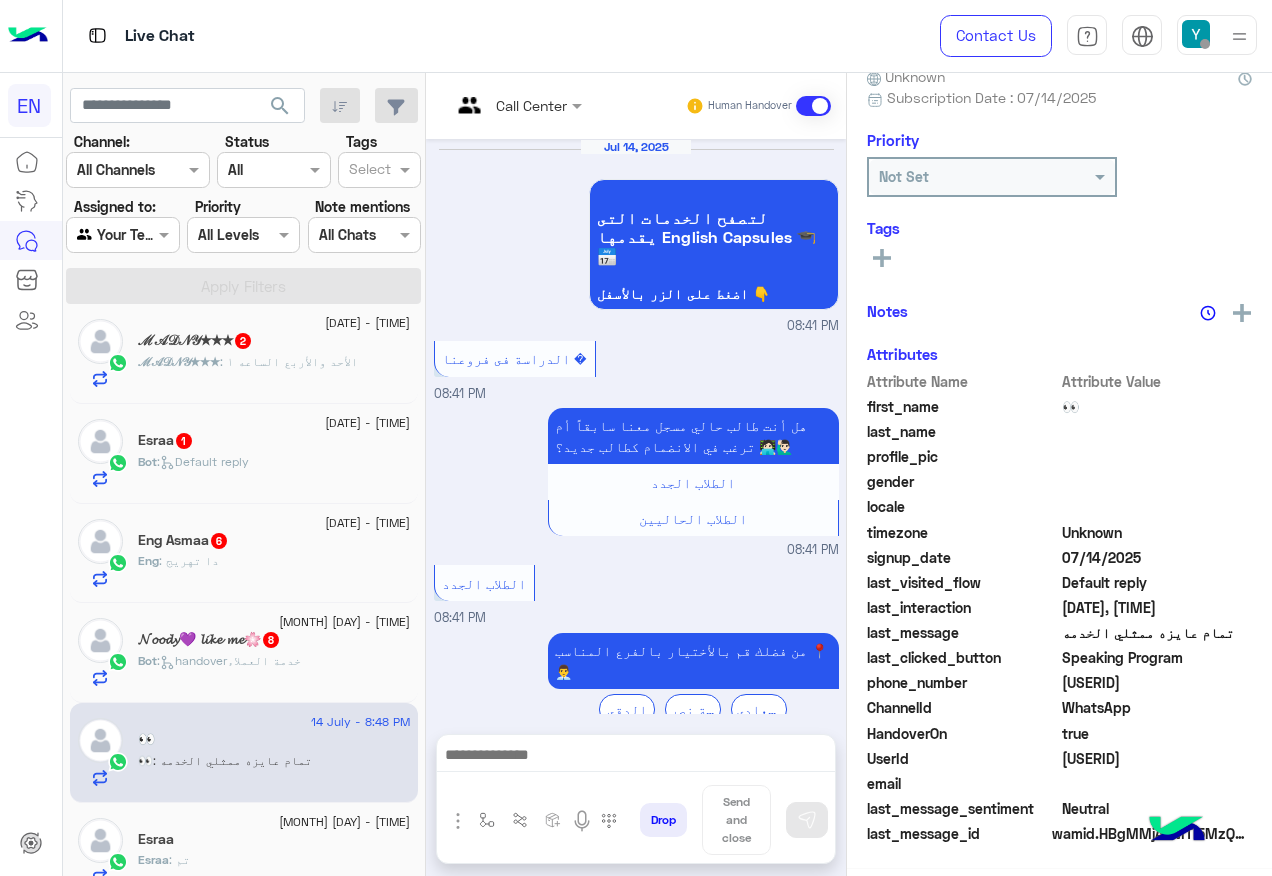 scroll, scrollTop: 3263, scrollLeft: 0, axis: vertical 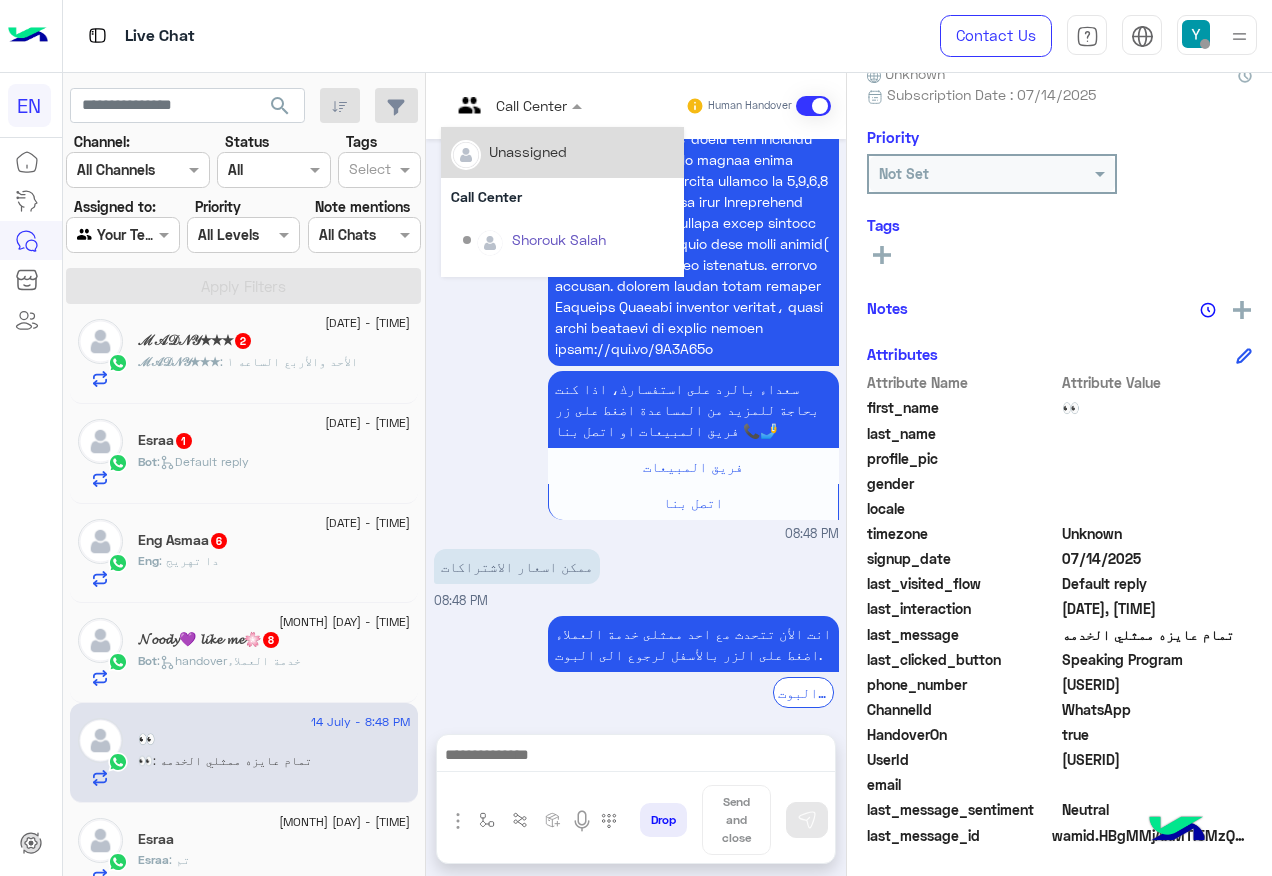 click at bounding box center (491, 105) 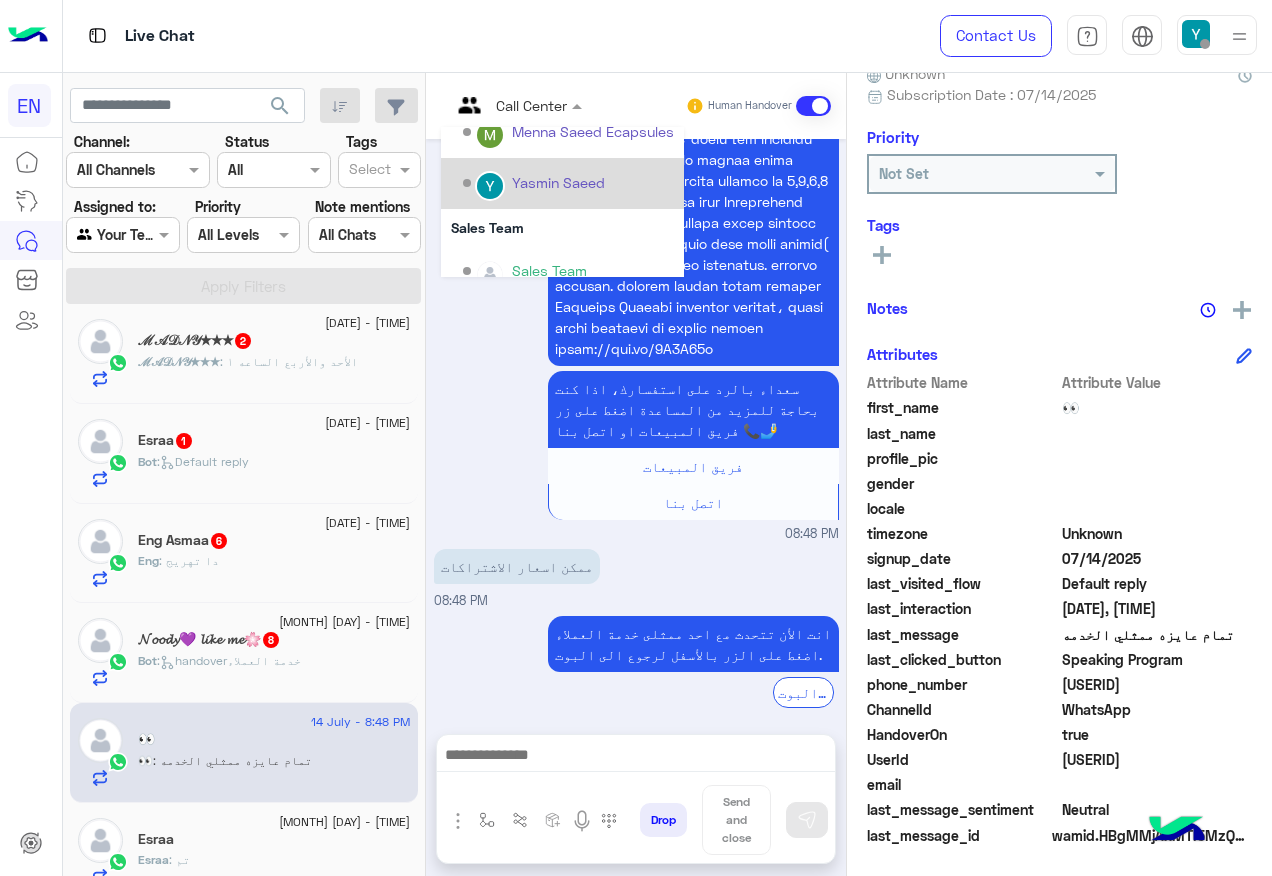 scroll, scrollTop: 332, scrollLeft: 0, axis: vertical 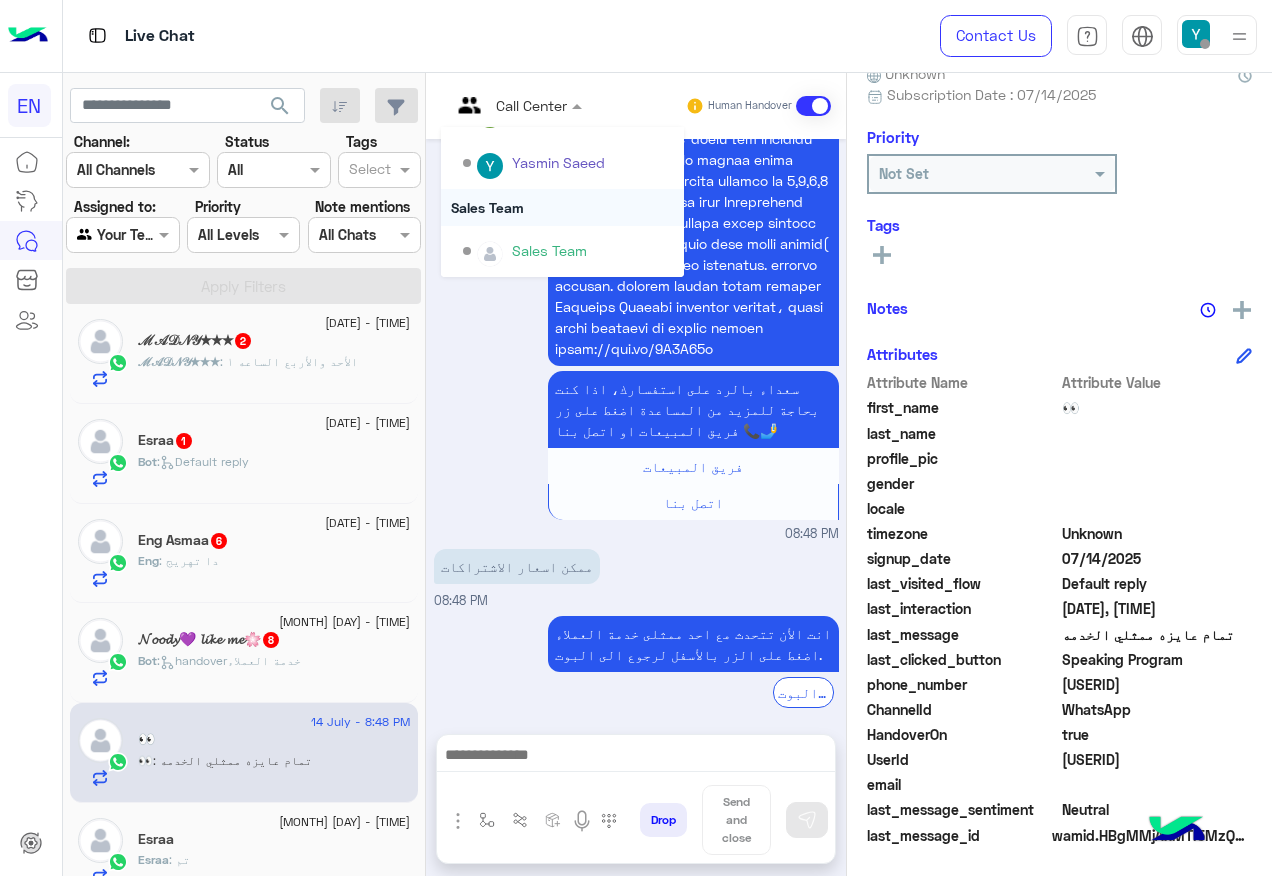 click on "Sales Team" at bounding box center [562, 207] 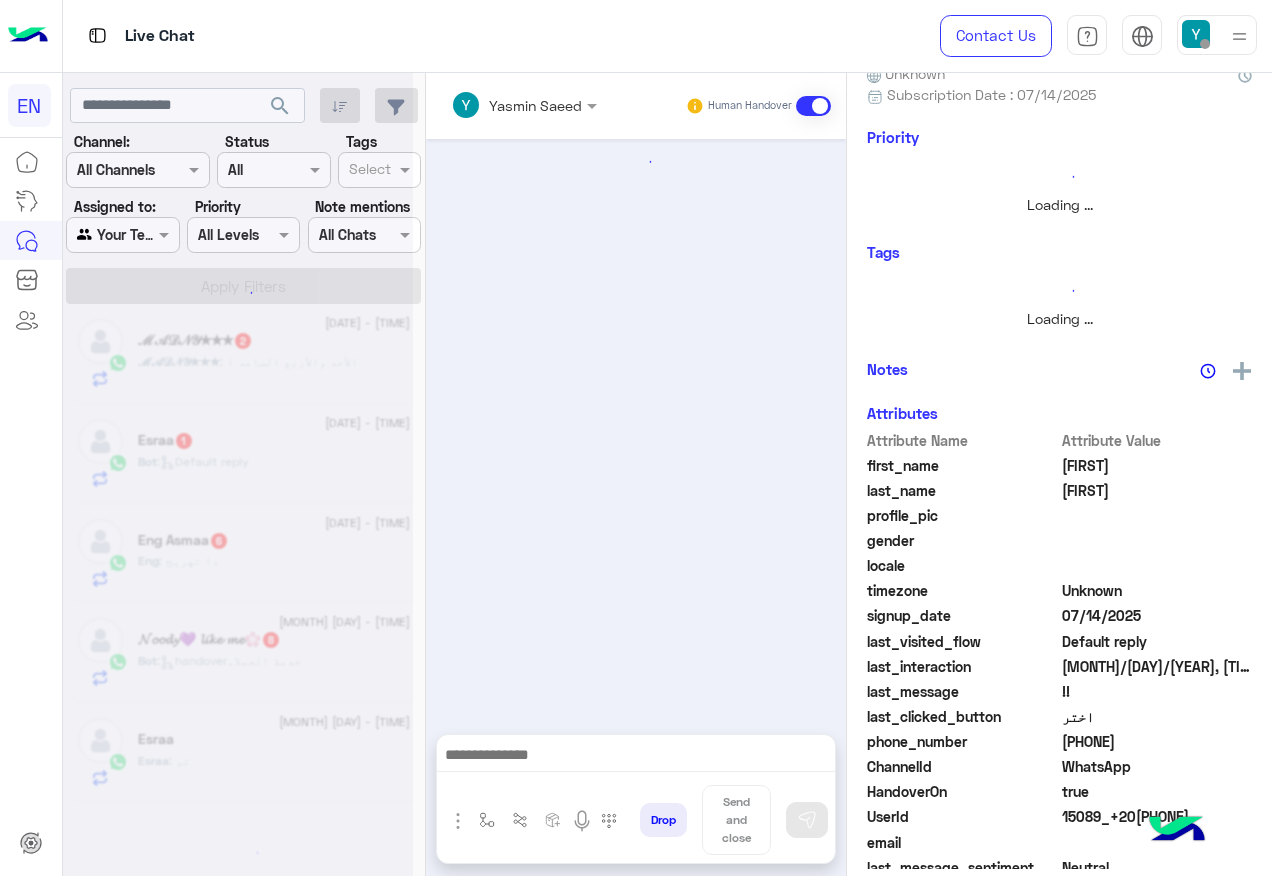 scroll, scrollTop: 1410, scrollLeft: 0, axis: vertical 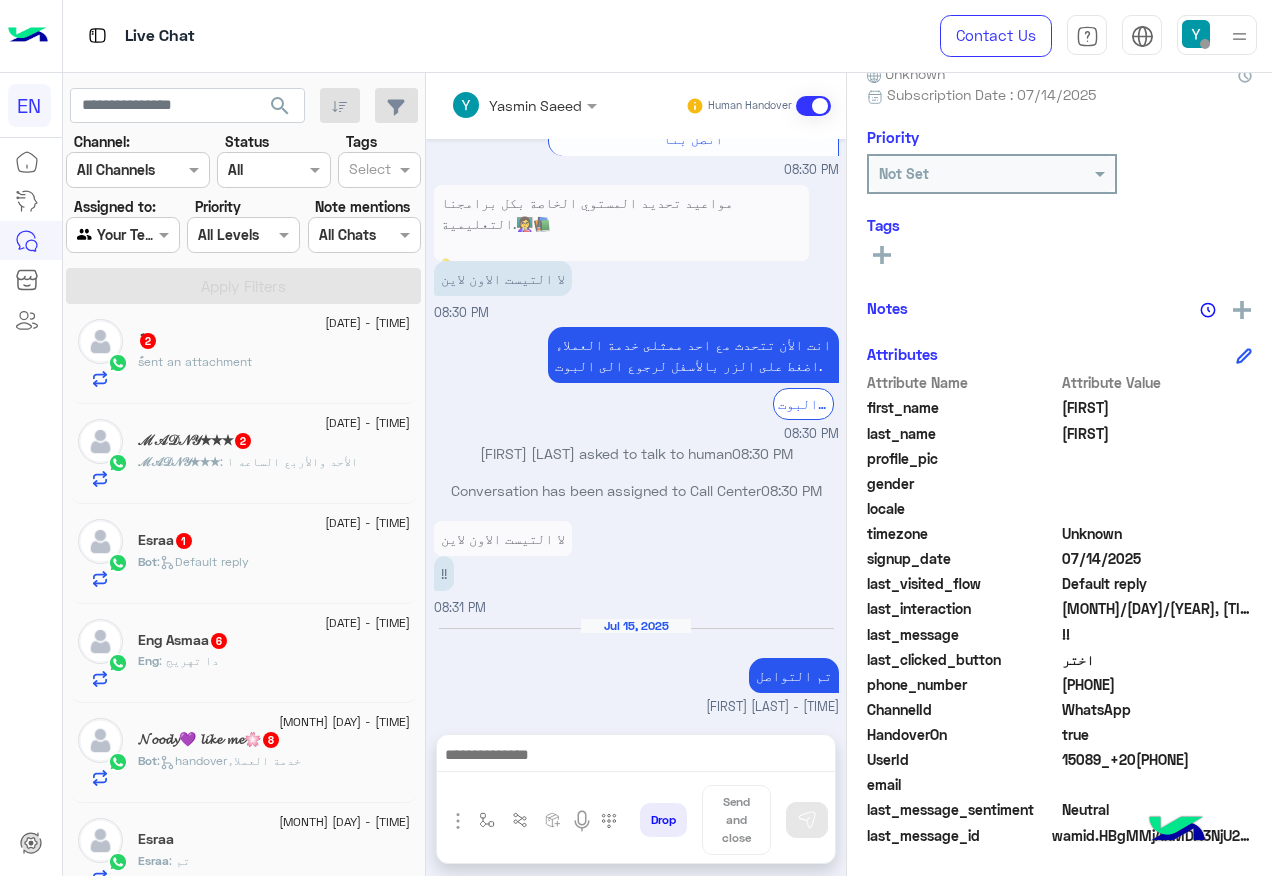 click on "𝓝𝓸𝓸𝓭𝔂💜 𝓵𝓲𝓴𝓮 𝓶𝓮🌸 8" 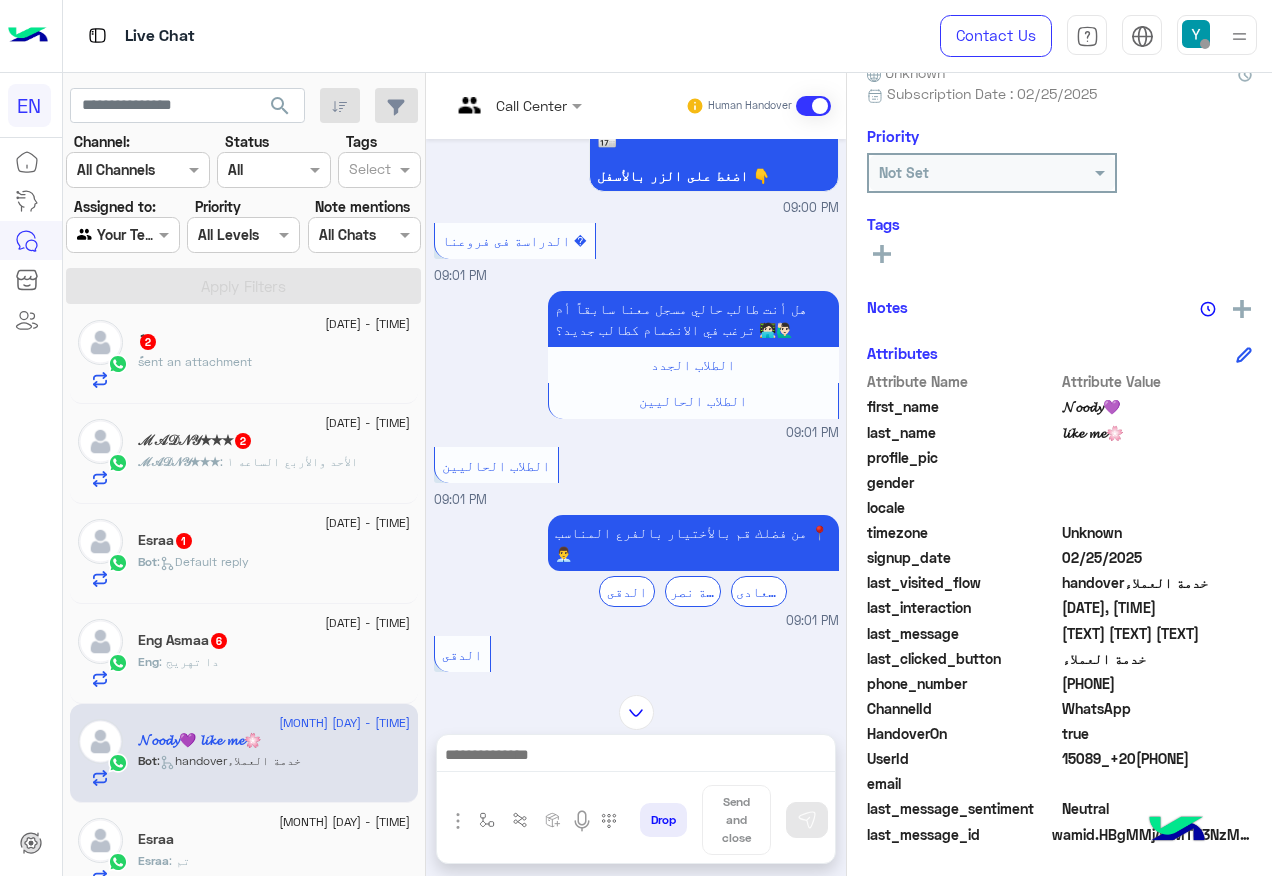 click on "[PHONE]" 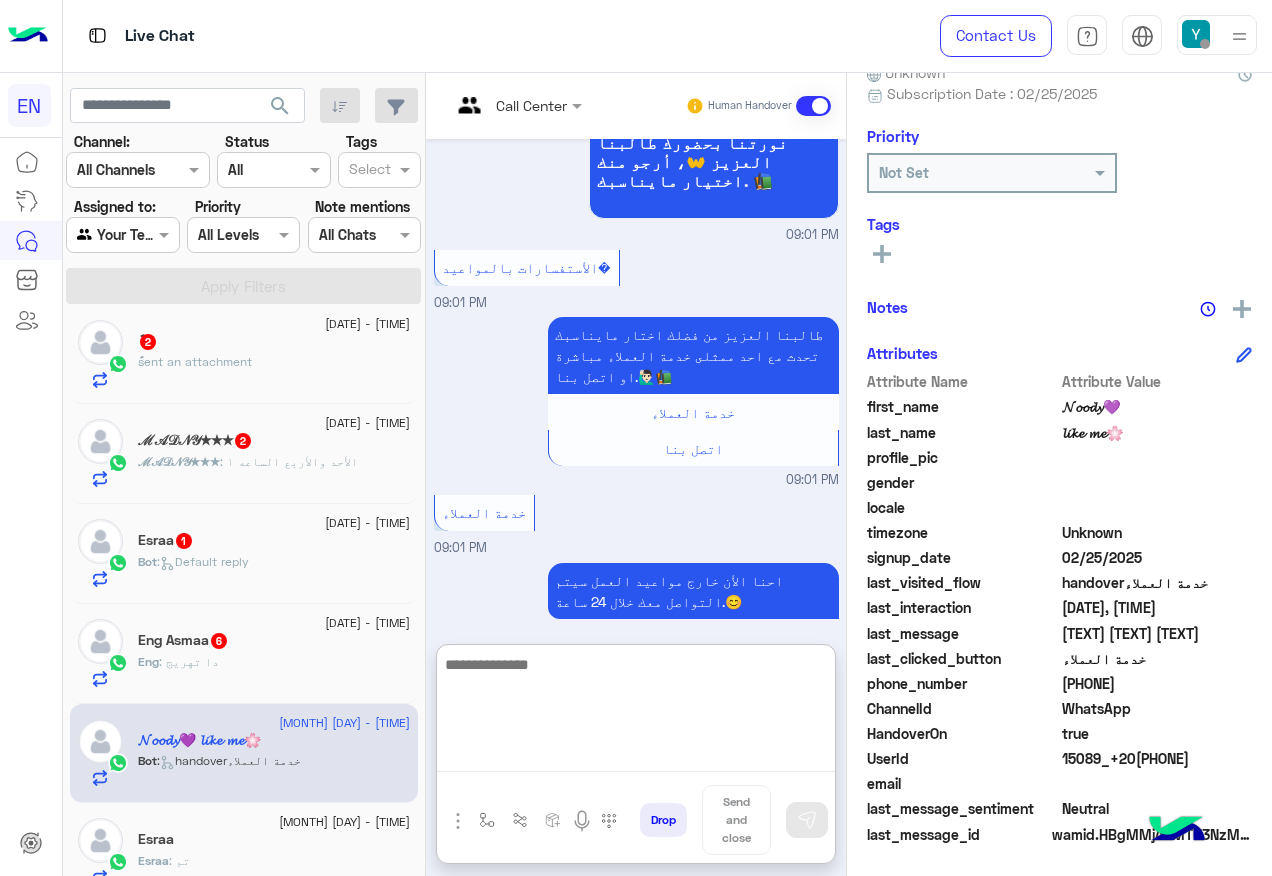 click at bounding box center (636, 712) 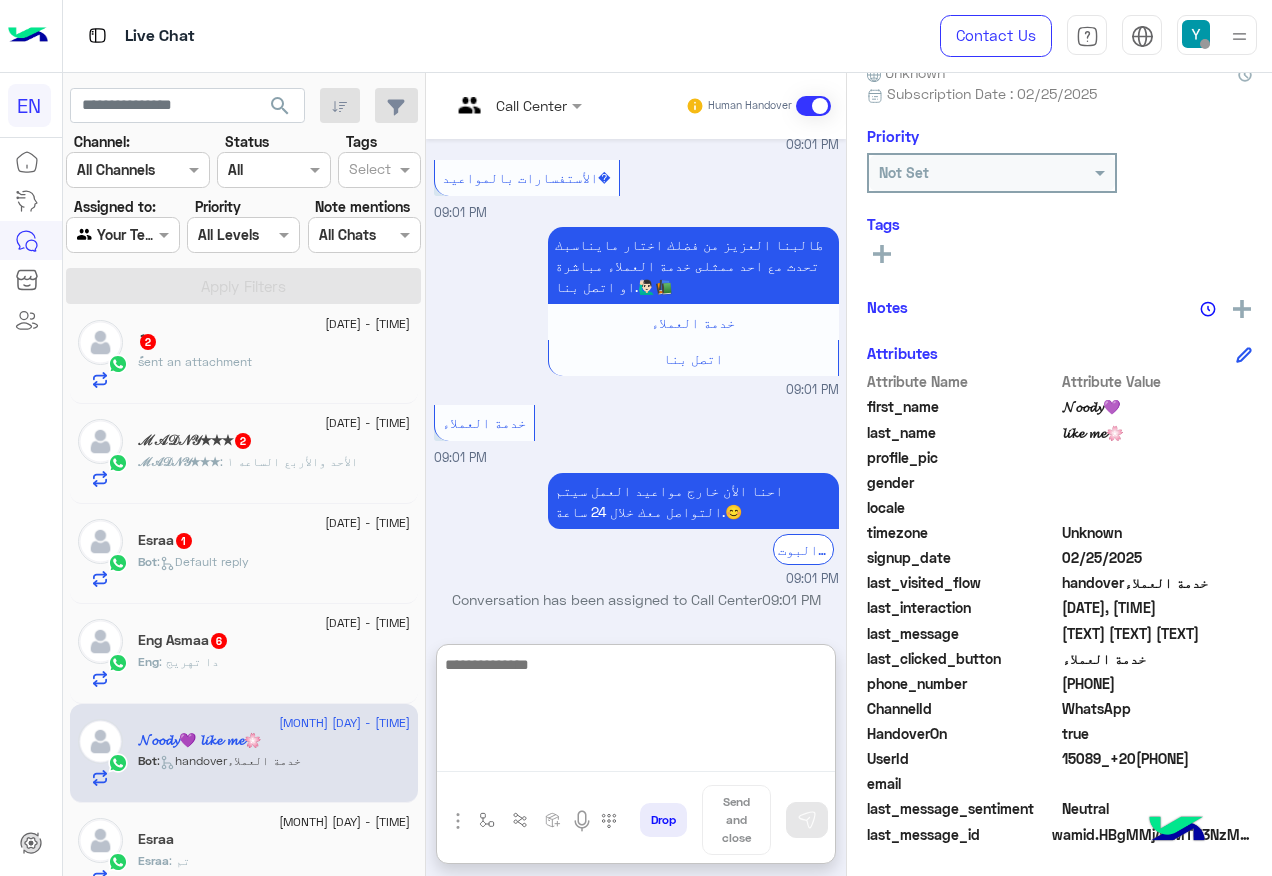 click at bounding box center [636, 712] 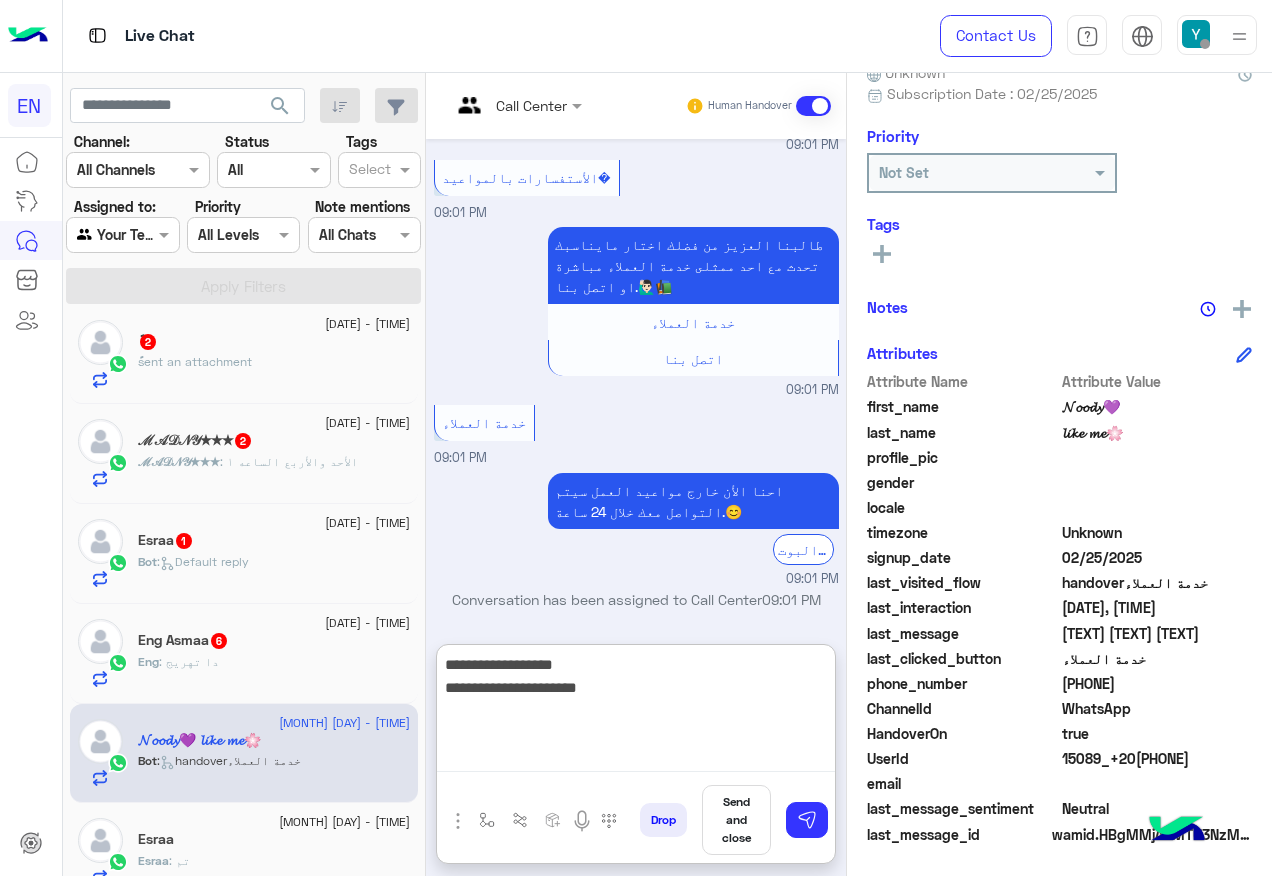 type on "**********" 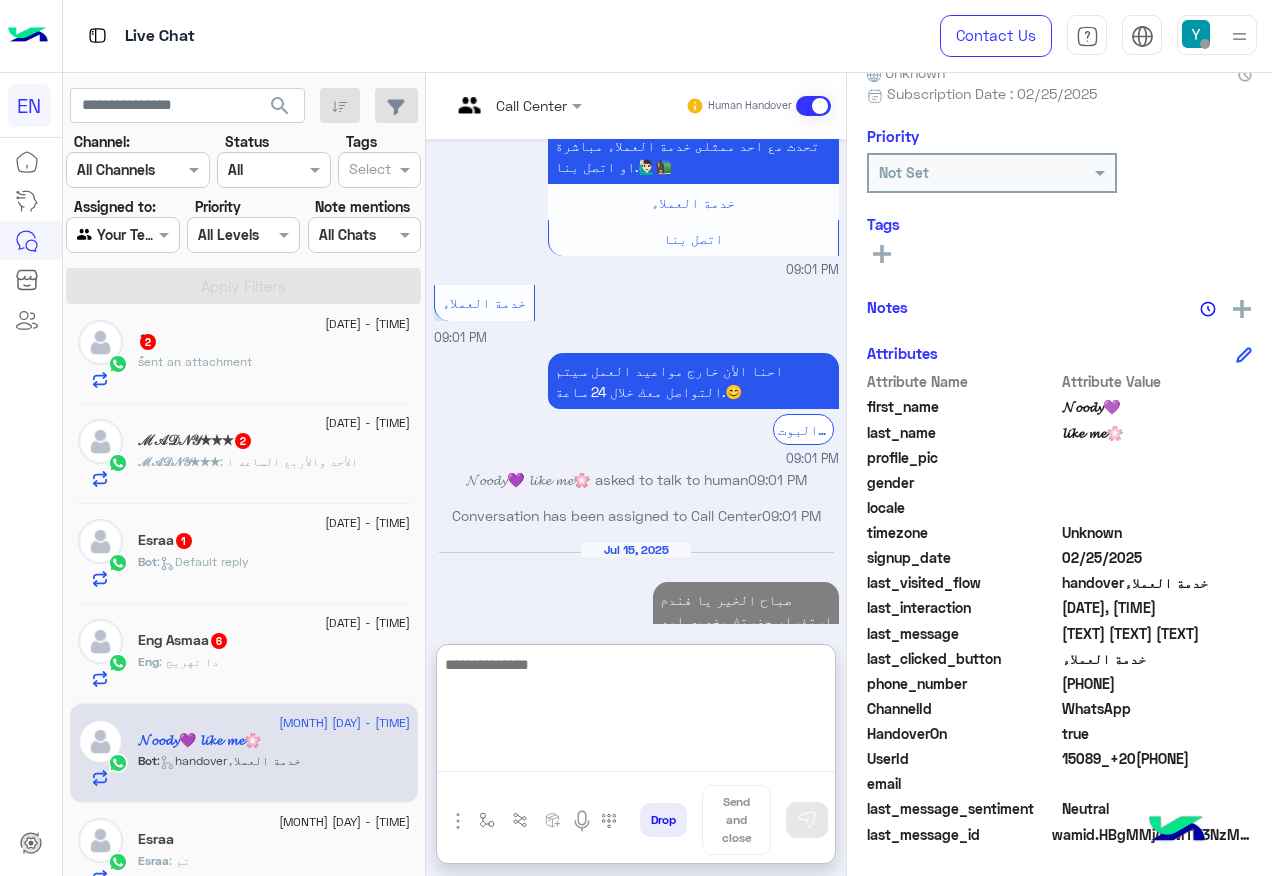scroll, scrollTop: 1738, scrollLeft: 0, axis: vertical 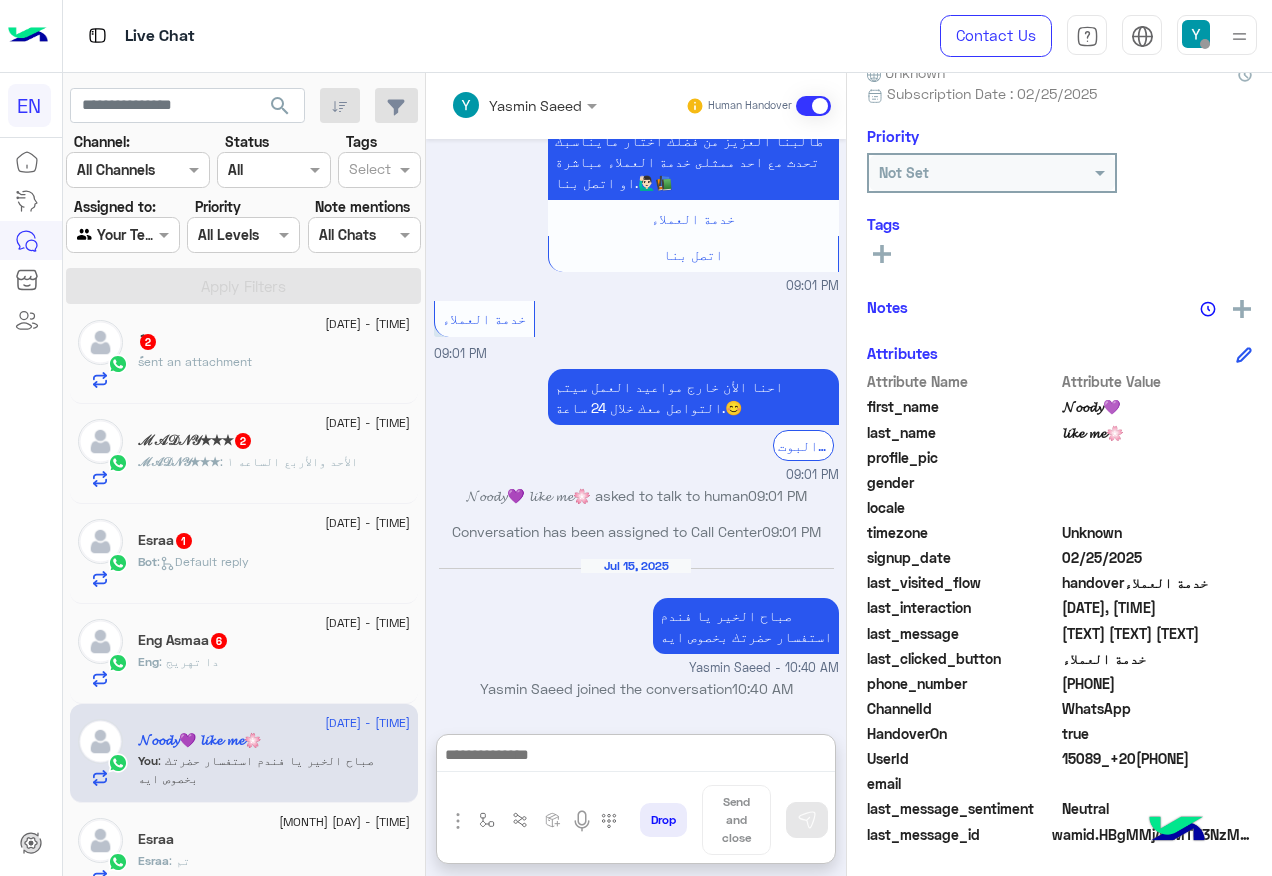click on "Eng [LAST] 6" 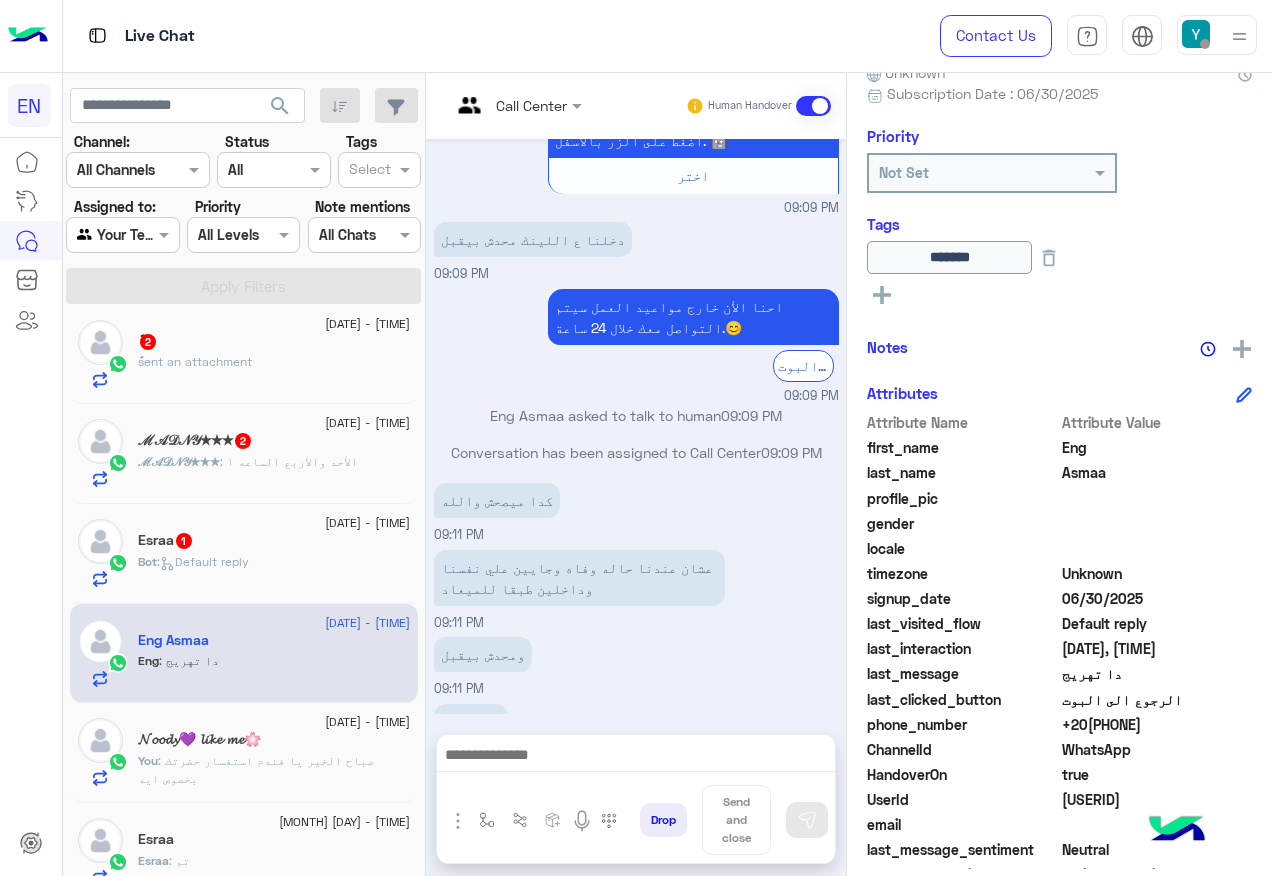 scroll, scrollTop: 1171, scrollLeft: 0, axis: vertical 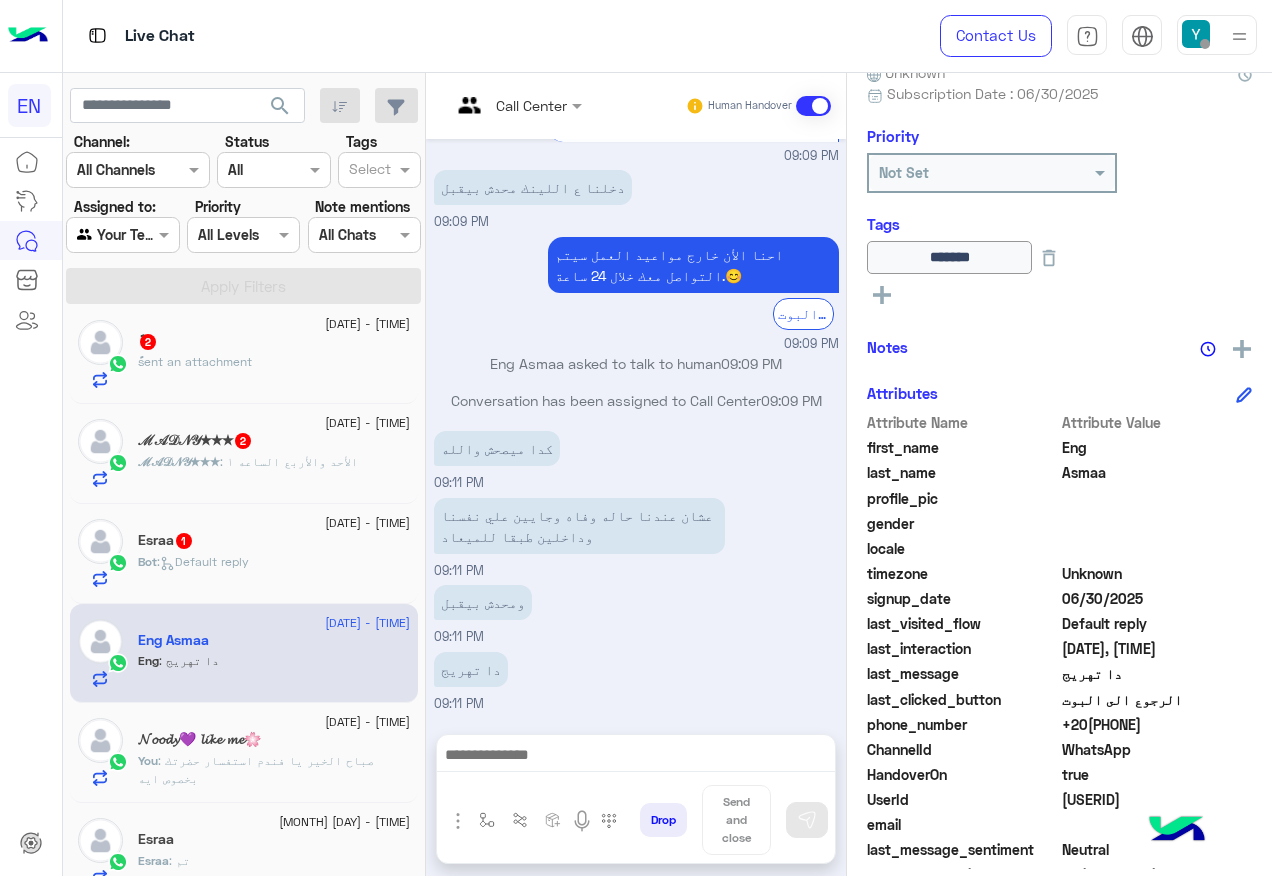 click on "+20[PHONE]" 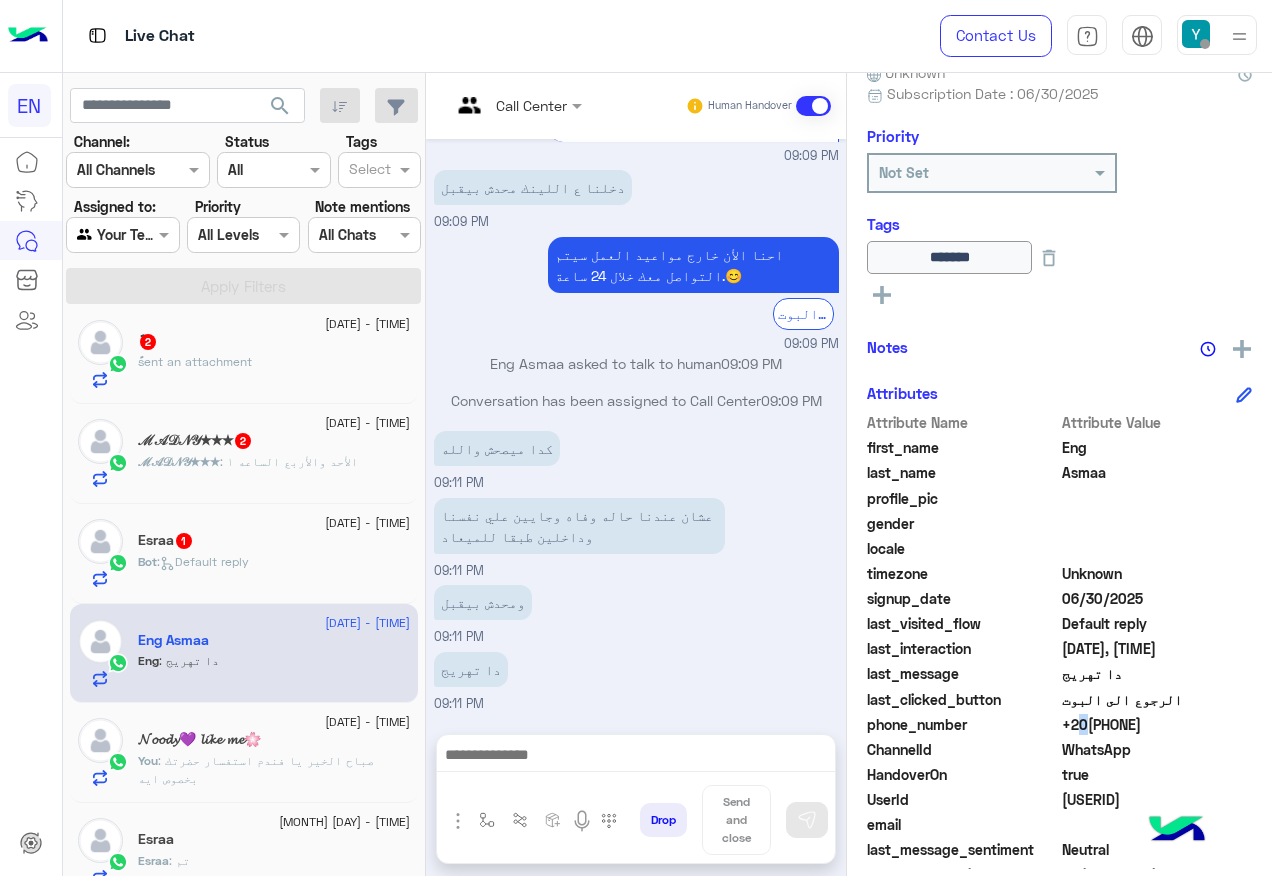 click on "+20[PHONE]" 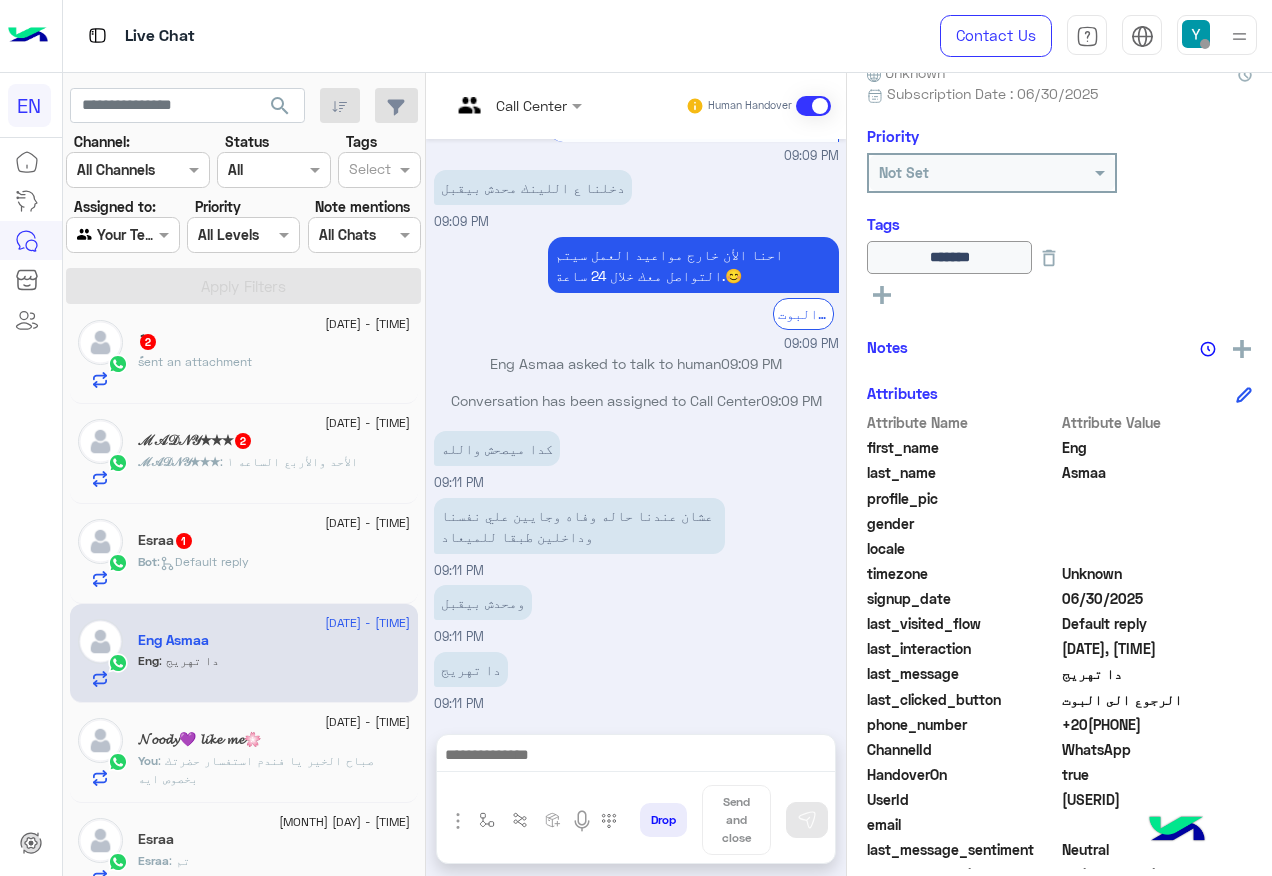 drag, startPoint x: 1071, startPoint y: 719, endPoint x: 1126, endPoint y: 725, distance: 55.326305 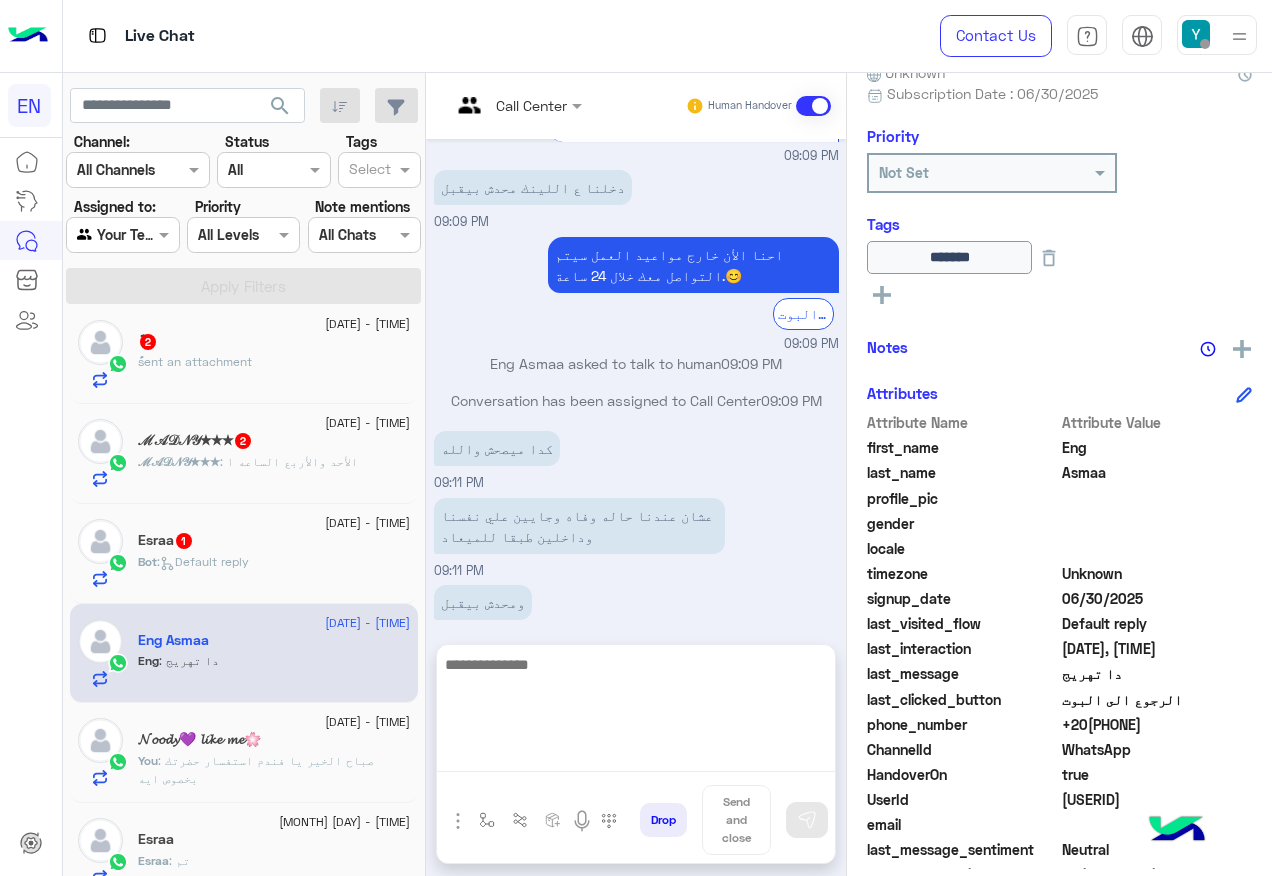 click at bounding box center [636, 712] 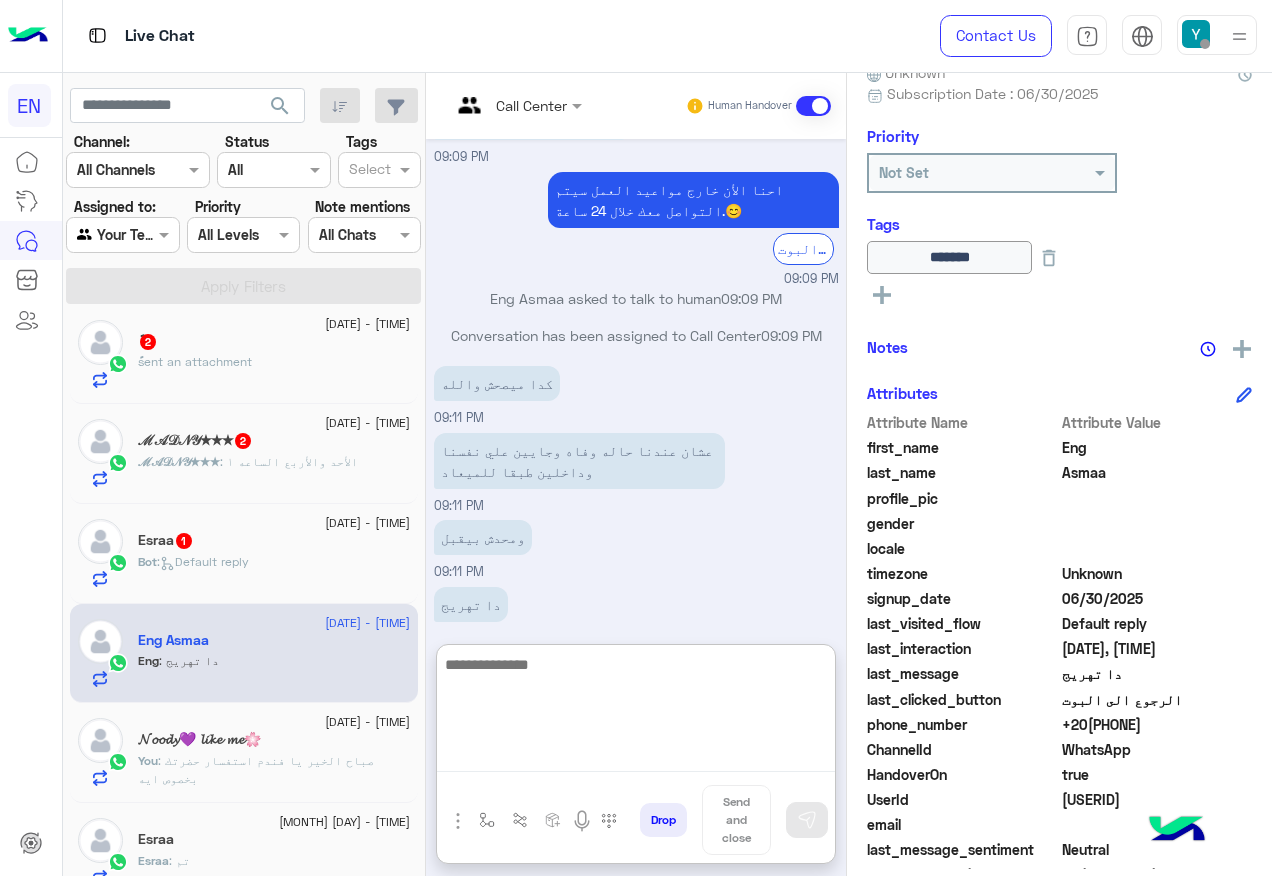scroll, scrollTop: 1261, scrollLeft: 0, axis: vertical 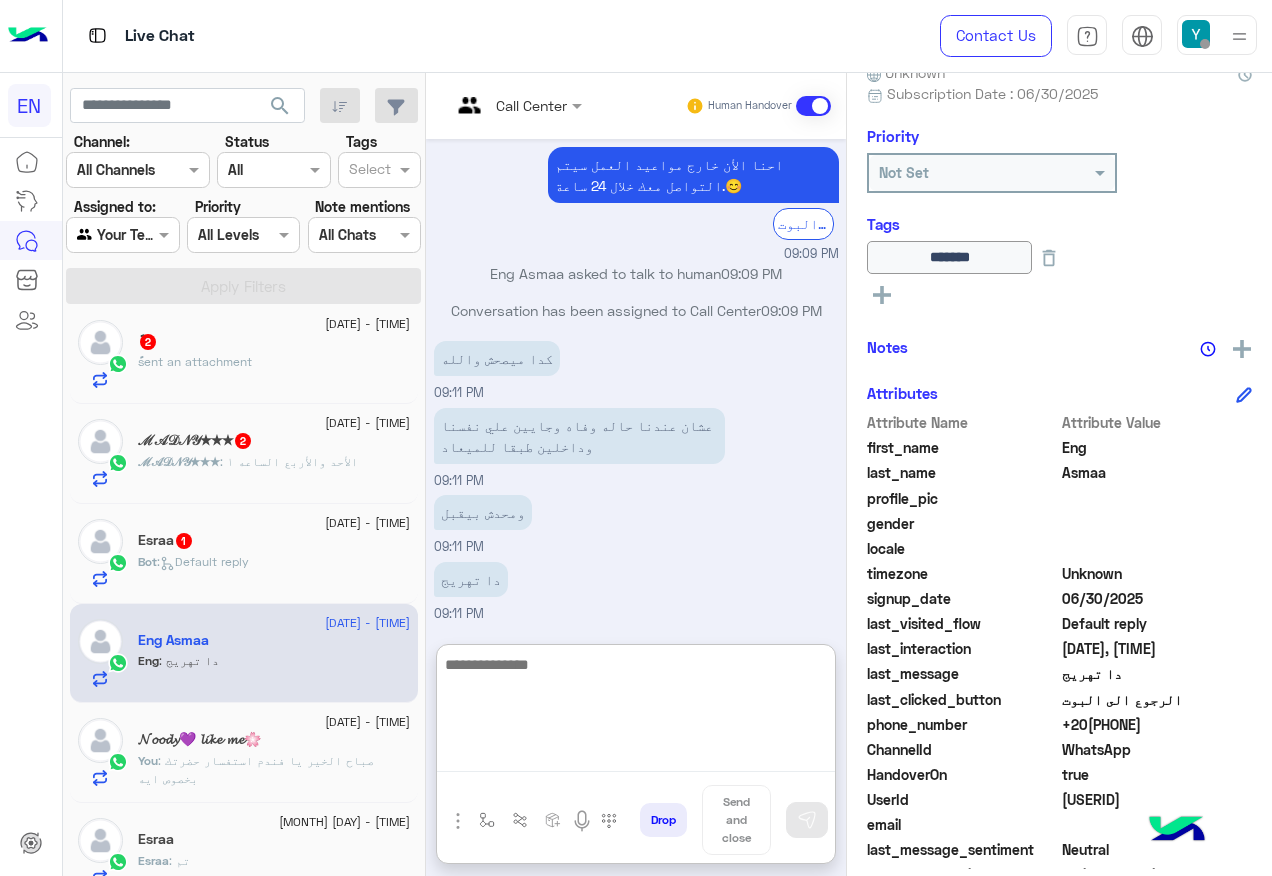 click at bounding box center (636, 712) 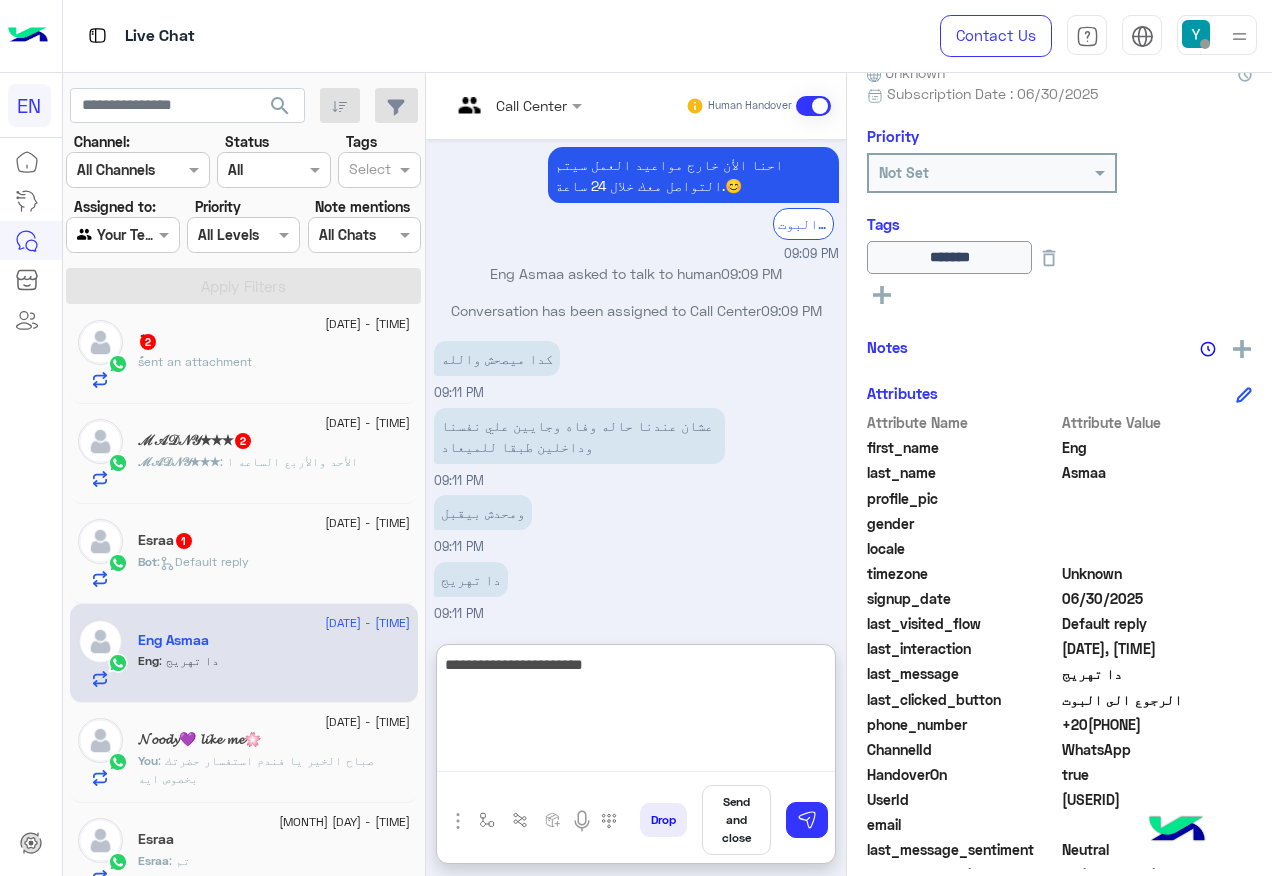 type on "**********" 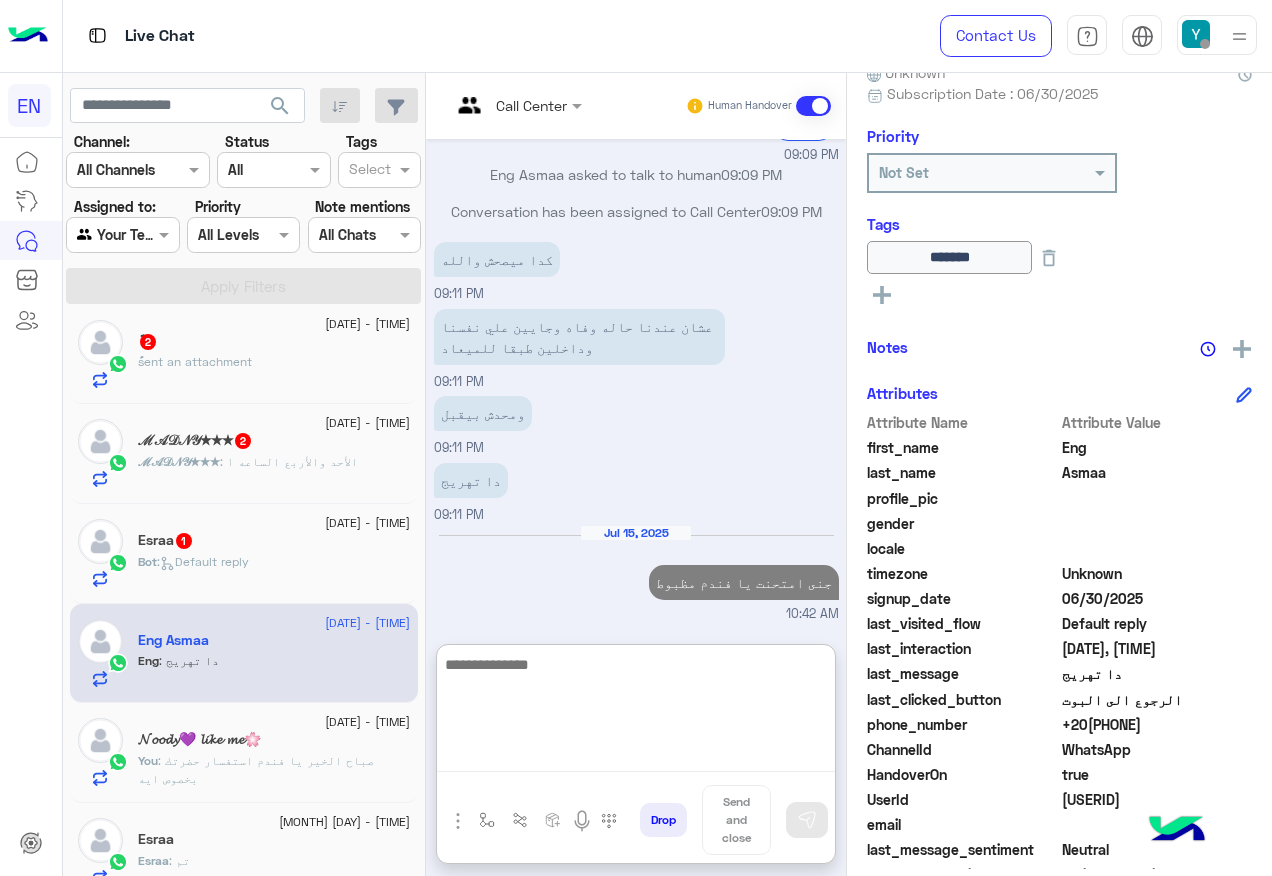 scroll, scrollTop: 1397, scrollLeft: 0, axis: vertical 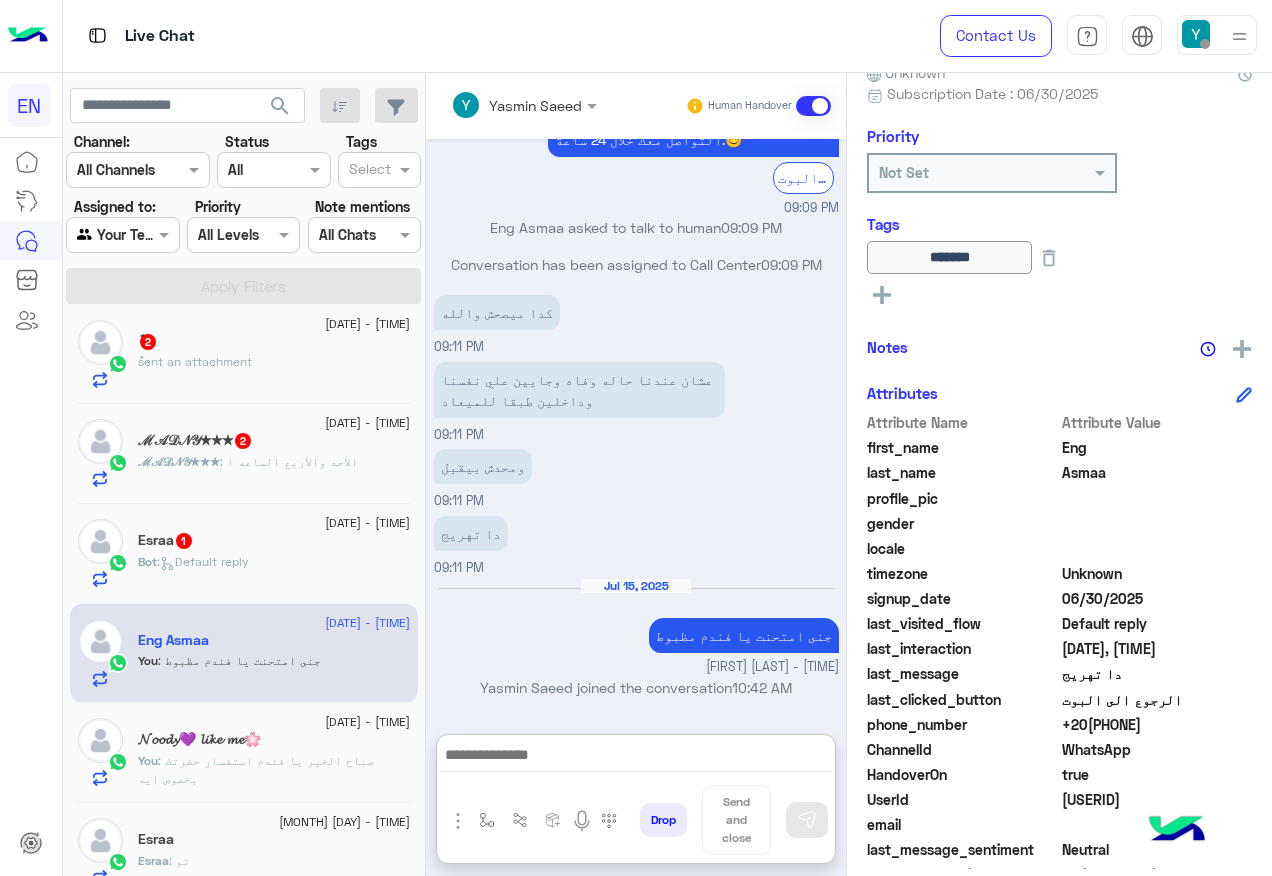 click on "Bot :   Default reply" 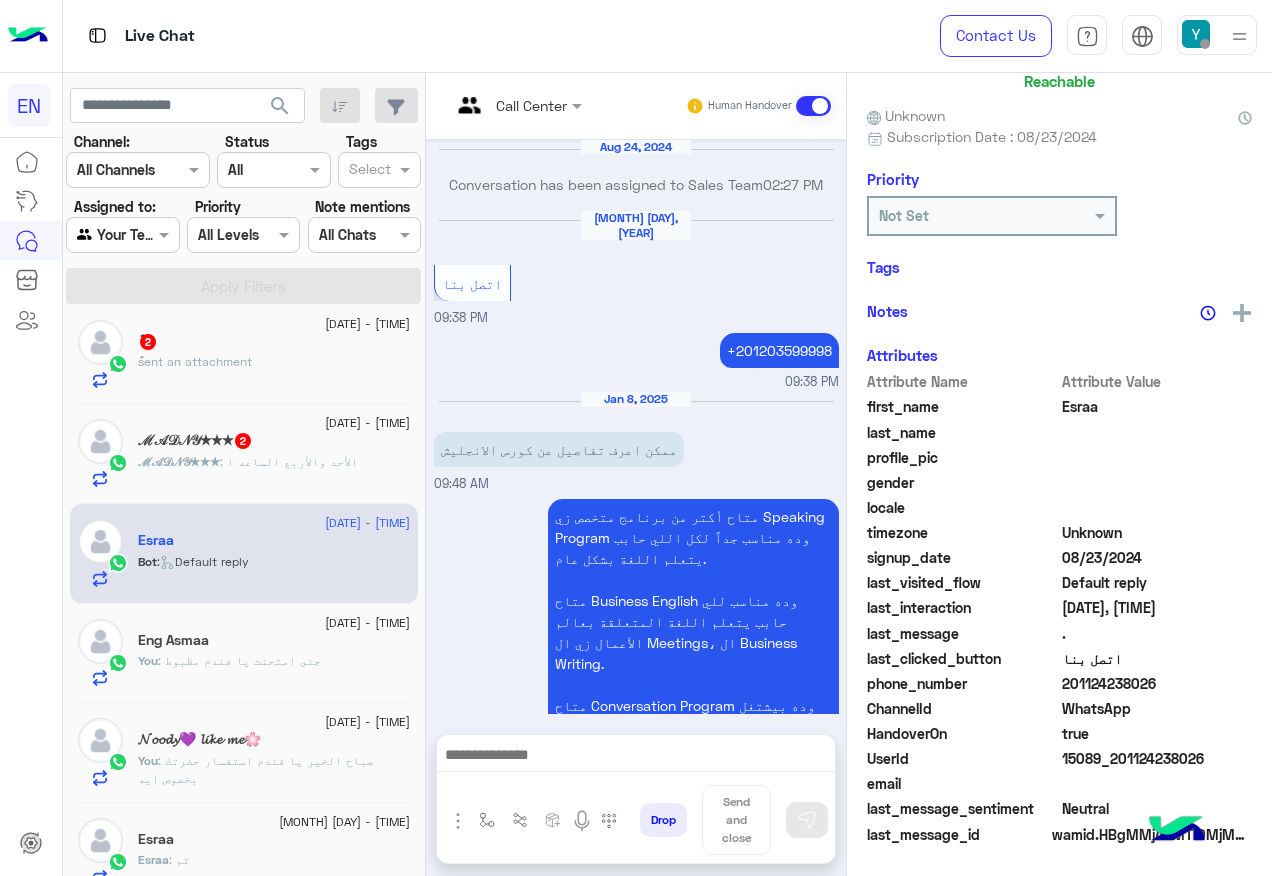 scroll, scrollTop: 158, scrollLeft: 0, axis: vertical 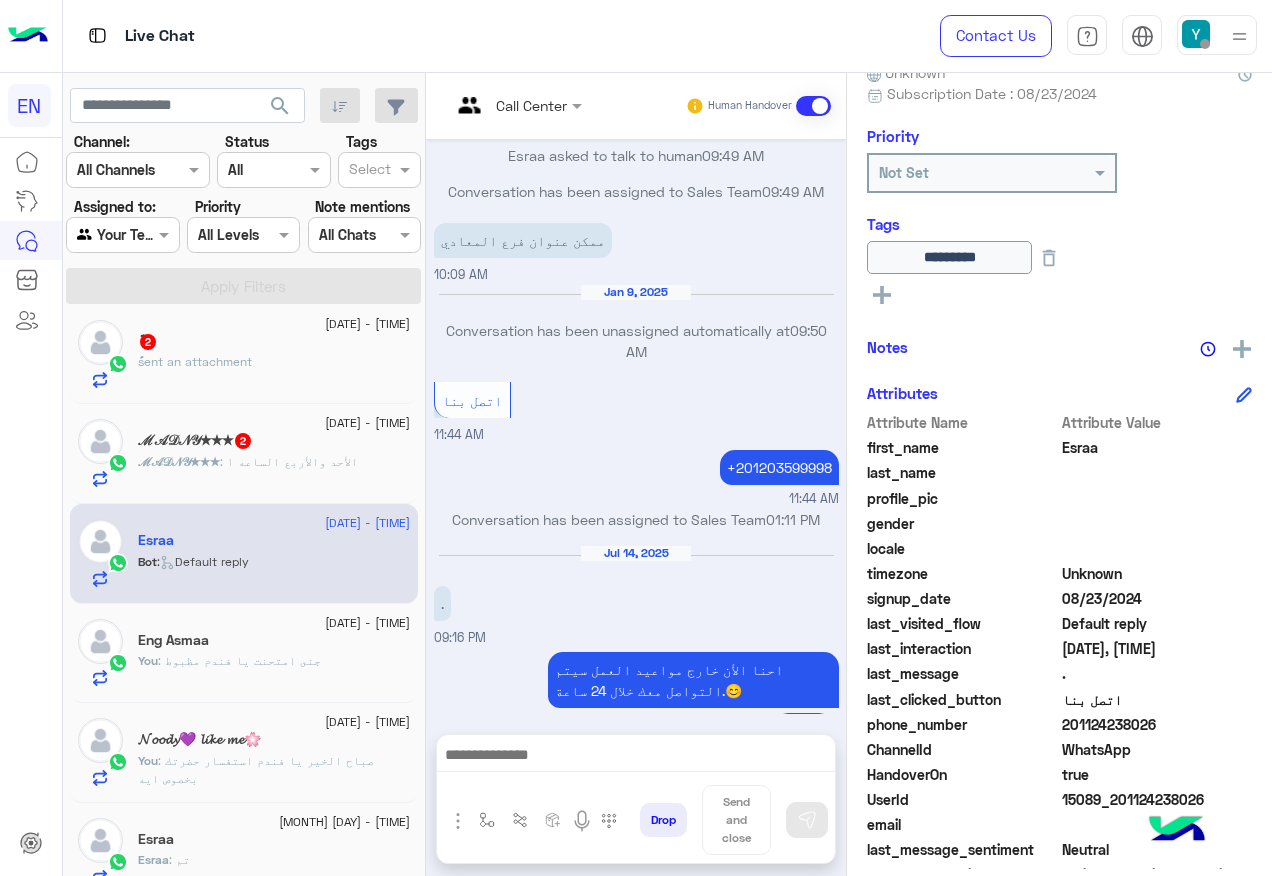 click on "201124238026" 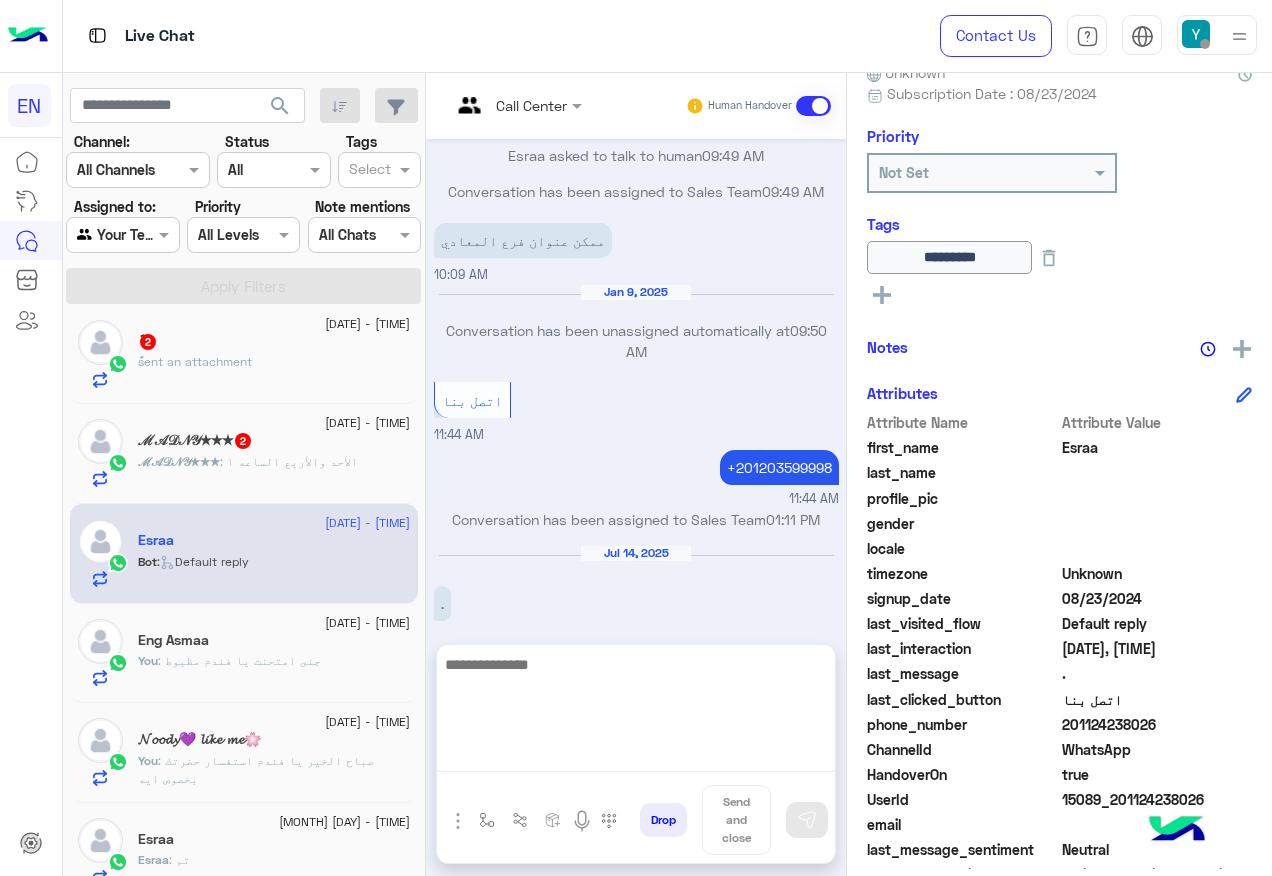 click at bounding box center [636, 712] 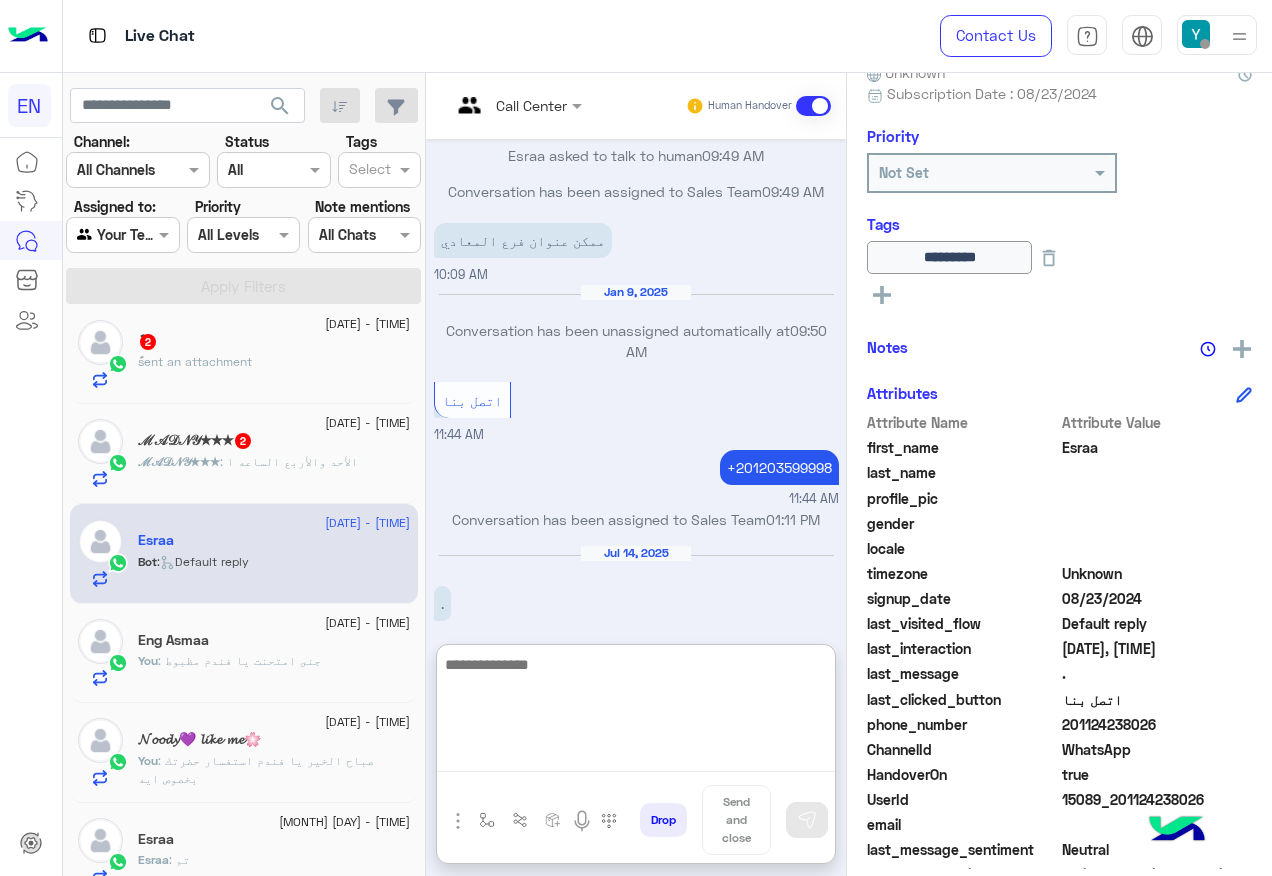 paste on "**********" 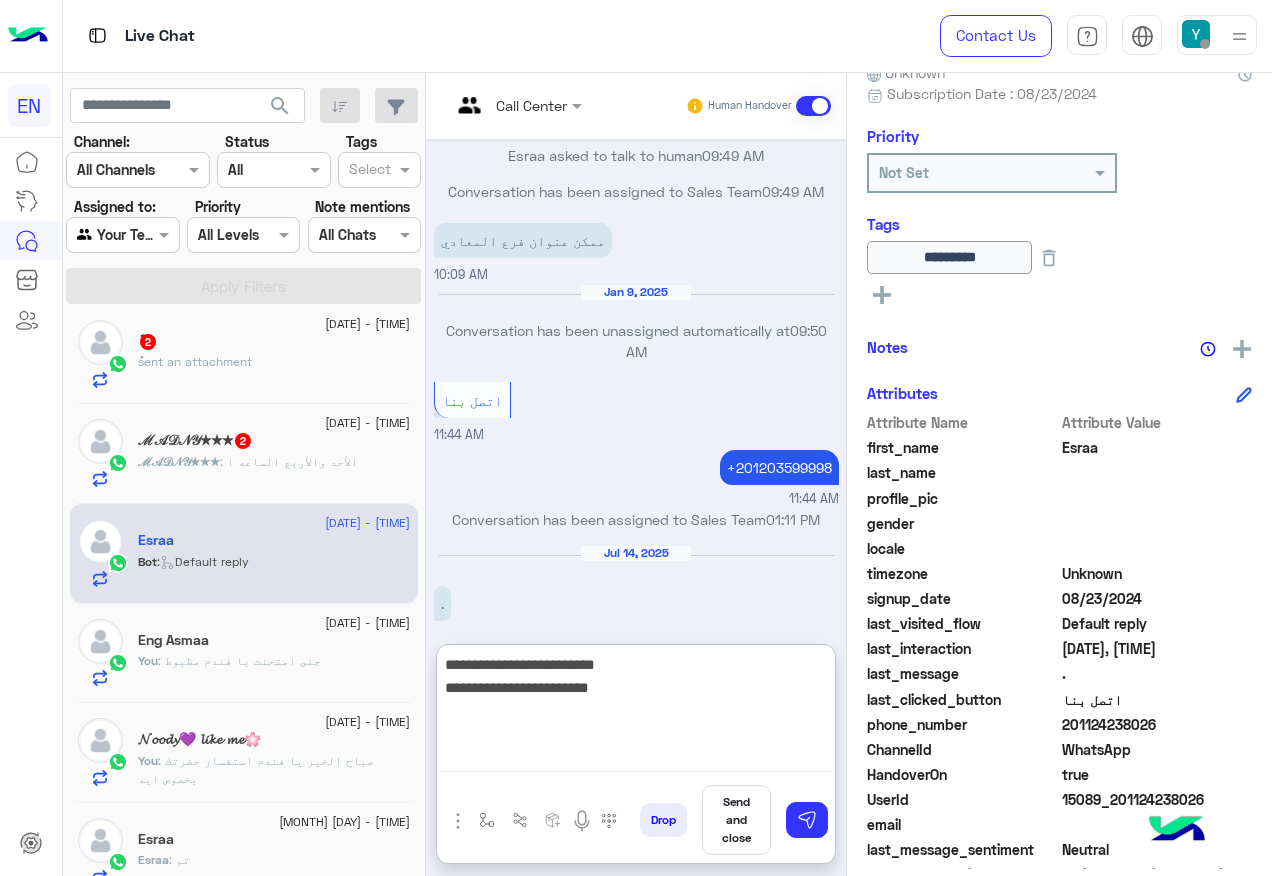 click on "**********" at bounding box center (636, 712) 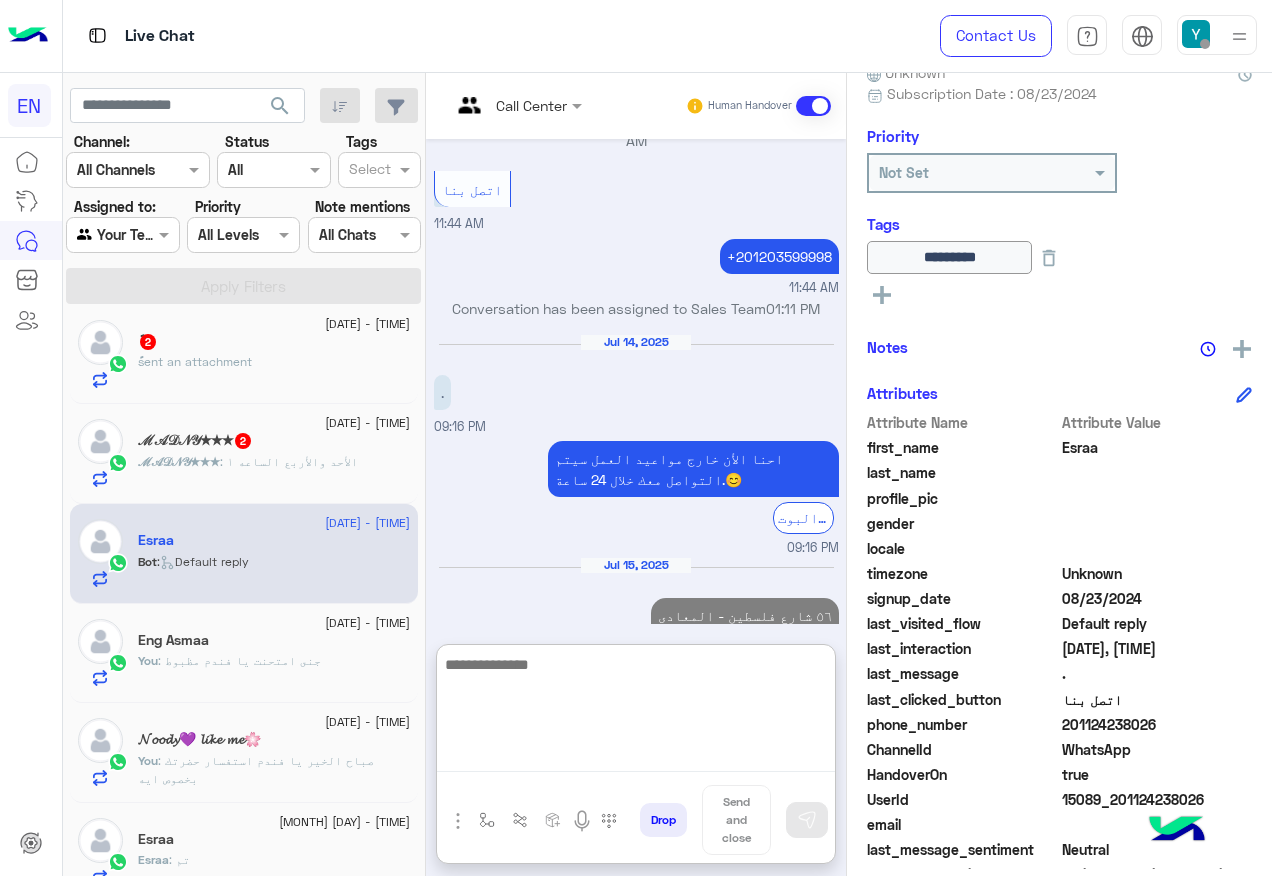 scroll, scrollTop: 2559, scrollLeft: 0, axis: vertical 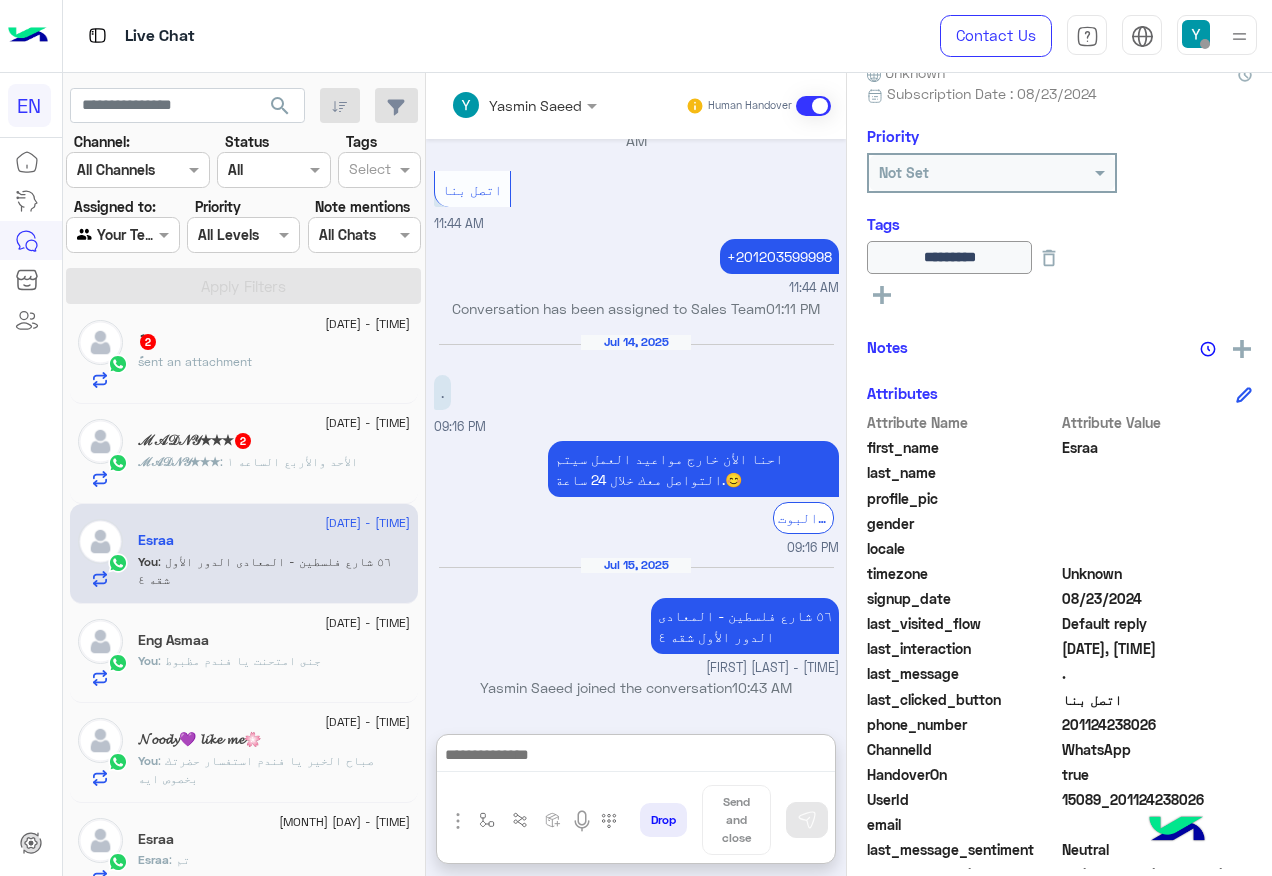 click on "[BRAND] : [DAY] [TIME]" 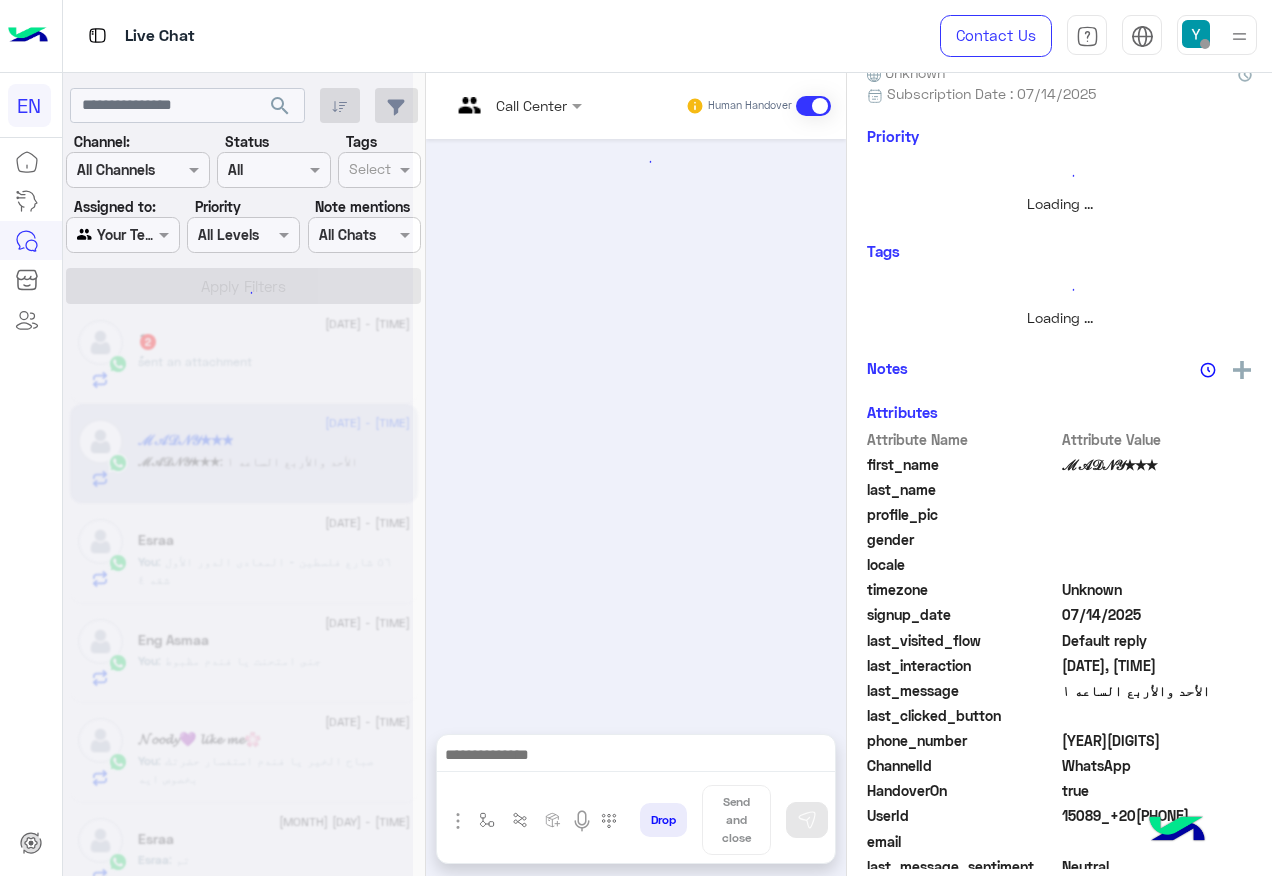 scroll, scrollTop: 0, scrollLeft: 0, axis: both 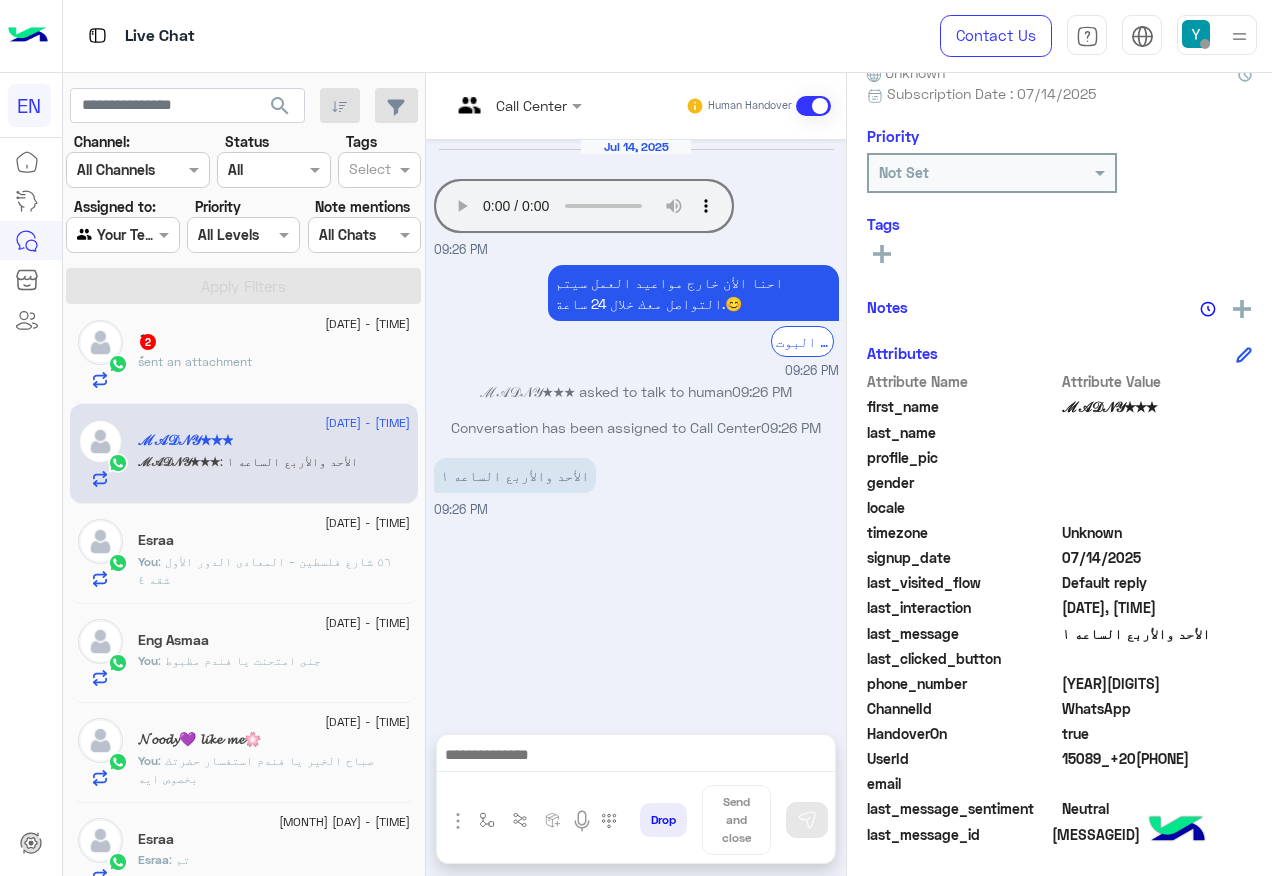 click on "[YEAR][DIGITS]" 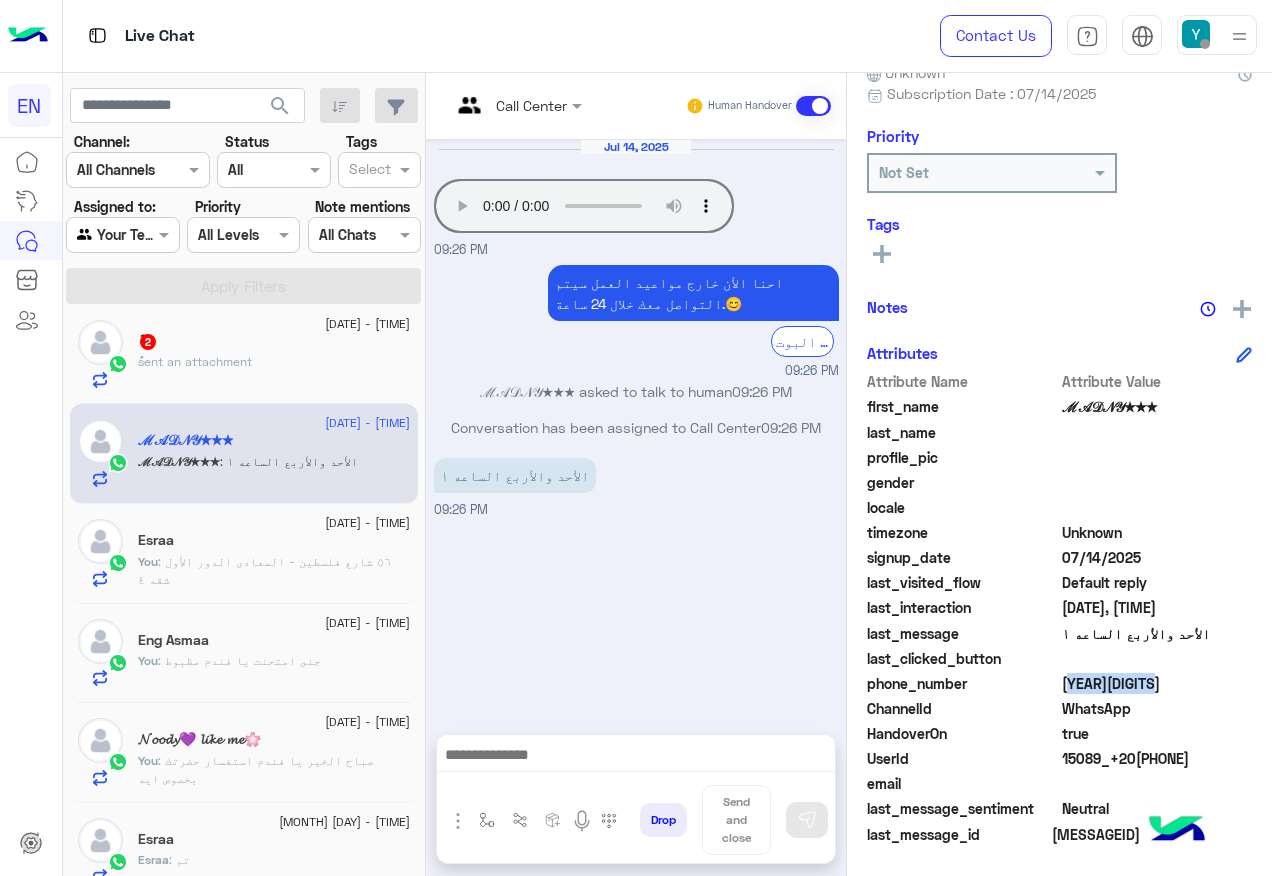 click on "[YEAR][DIGITS]" 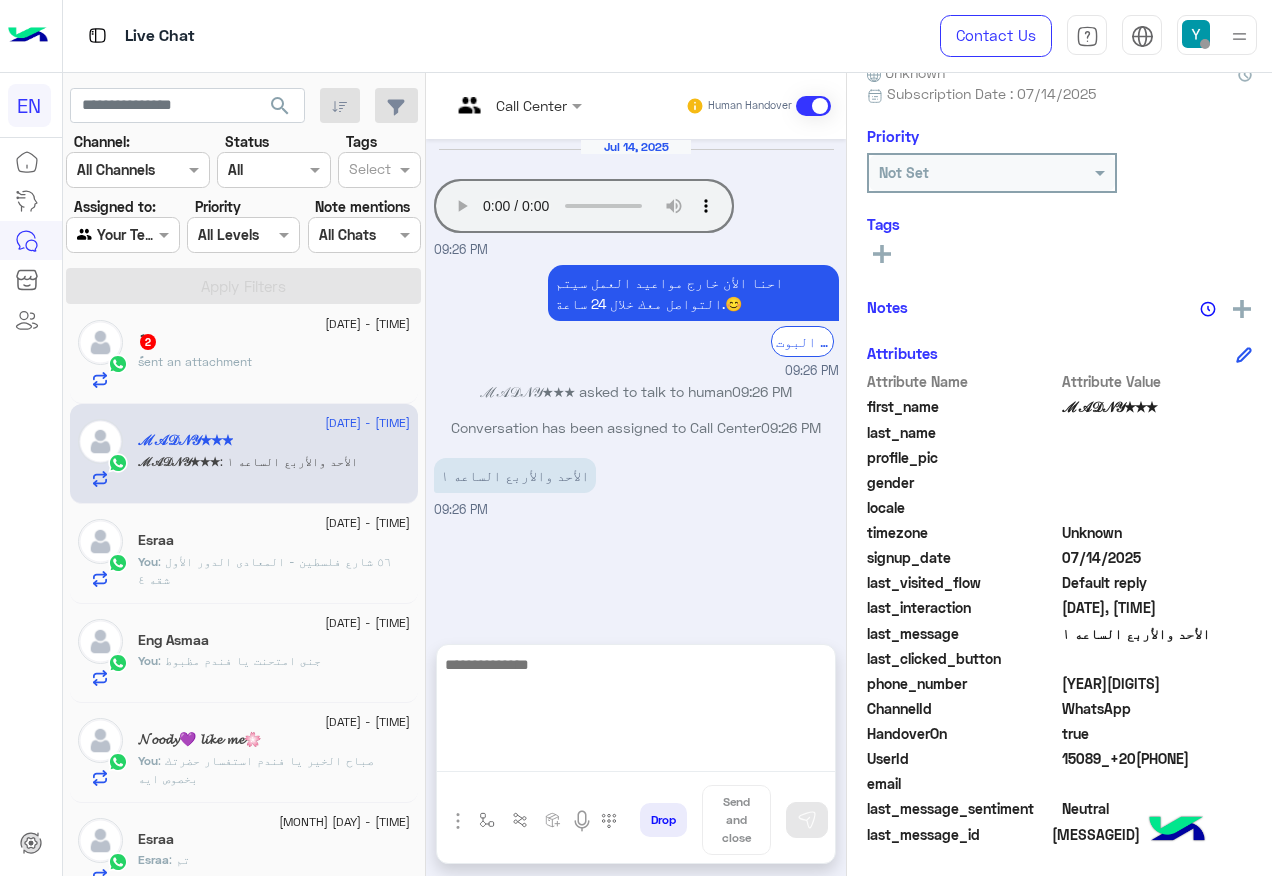 click at bounding box center [636, 712] 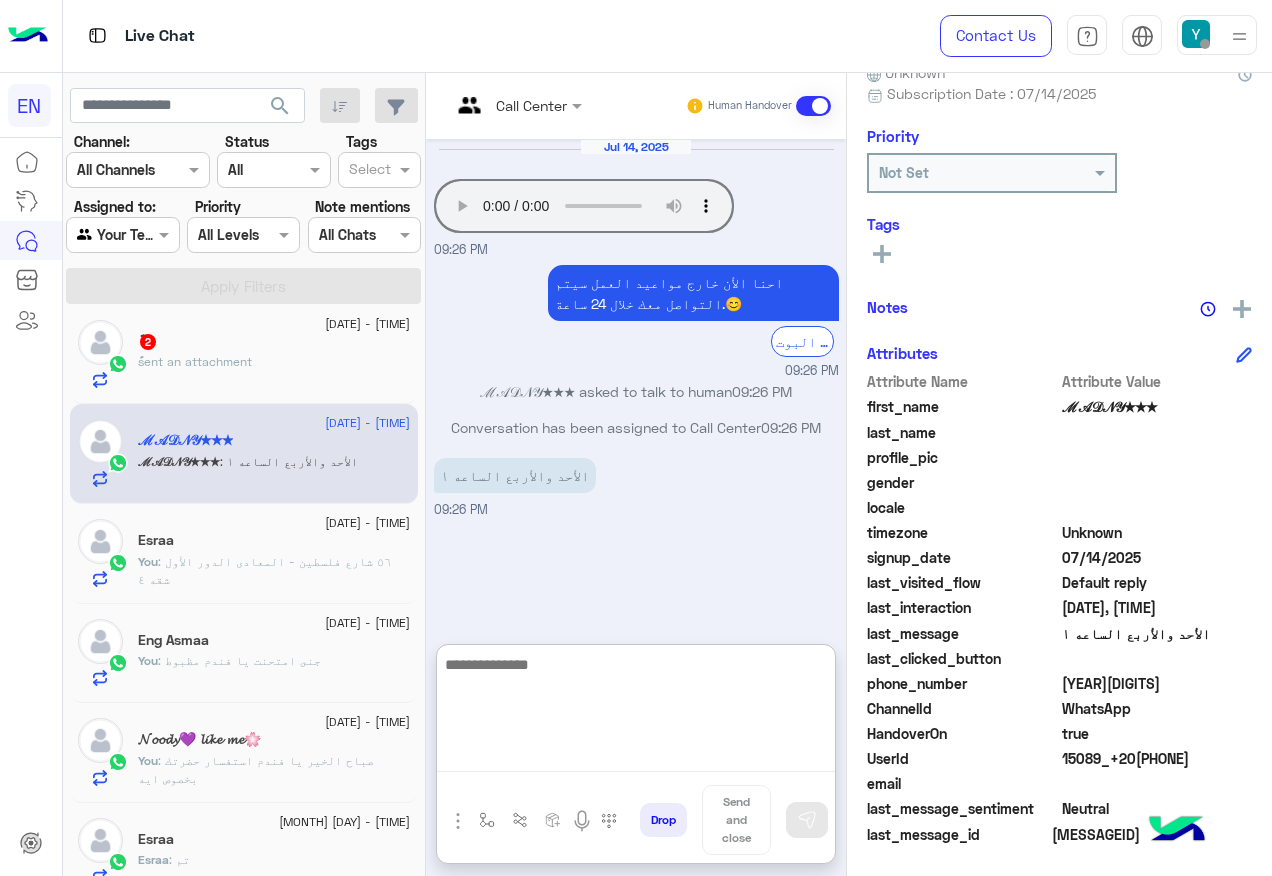 click at bounding box center (636, 712) 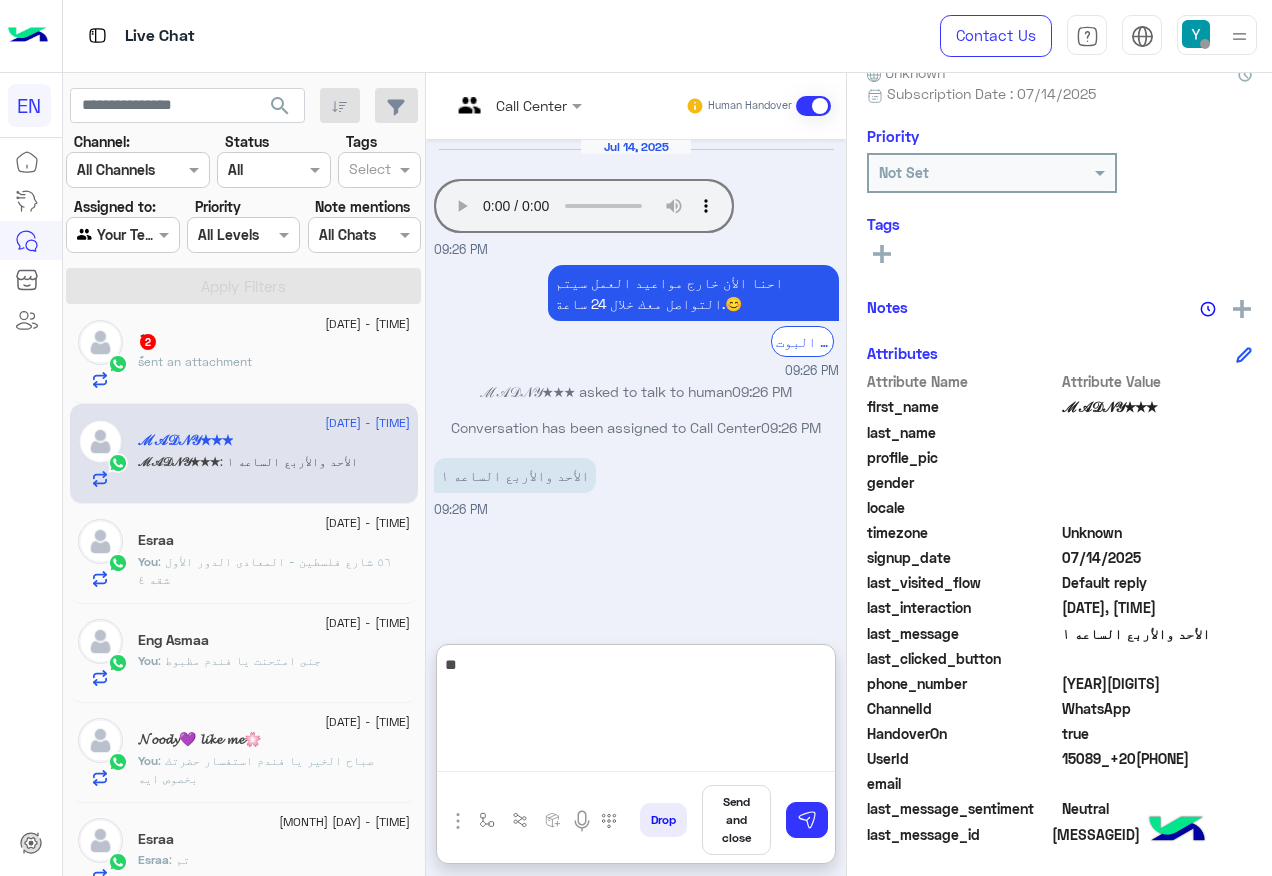 type on "*" 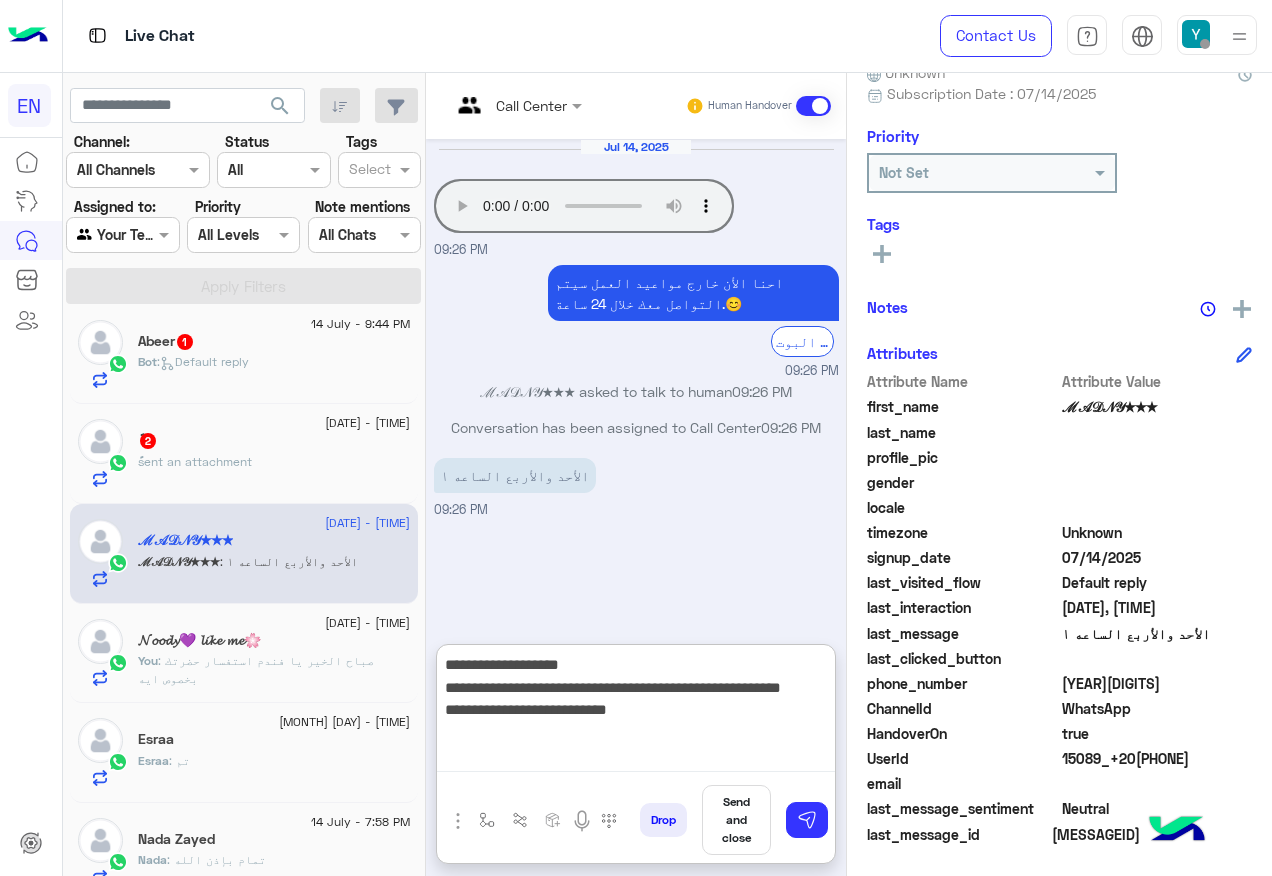 type on "**********" 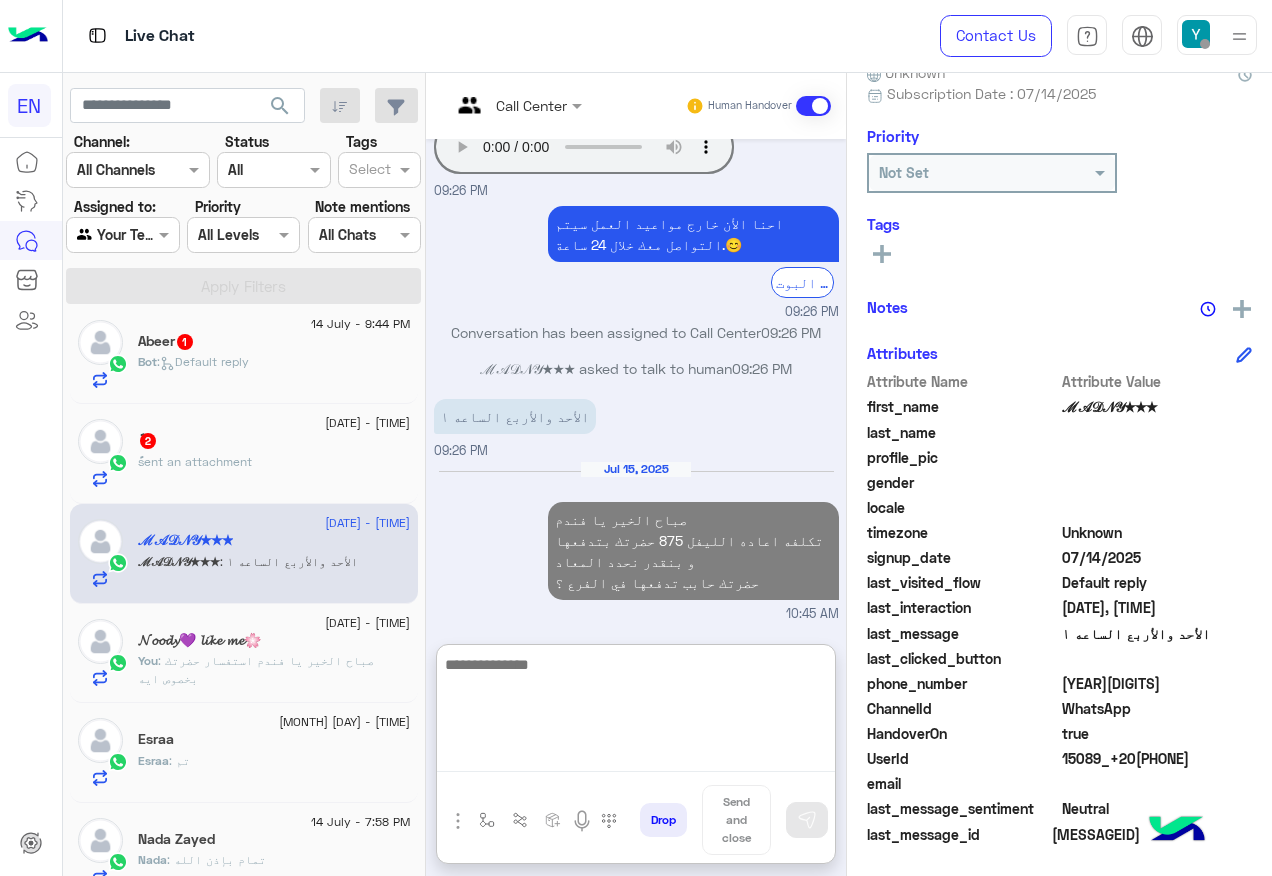 scroll, scrollTop: 95, scrollLeft: 0, axis: vertical 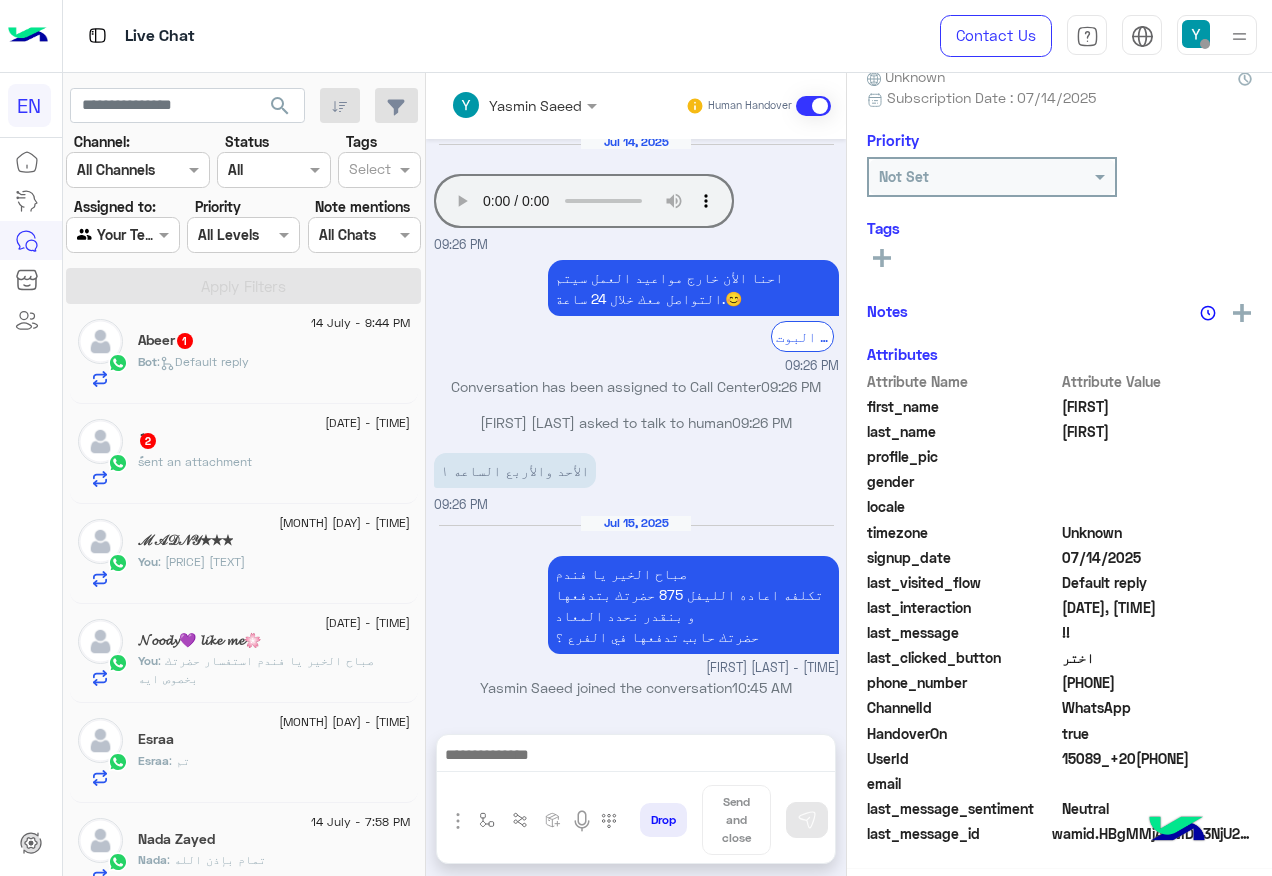 click on "ً  sent an attachment" 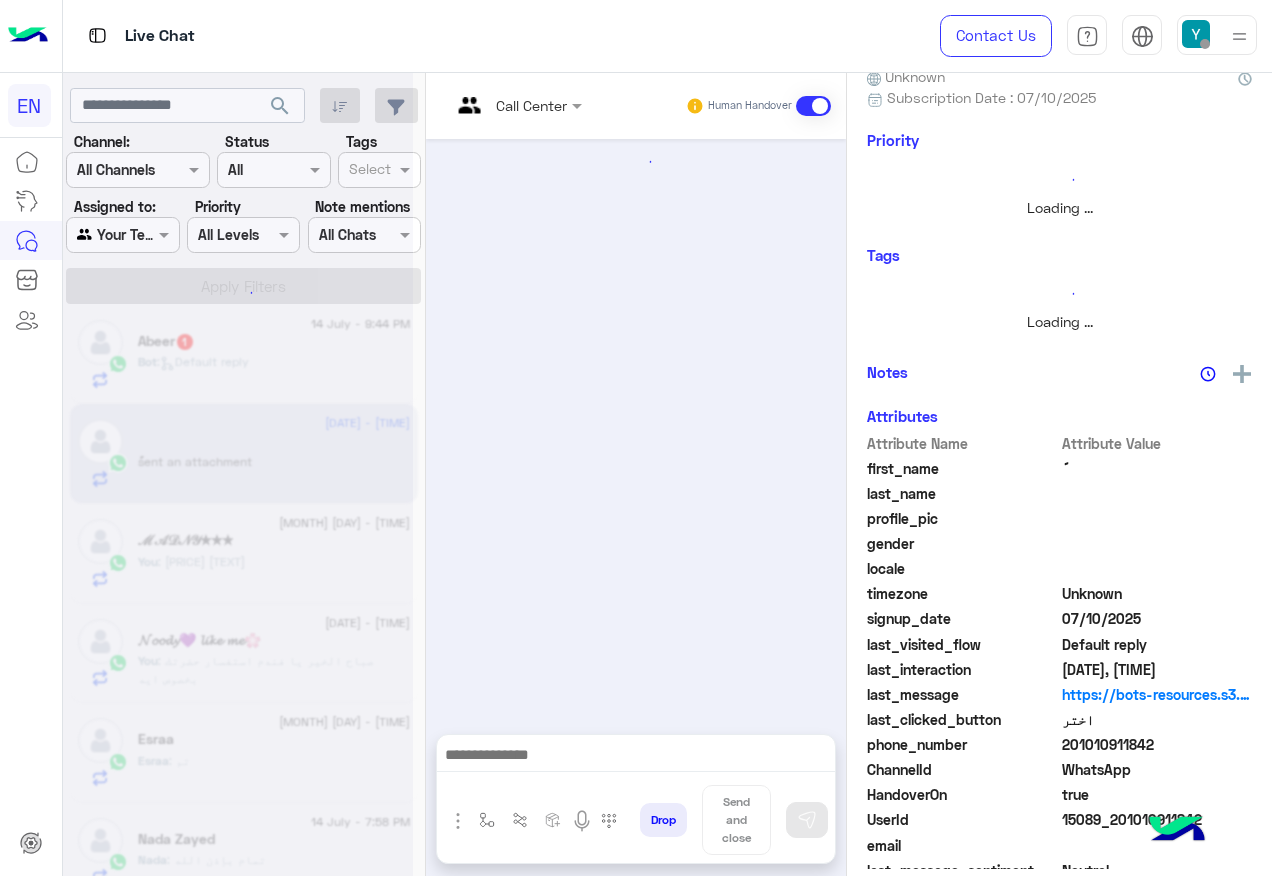 scroll, scrollTop: 0, scrollLeft: 0, axis: both 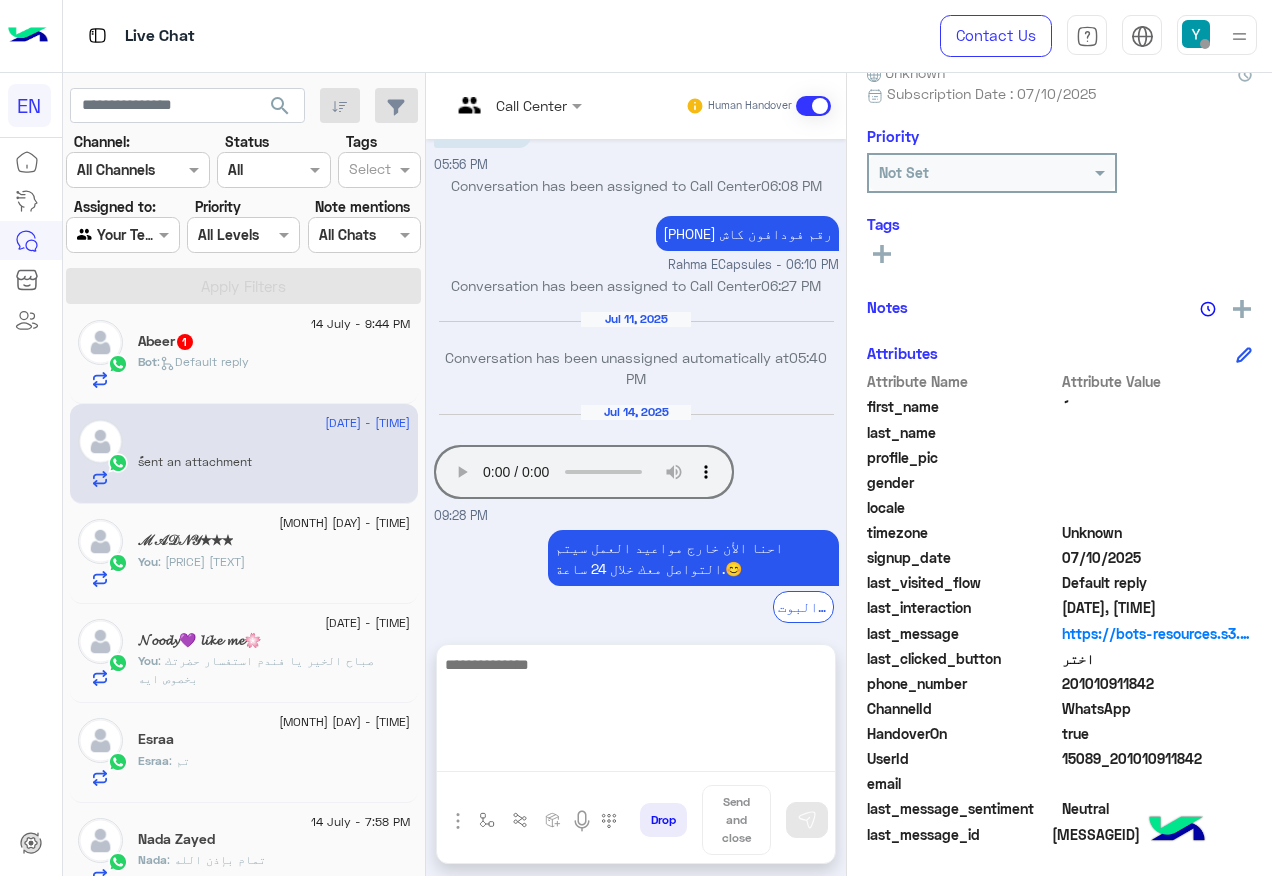 click at bounding box center [636, 712] 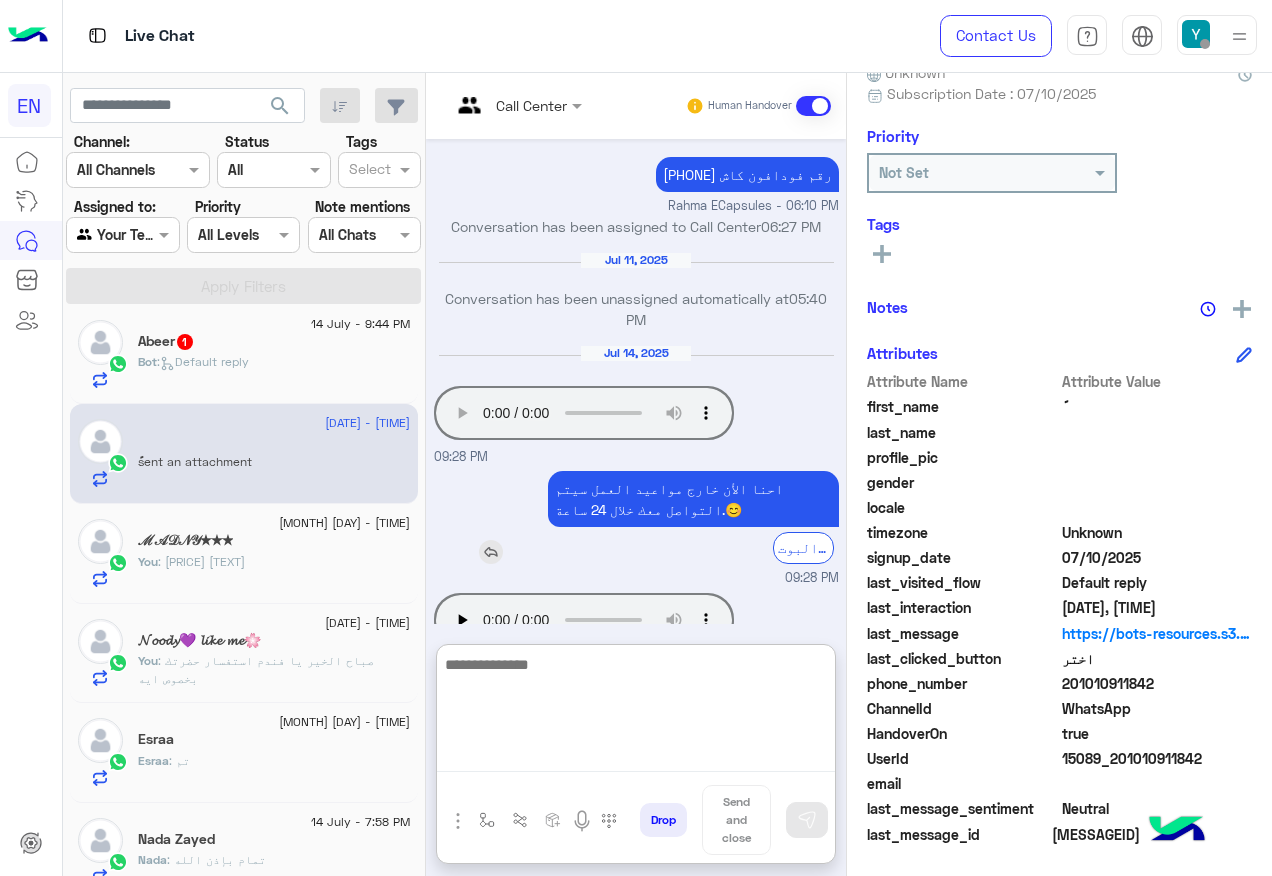 scroll, scrollTop: 1048, scrollLeft: 0, axis: vertical 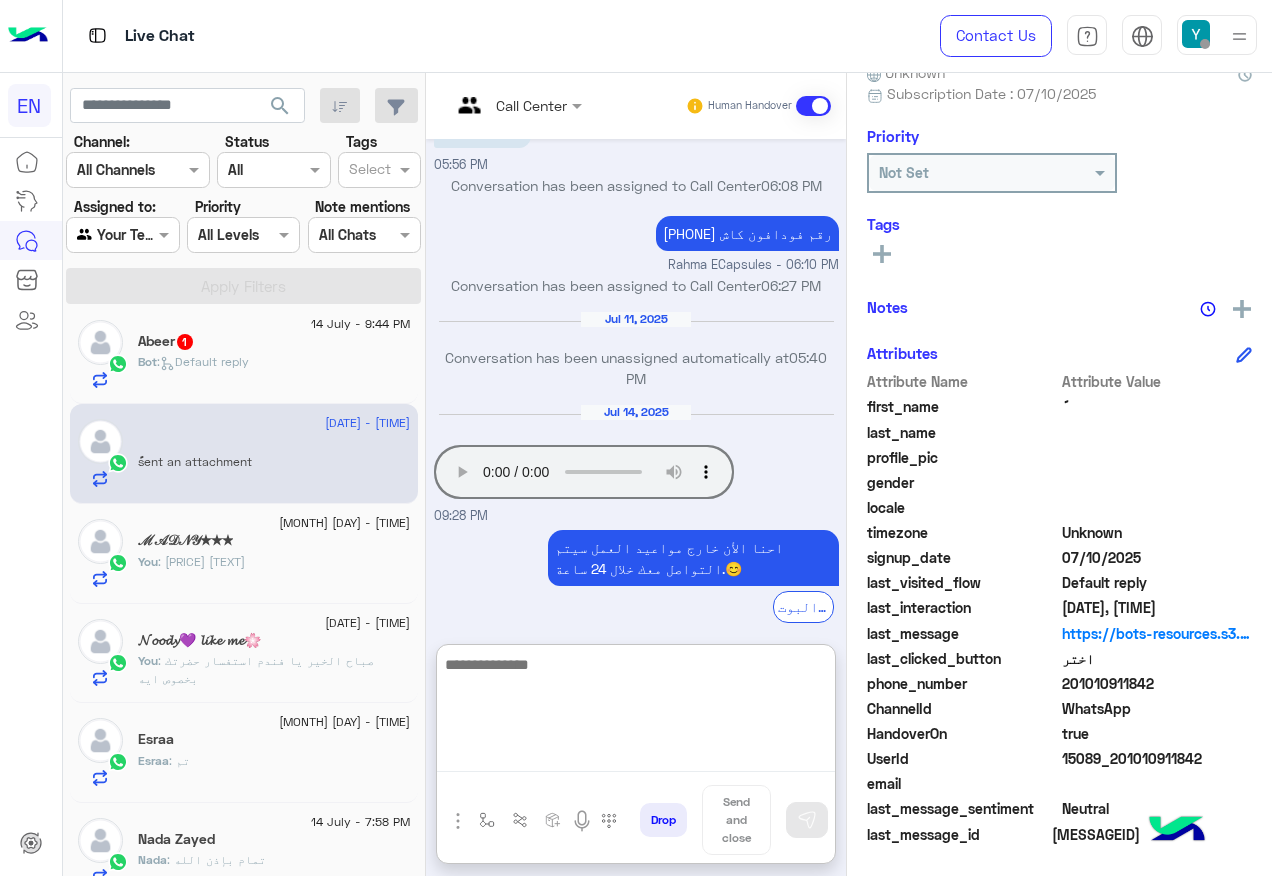 click at bounding box center (636, 712) 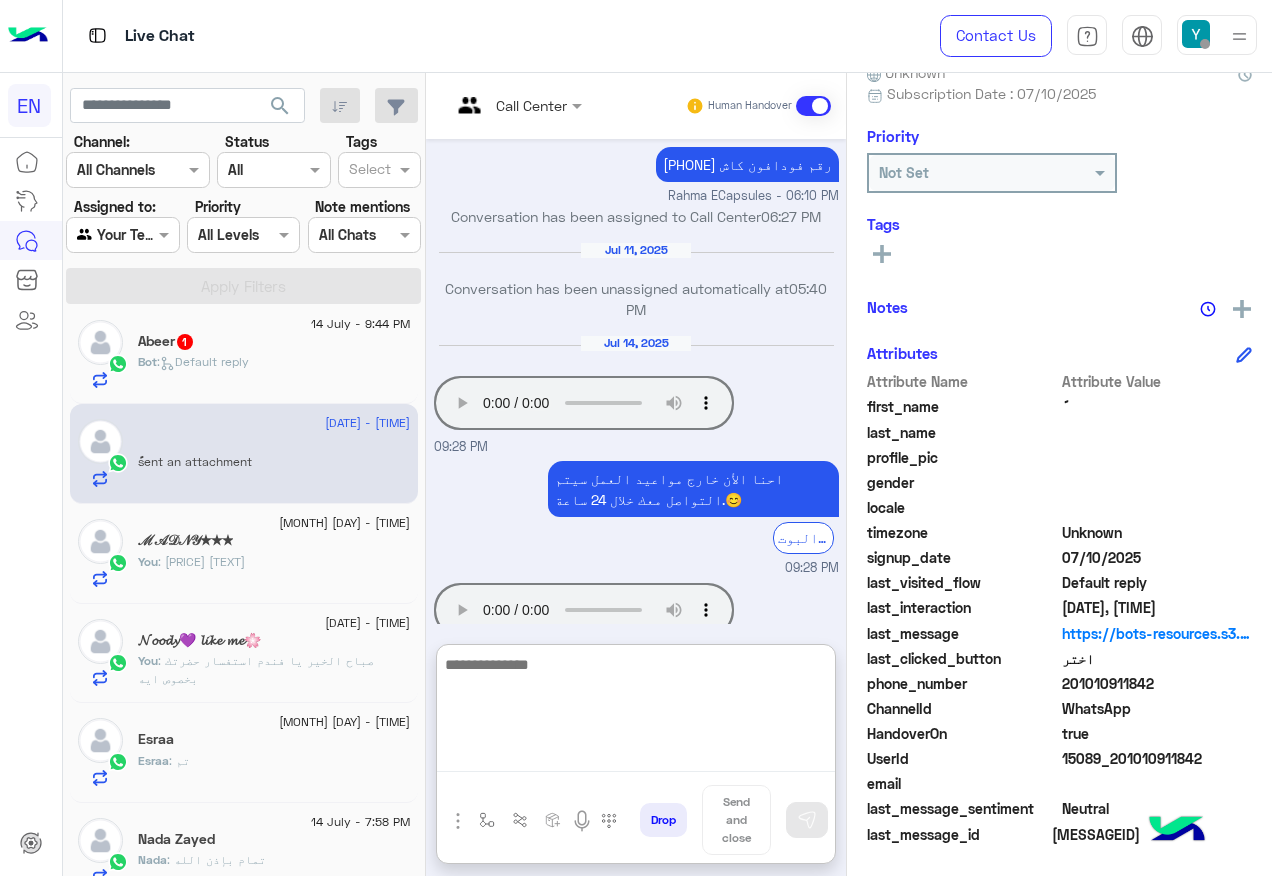 scroll, scrollTop: 1048, scrollLeft: 0, axis: vertical 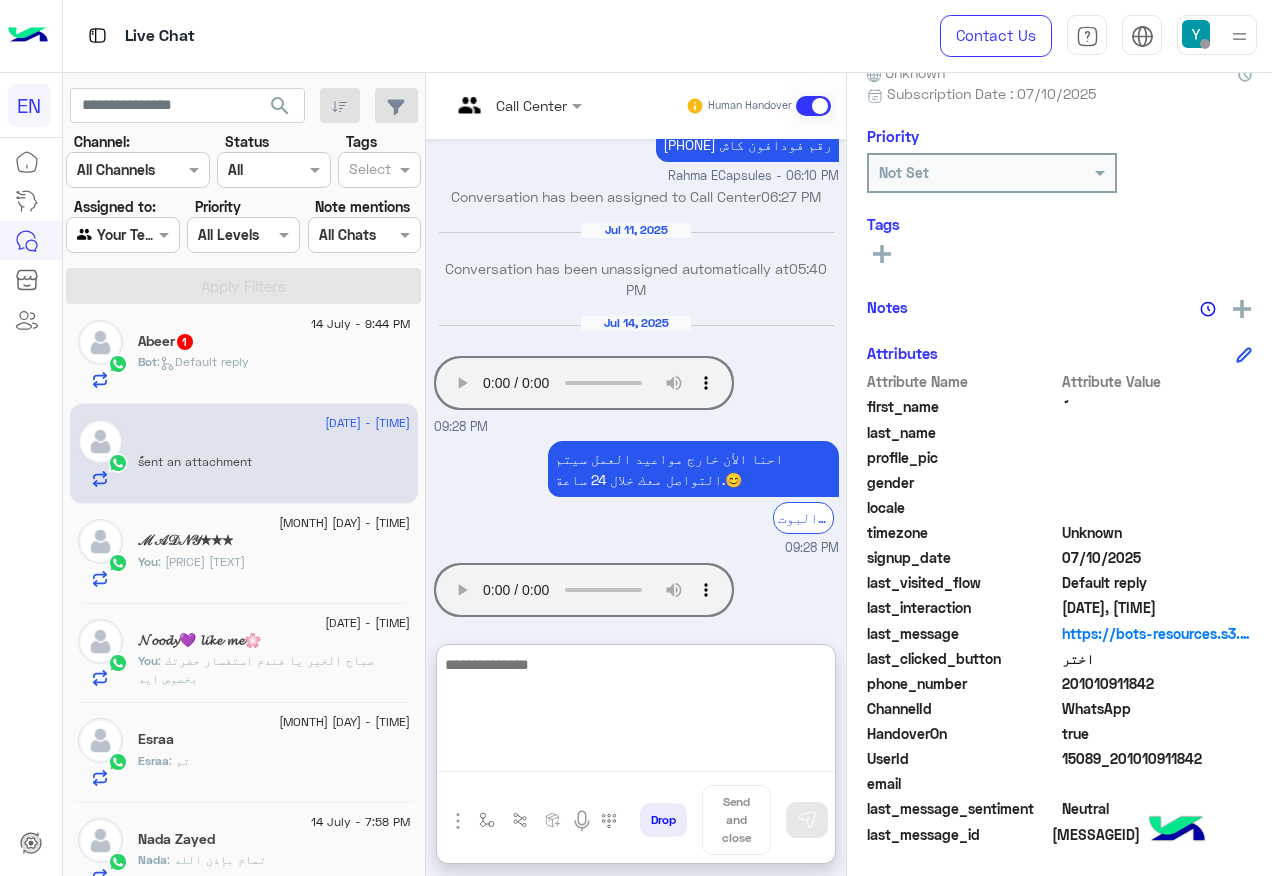 click at bounding box center (636, 712) 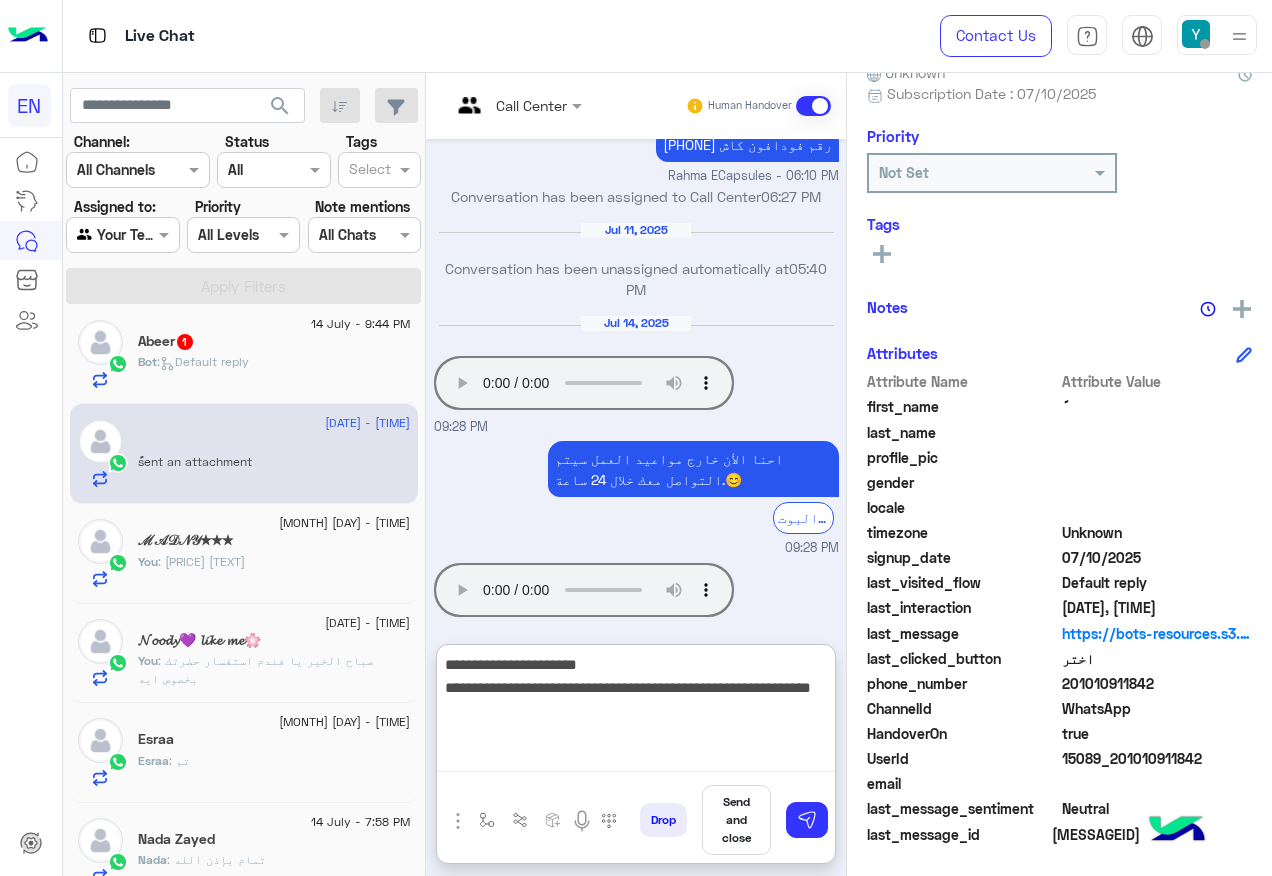 type on "**********" 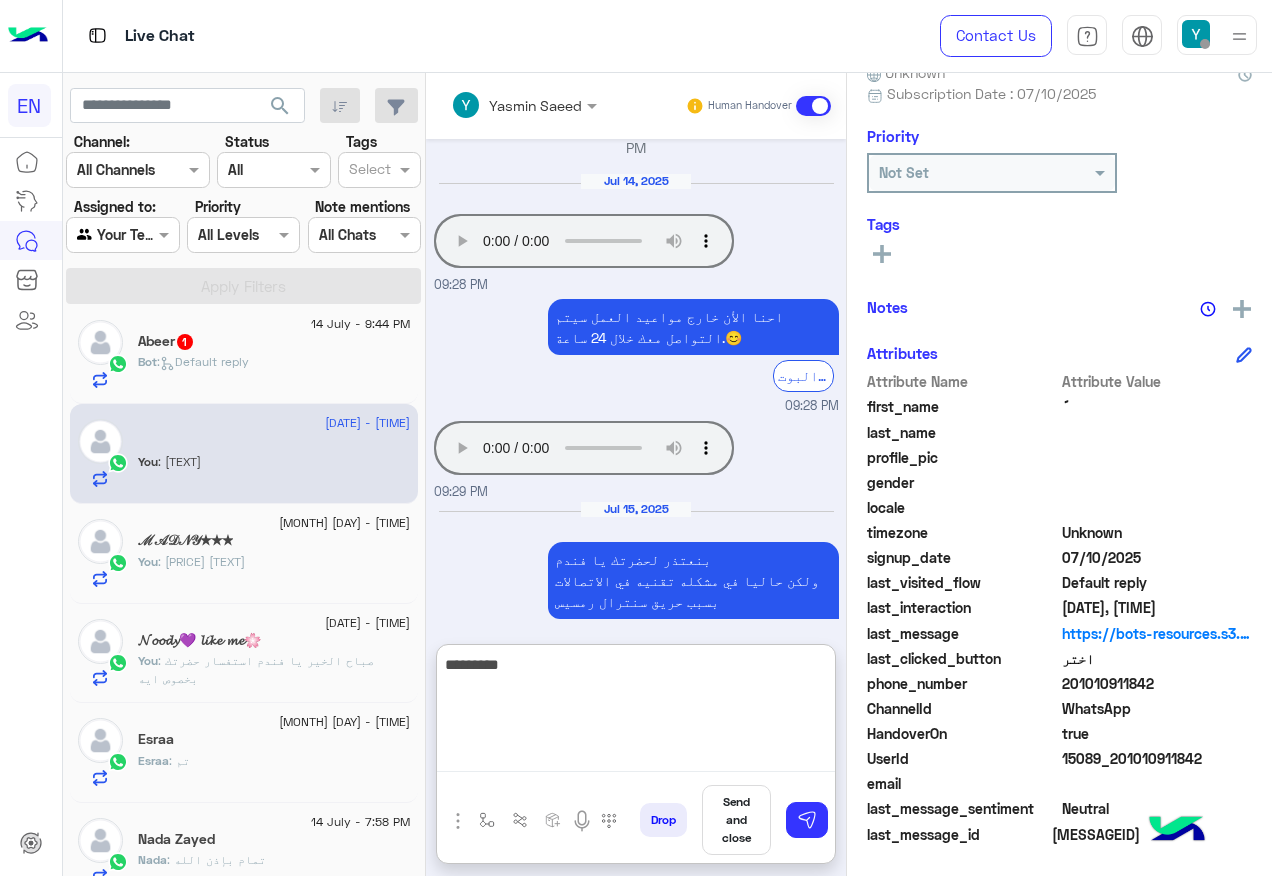 scroll, scrollTop: 1226, scrollLeft: 0, axis: vertical 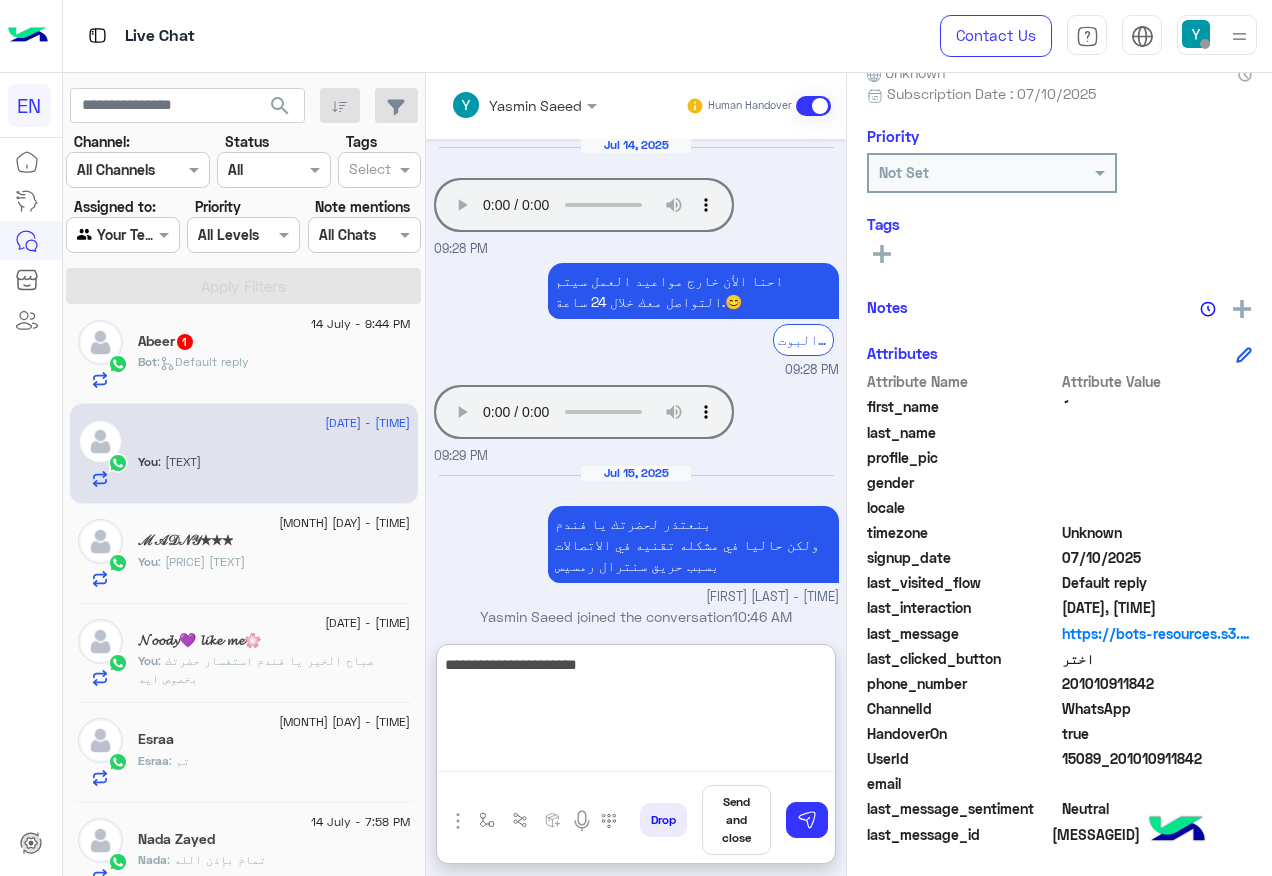 type on "**********" 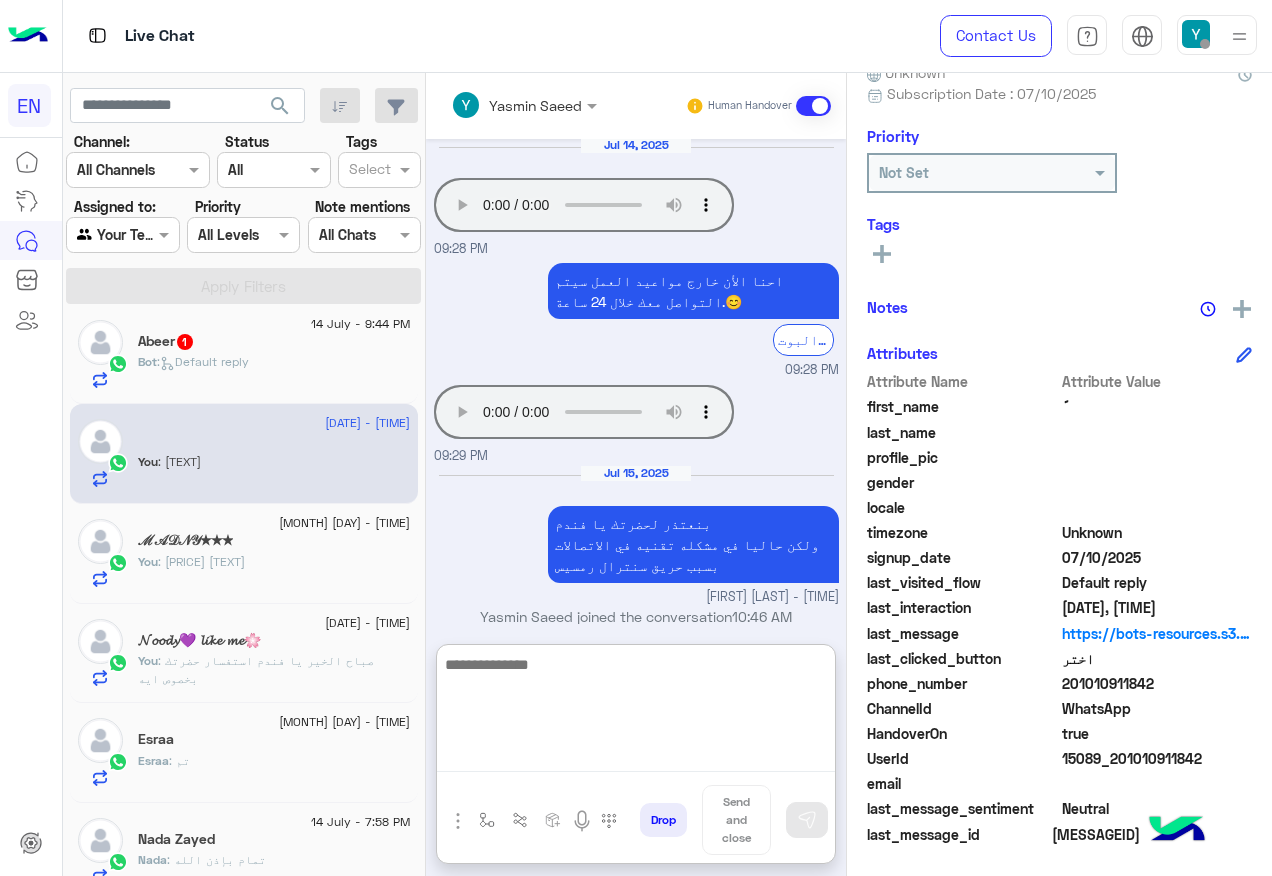 scroll, scrollTop: 1290, scrollLeft: 0, axis: vertical 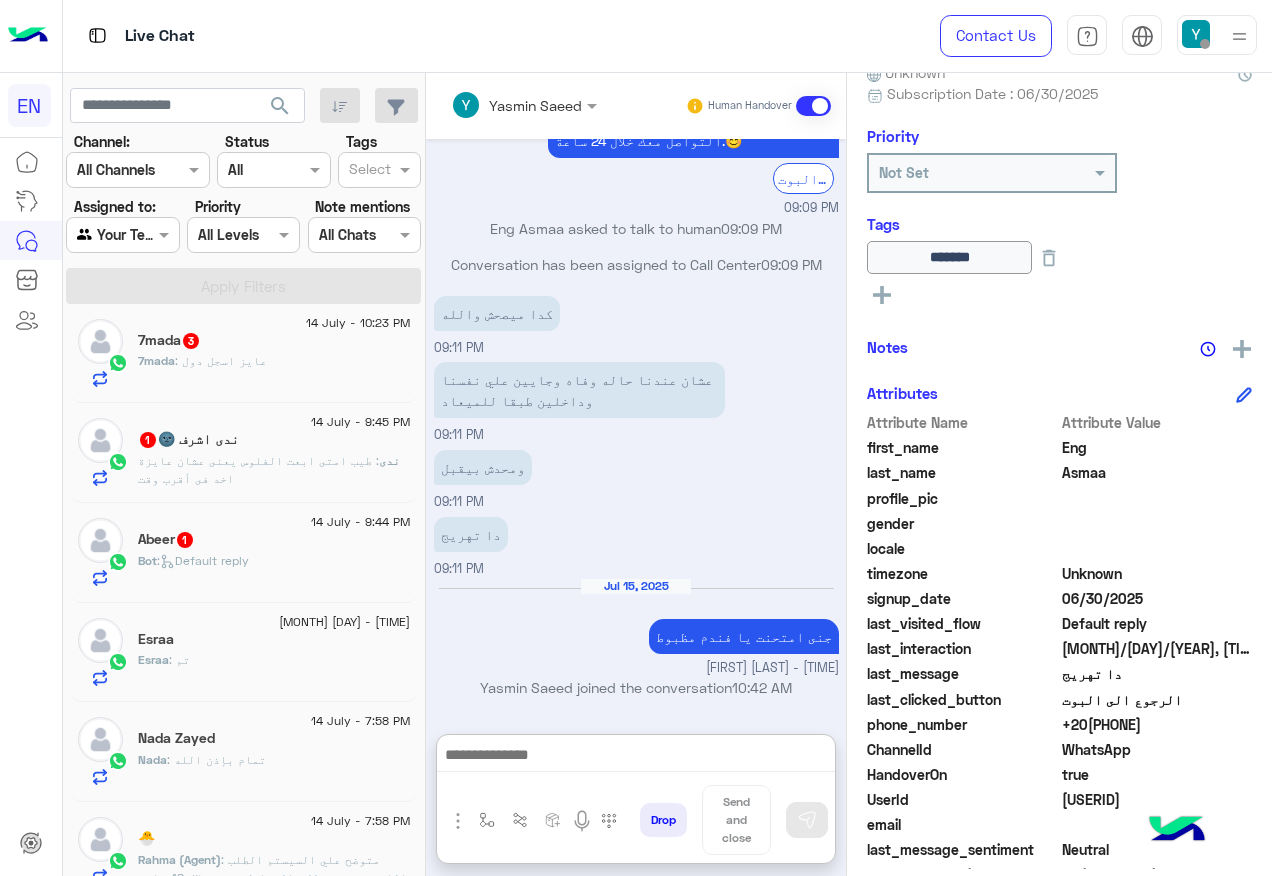 click on "Bot :   Default reply" 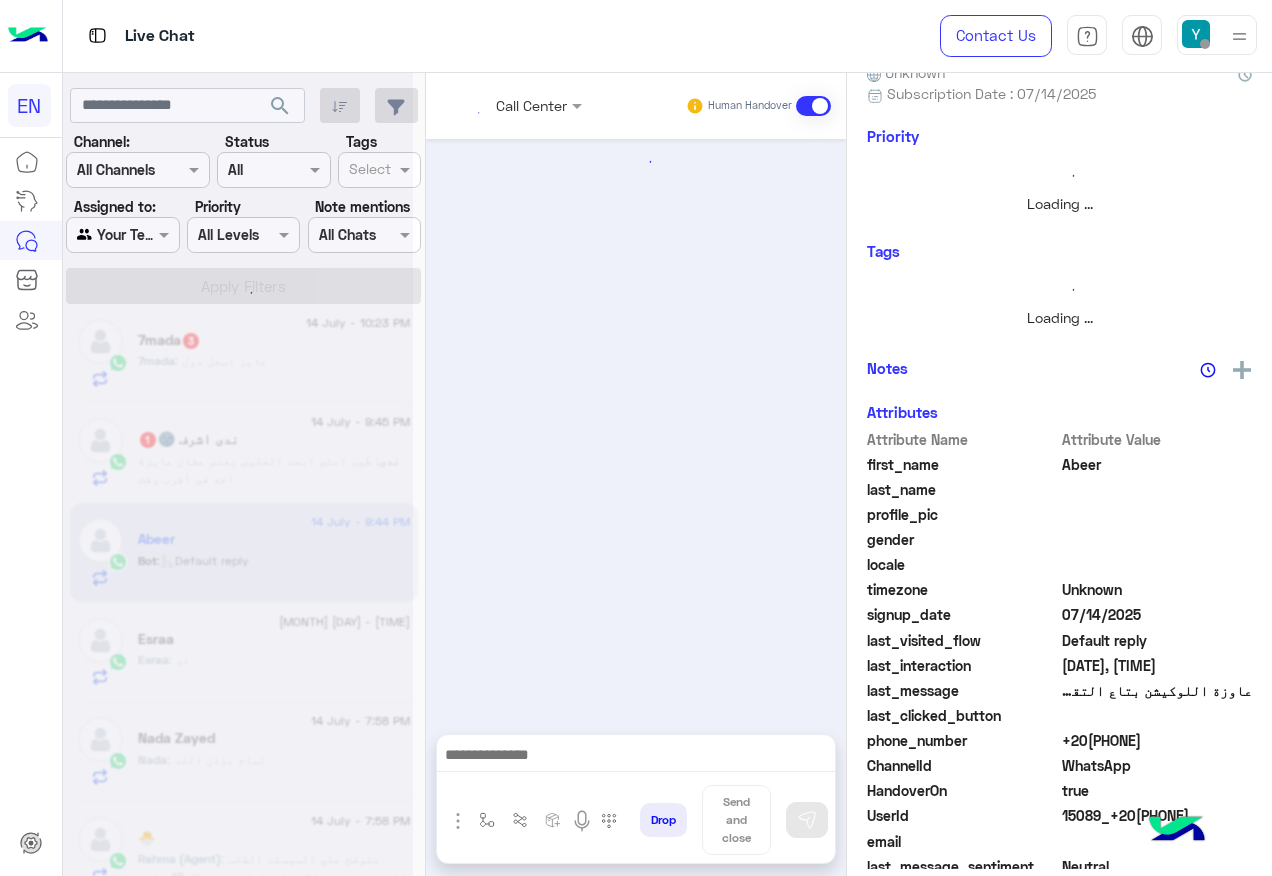 scroll, scrollTop: 0, scrollLeft: 0, axis: both 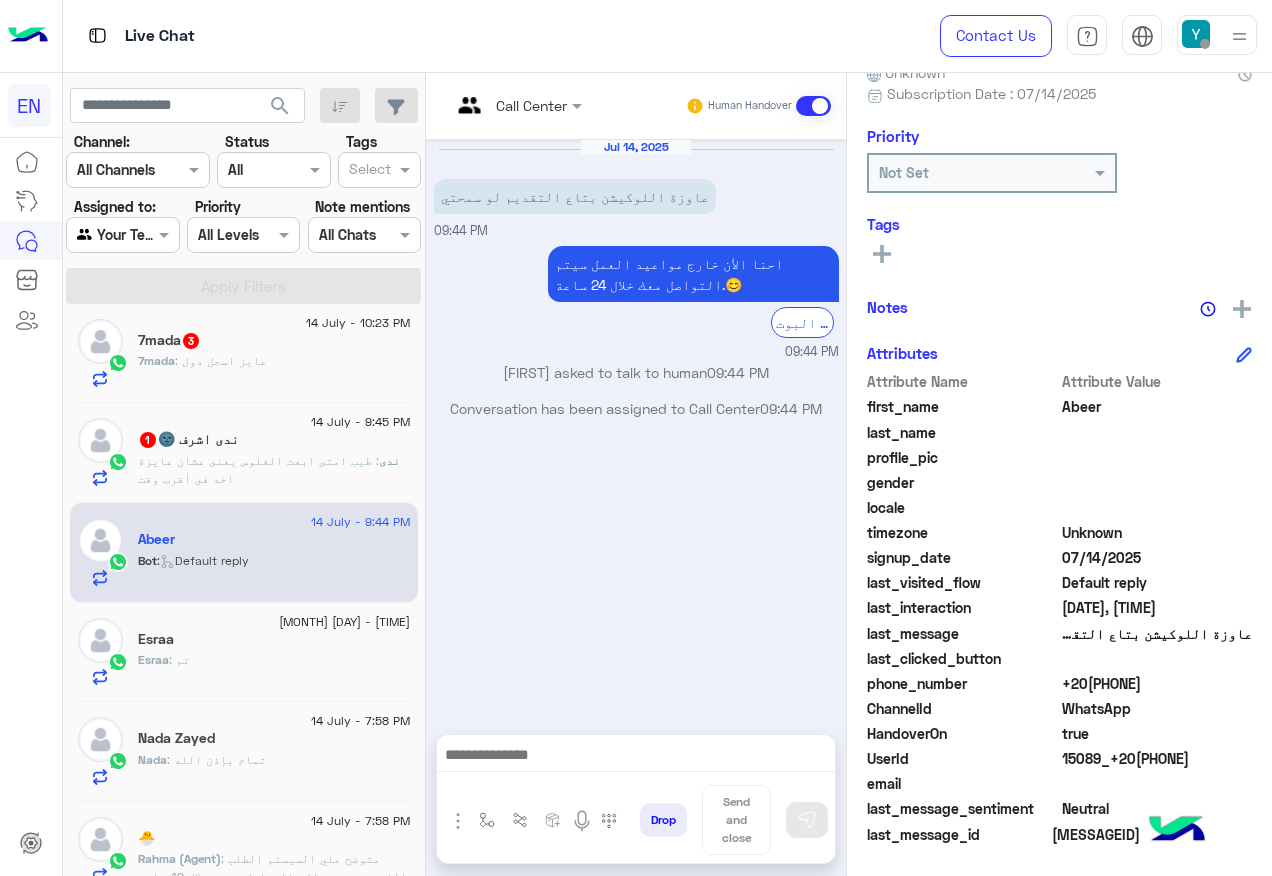 click on "+20[PHONE]" 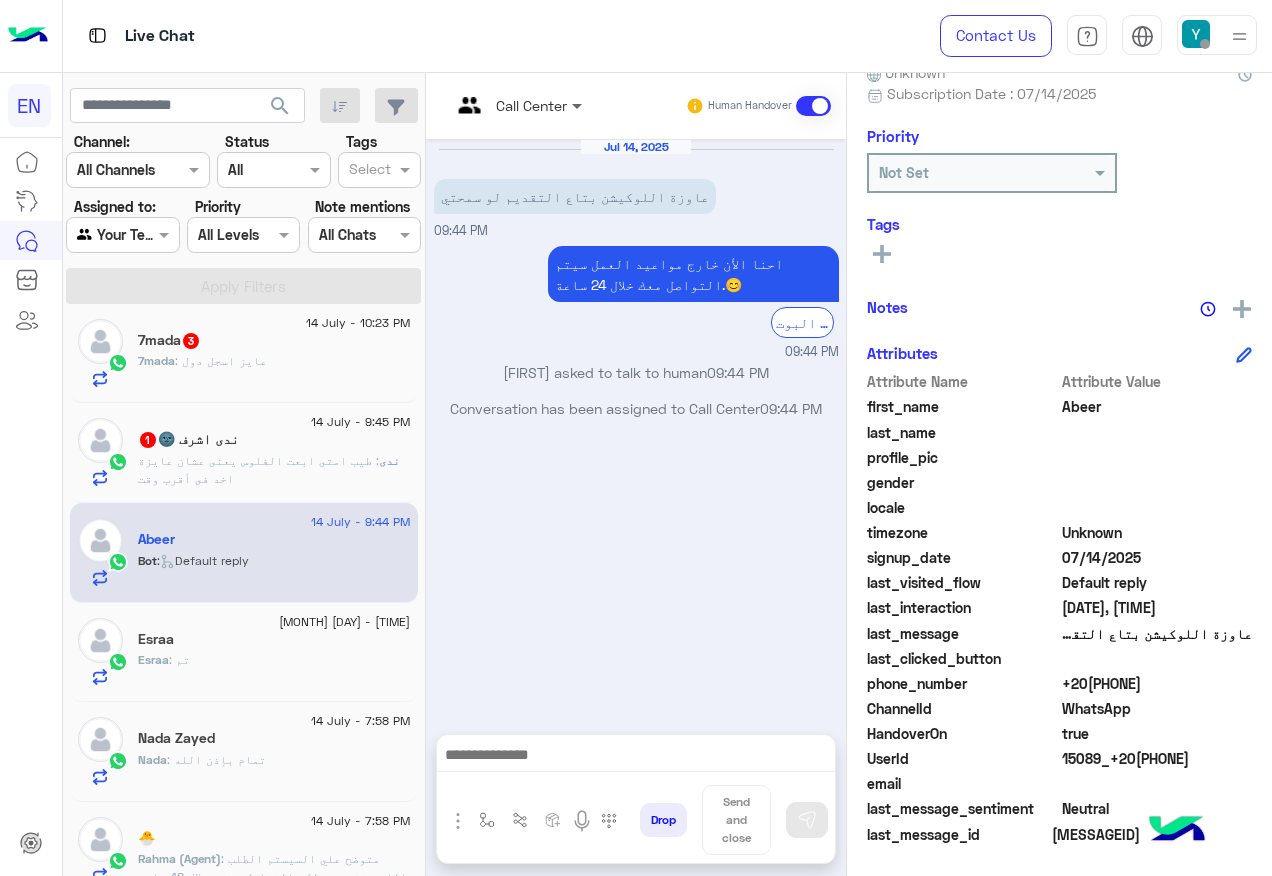 click at bounding box center (579, 105) 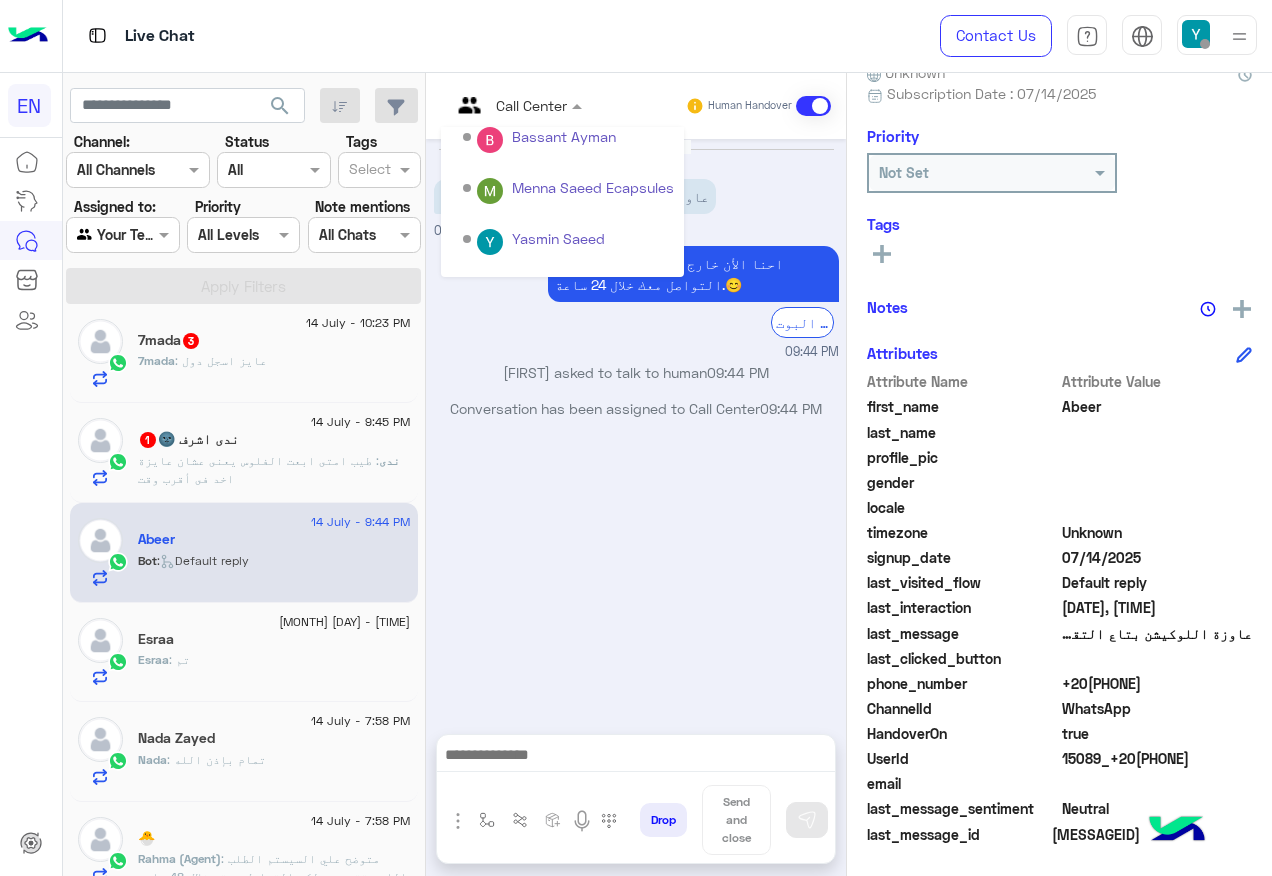 scroll, scrollTop: 332, scrollLeft: 0, axis: vertical 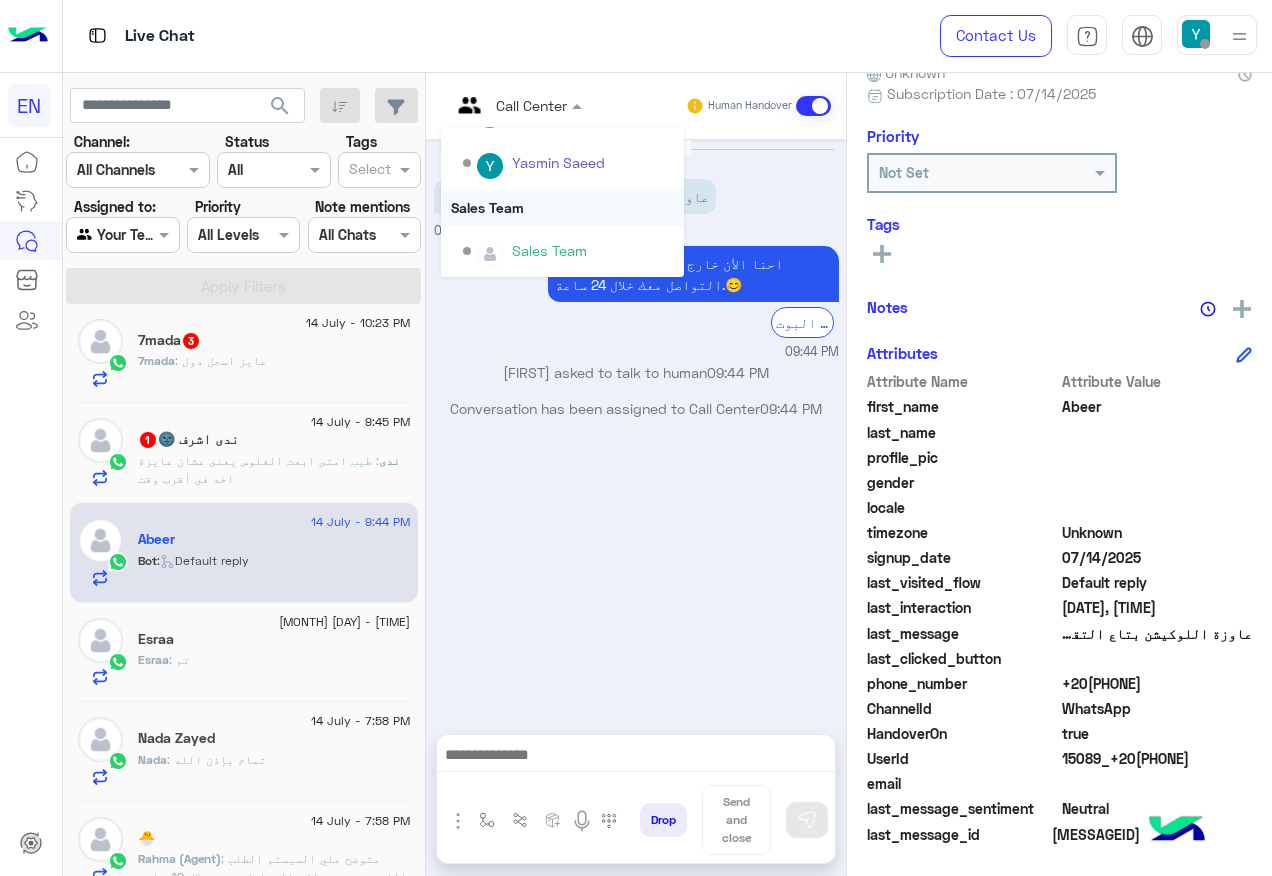 click on "Sales Team" at bounding box center [562, 207] 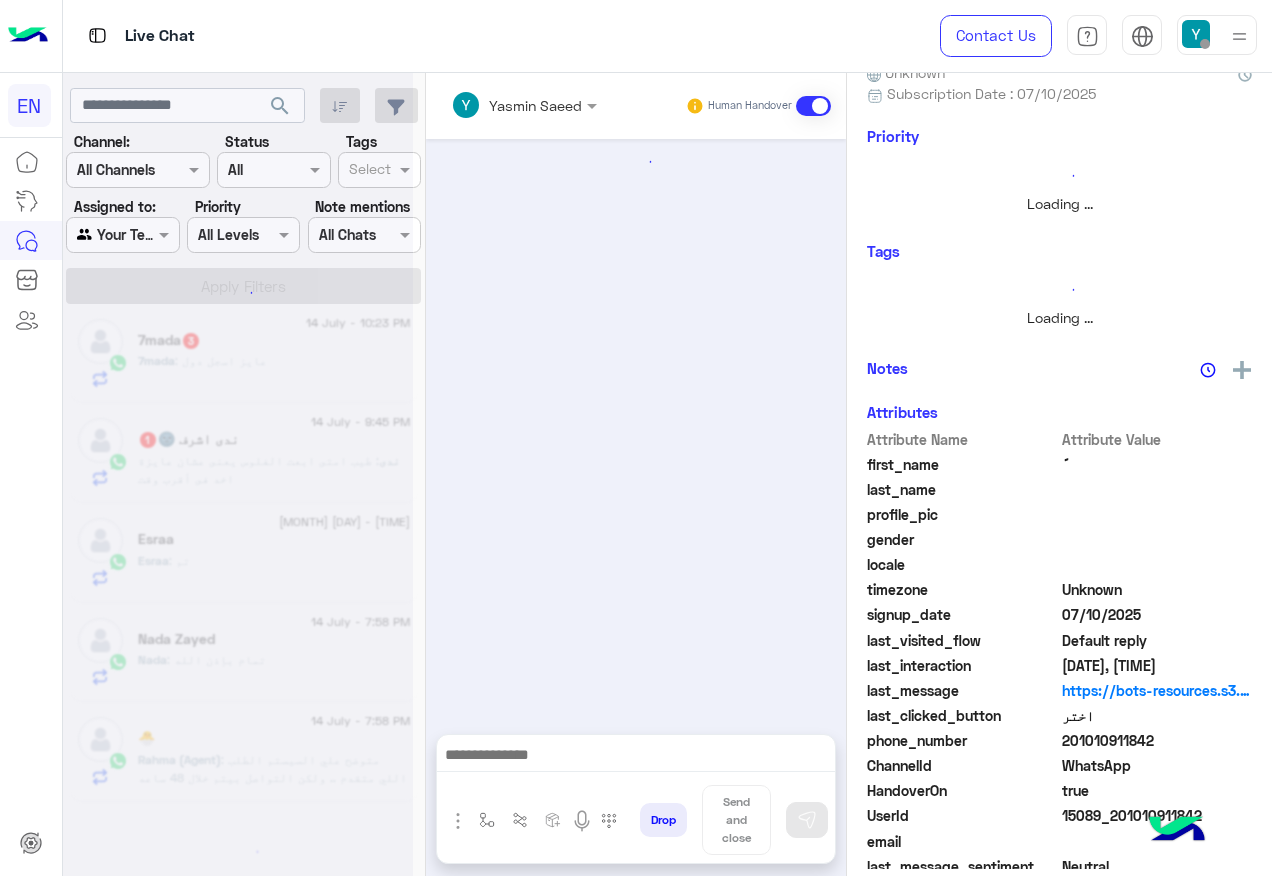 scroll, scrollTop: 1410, scrollLeft: 0, axis: vertical 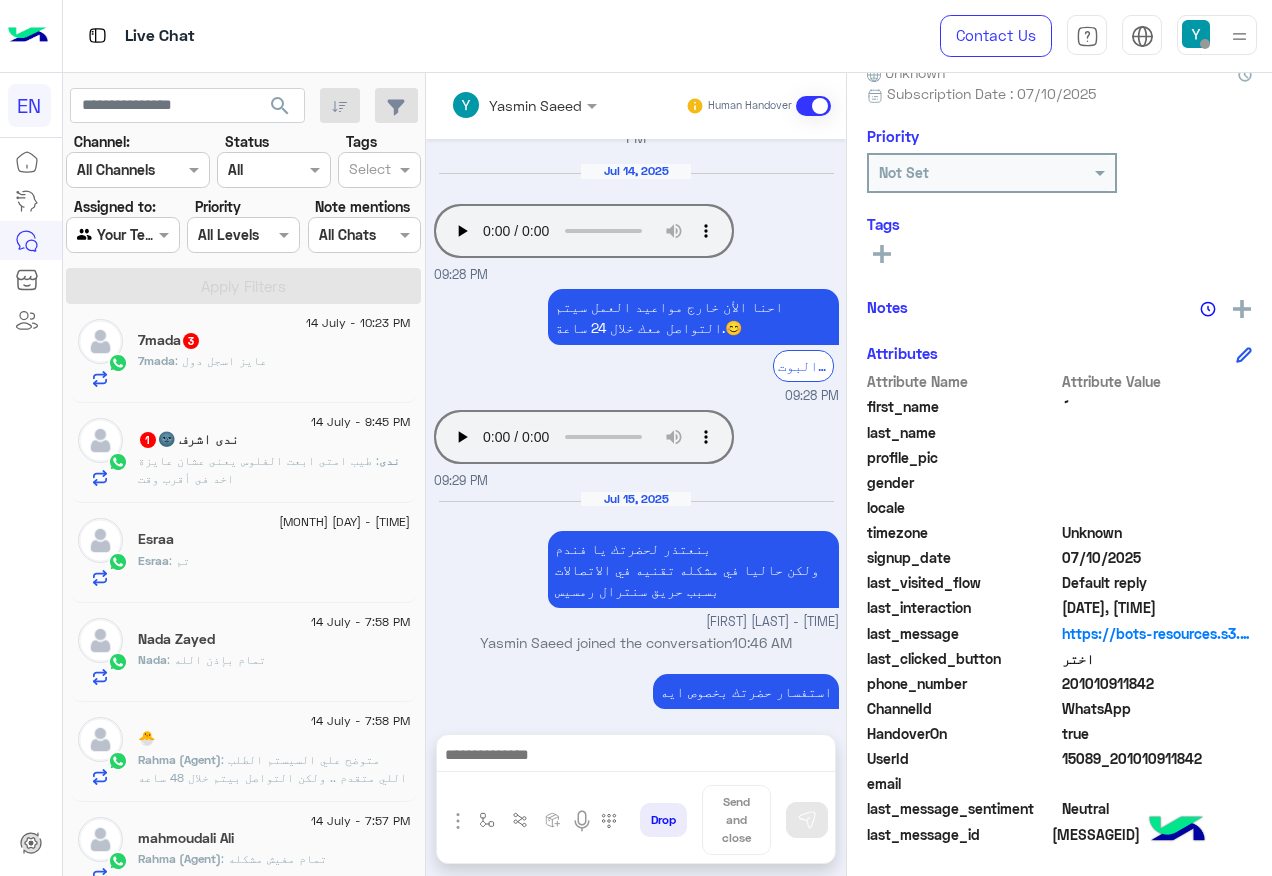 click on ": طيب امتى ابعت الفلوس يعنى عشان عايزة اخد فى أقرب وقت" 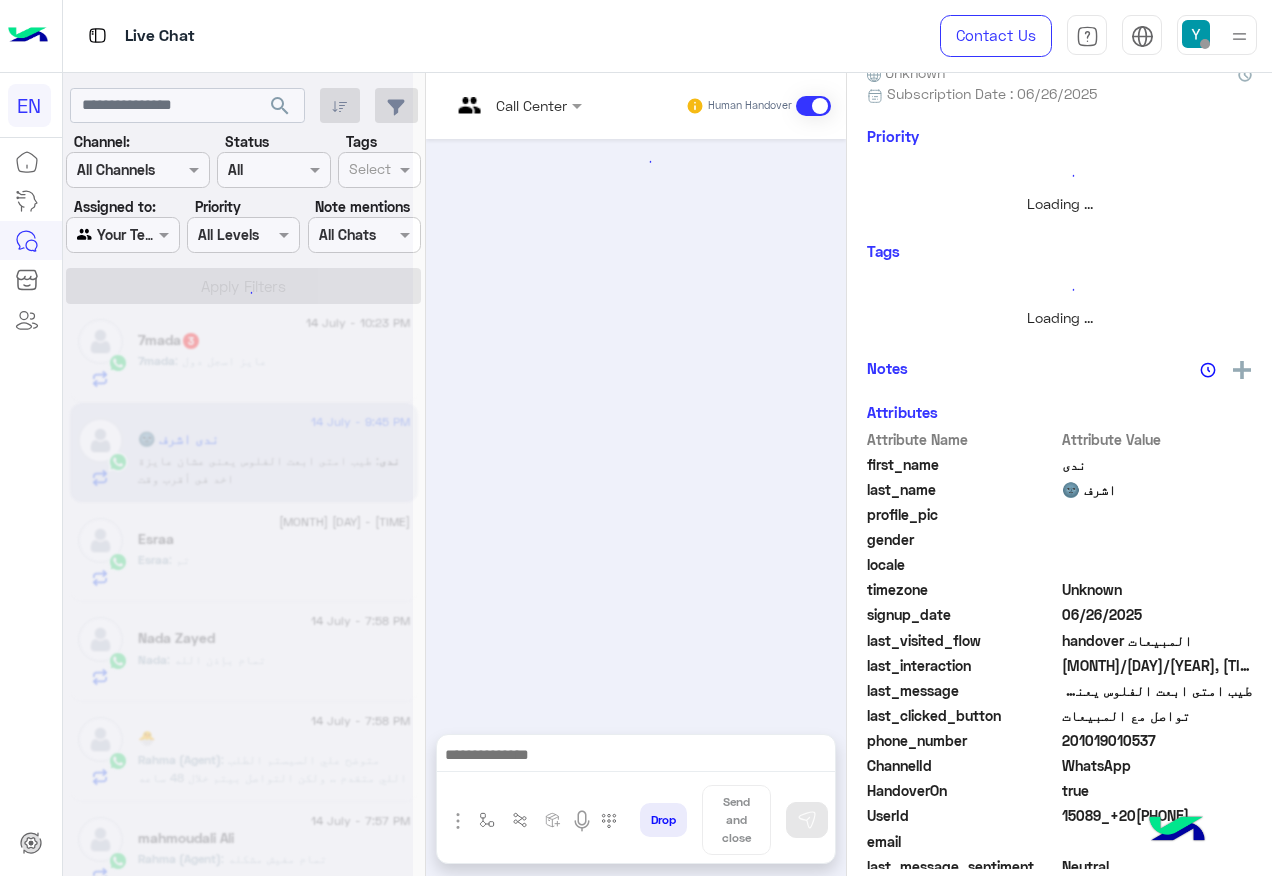 scroll, scrollTop: 874, scrollLeft: 0, axis: vertical 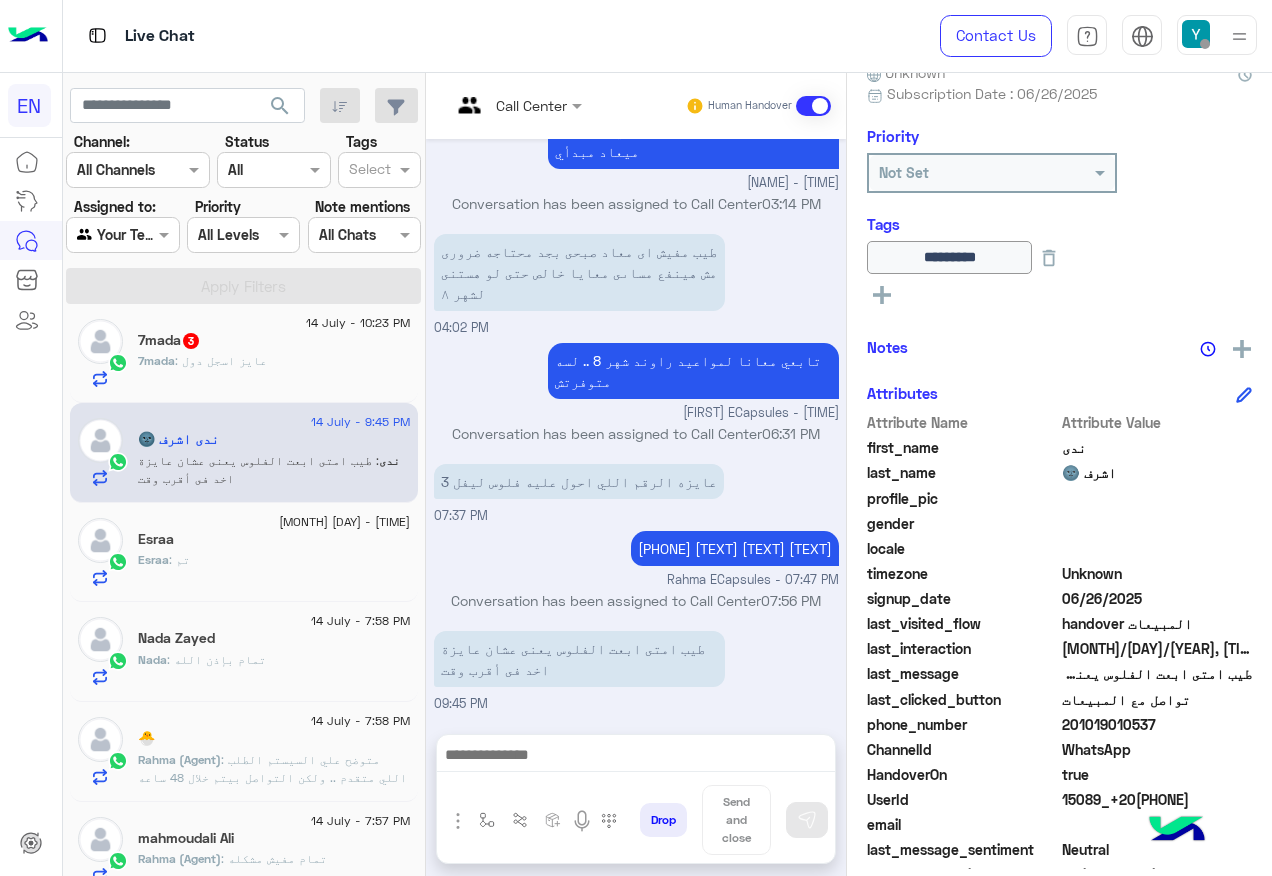 click on "201019010537" 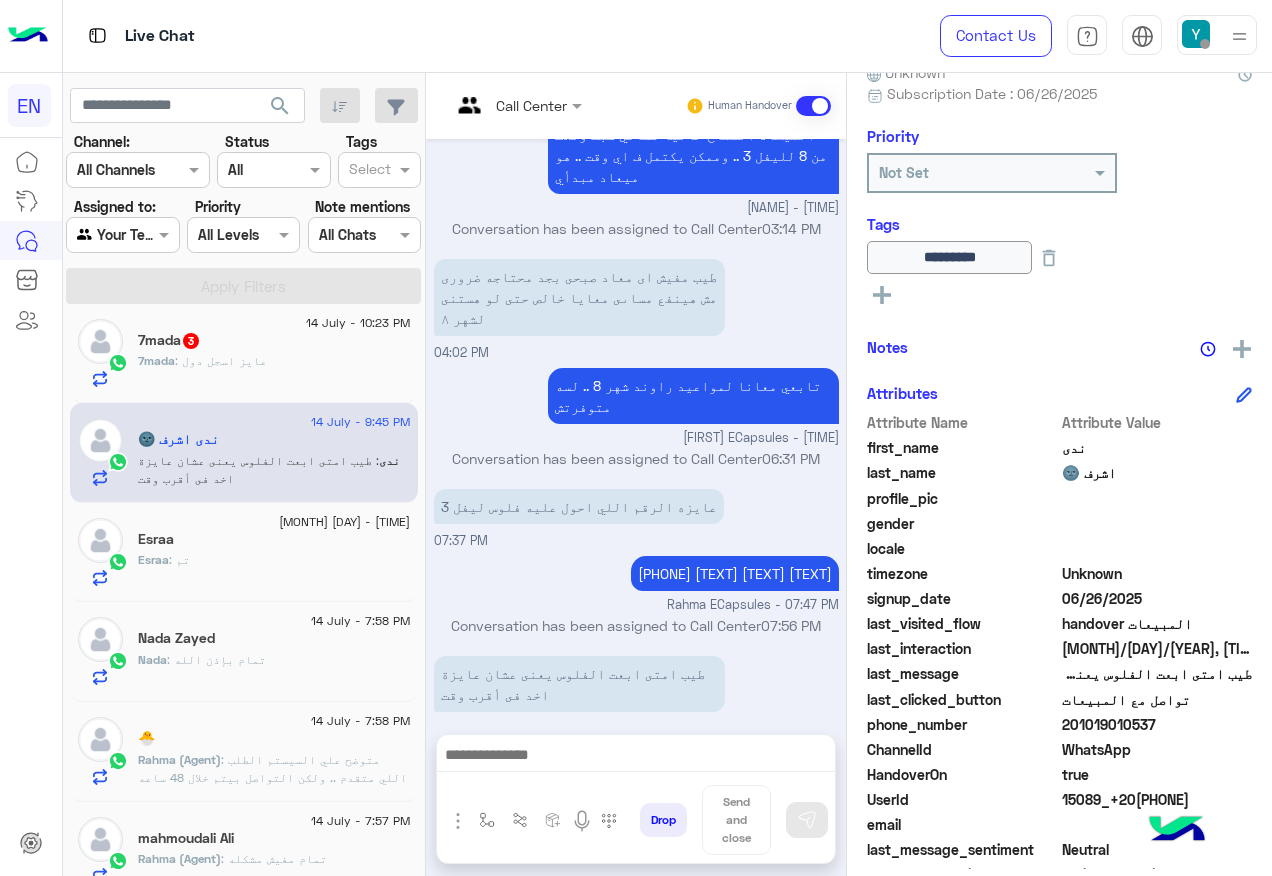 scroll, scrollTop: 874, scrollLeft: 0, axis: vertical 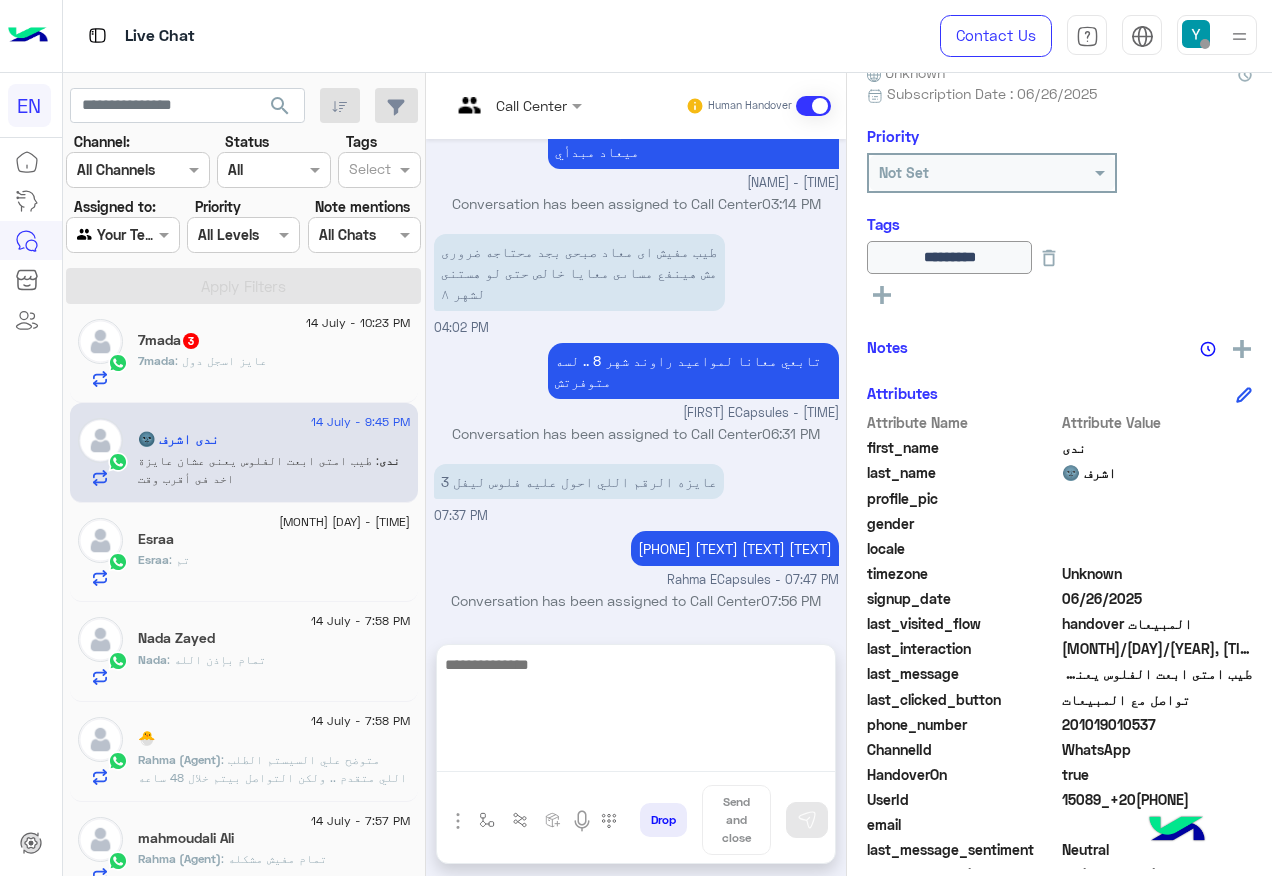 click at bounding box center (636, 712) 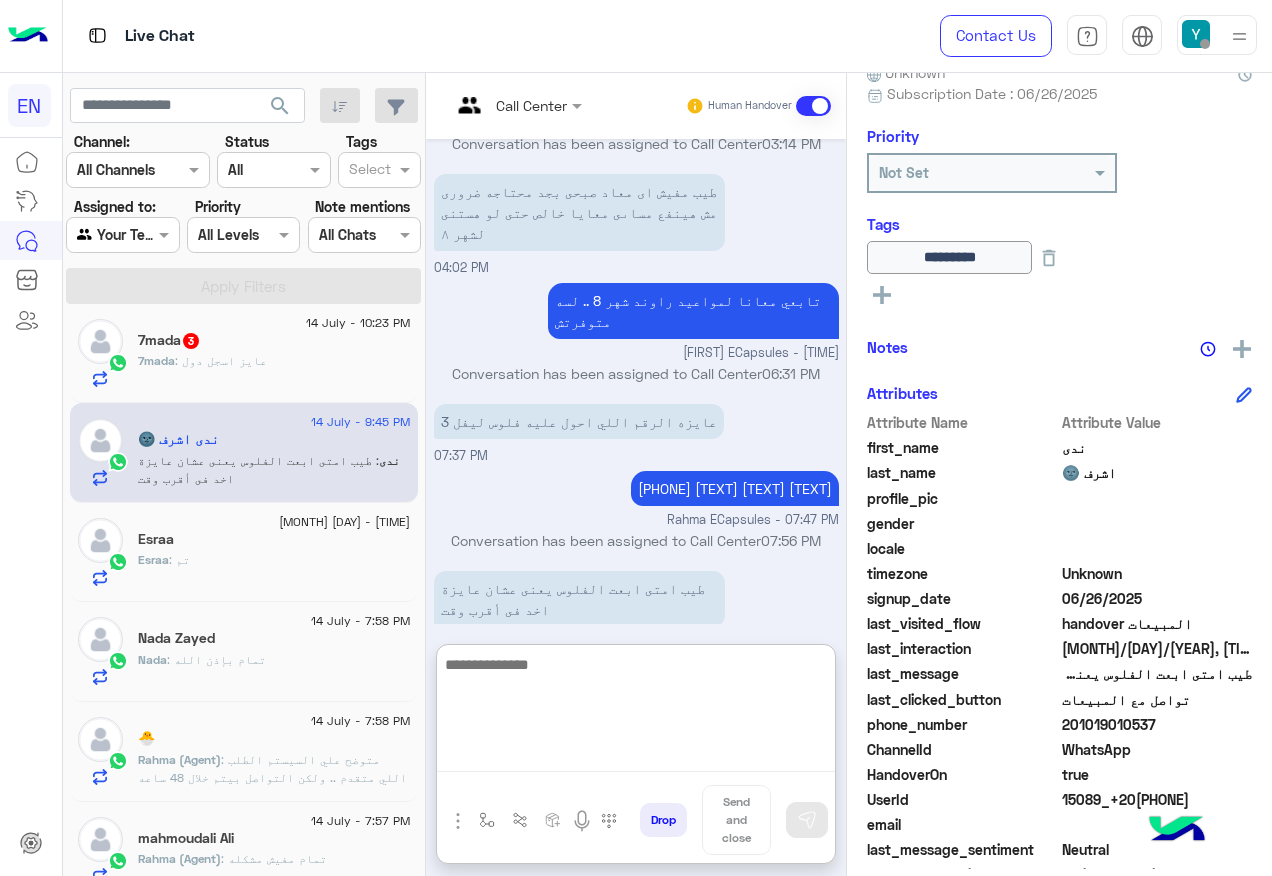 scroll, scrollTop: 964, scrollLeft: 0, axis: vertical 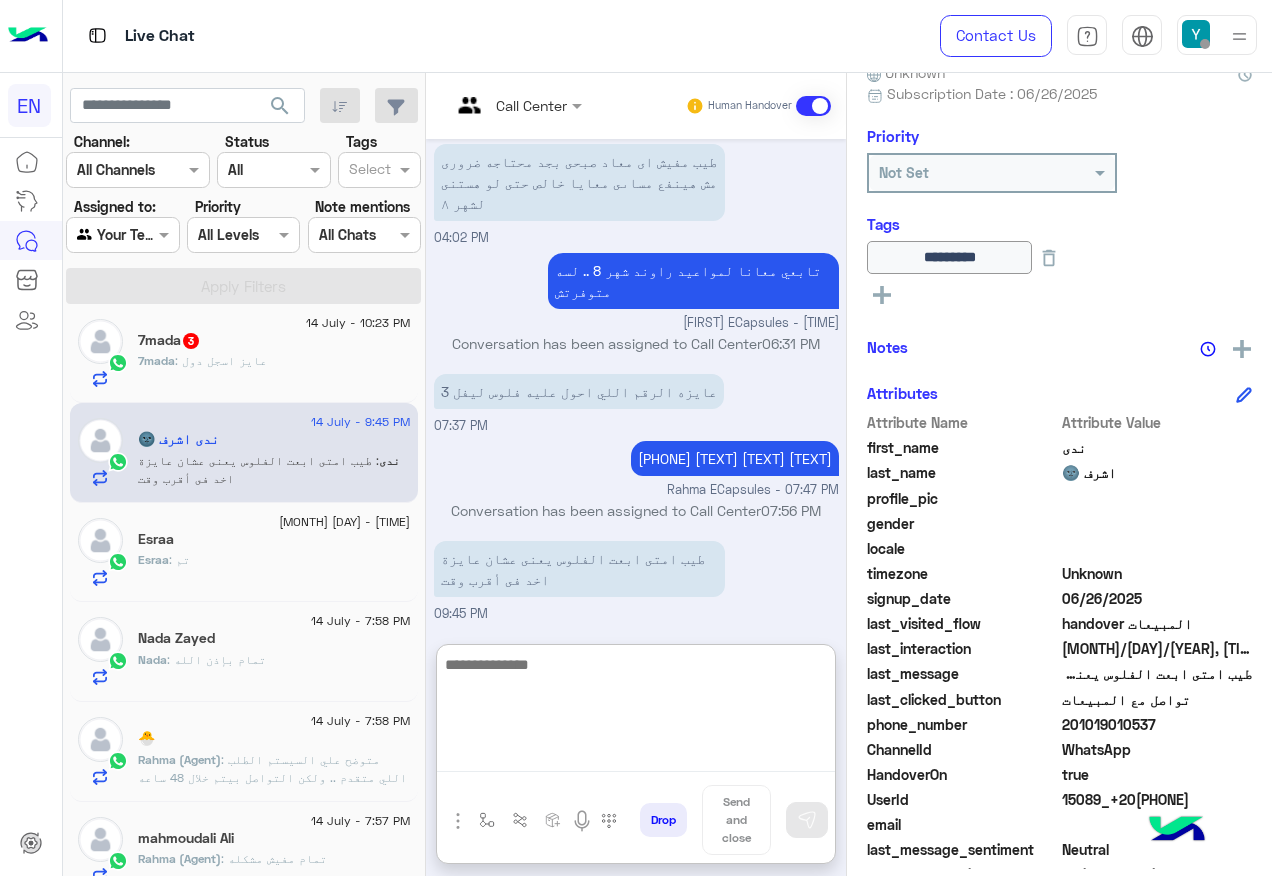 click at bounding box center [636, 712] 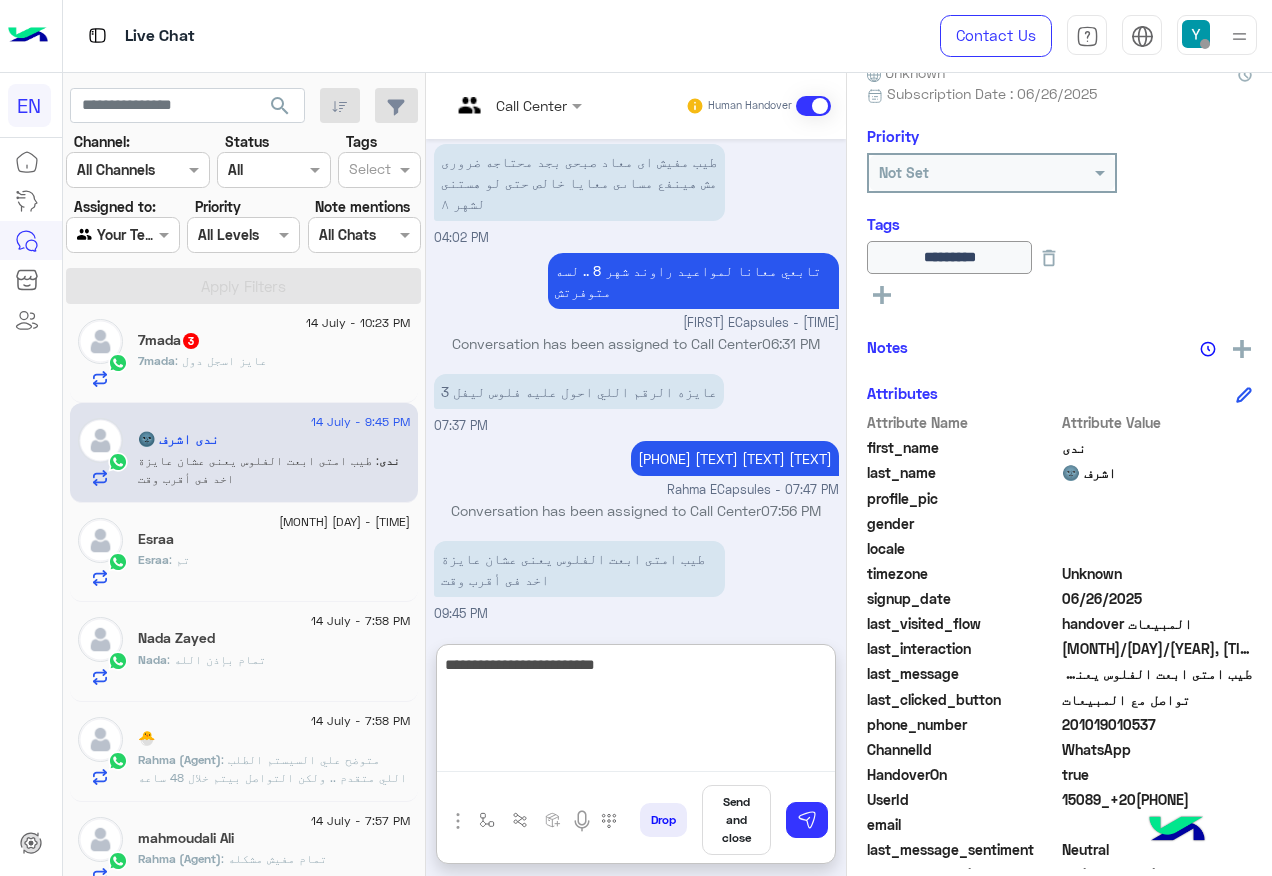 type on "**********" 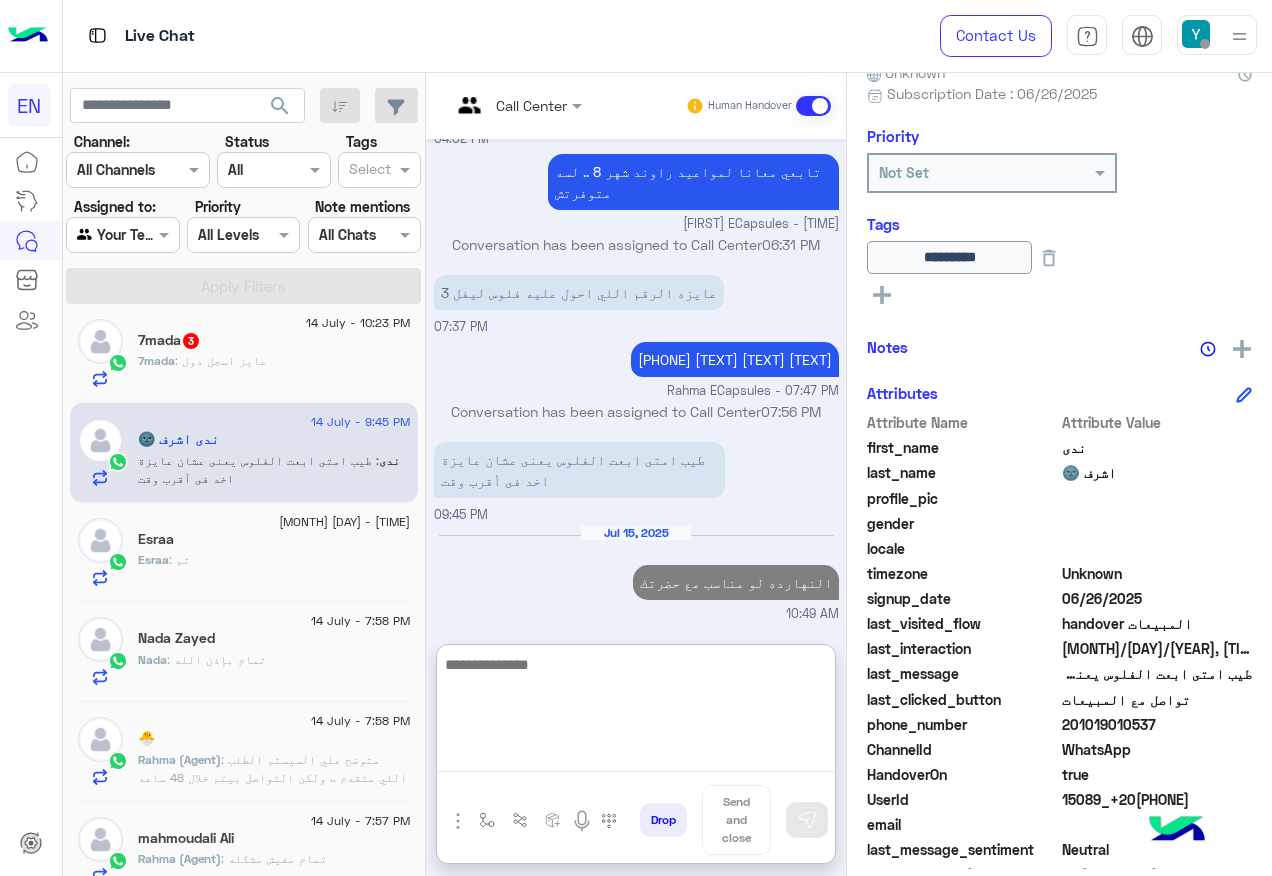scroll, scrollTop: 1100, scrollLeft: 0, axis: vertical 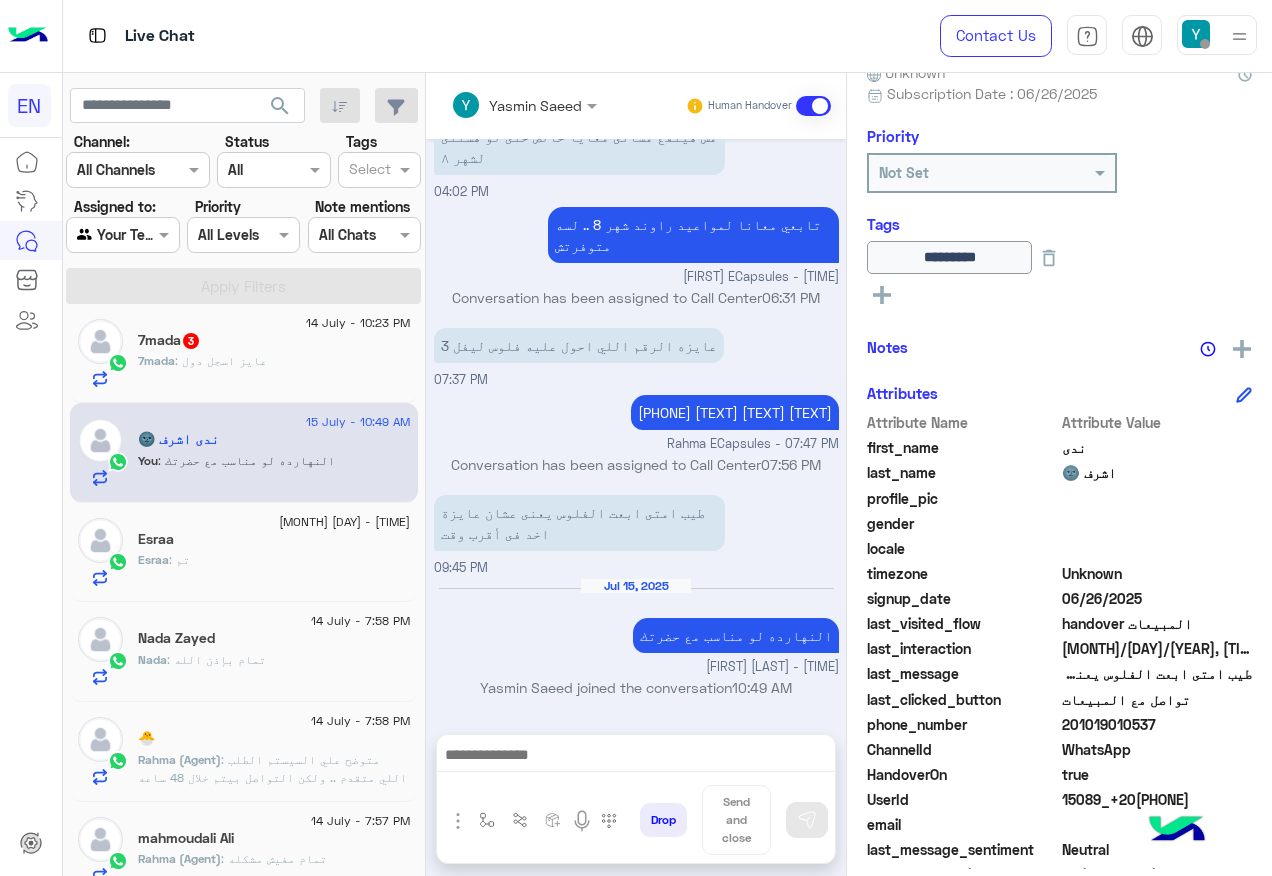 click on "7mada   3" 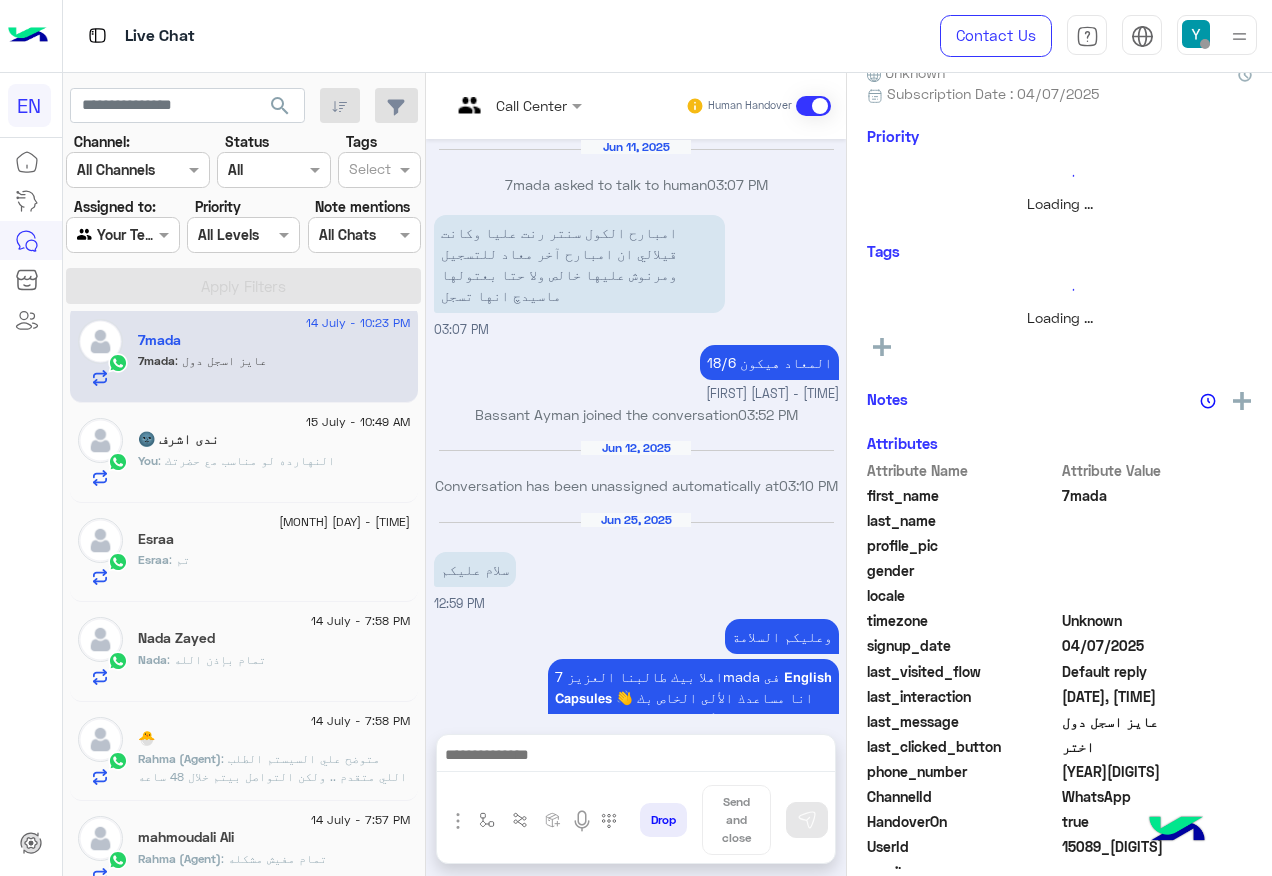 scroll, scrollTop: 1121, scrollLeft: 0, axis: vertical 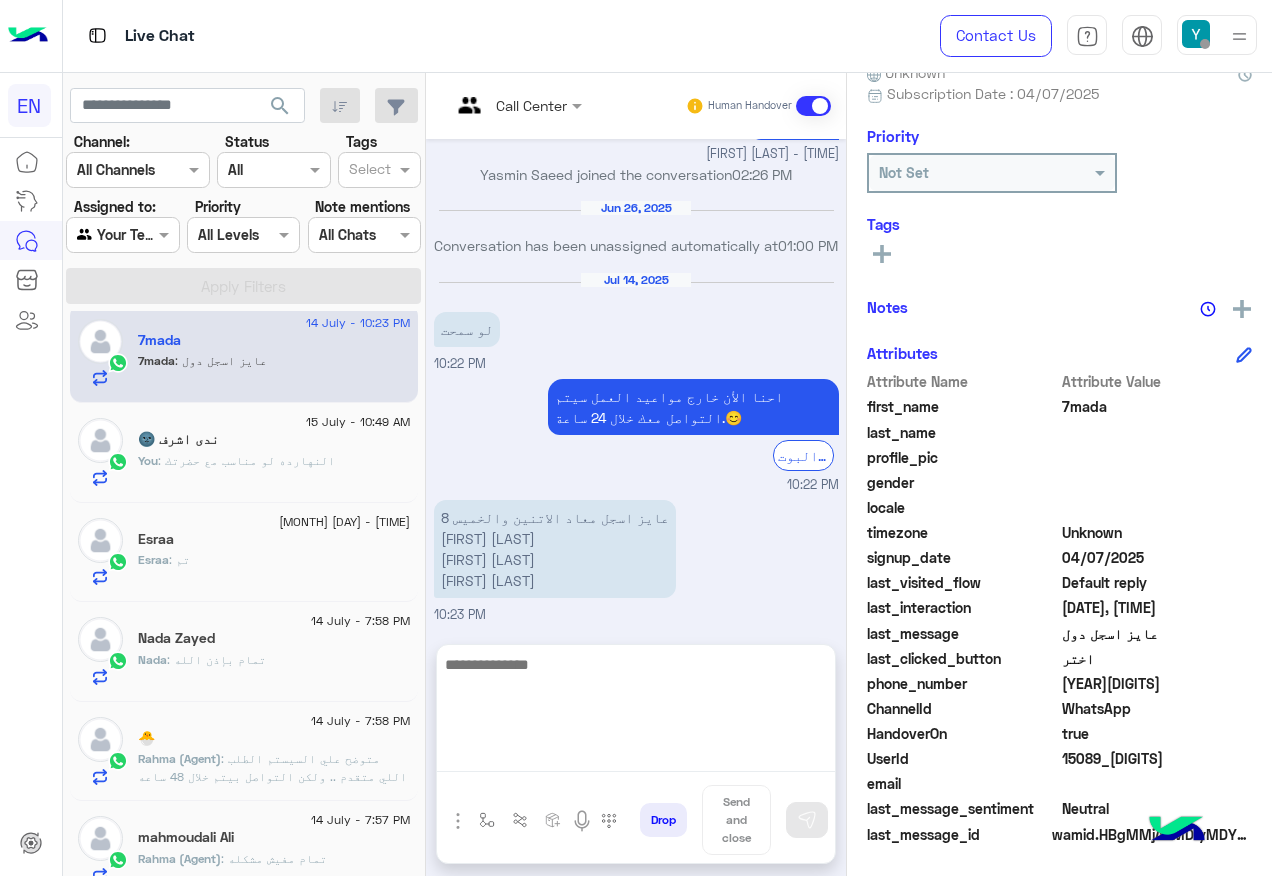click at bounding box center [636, 712] 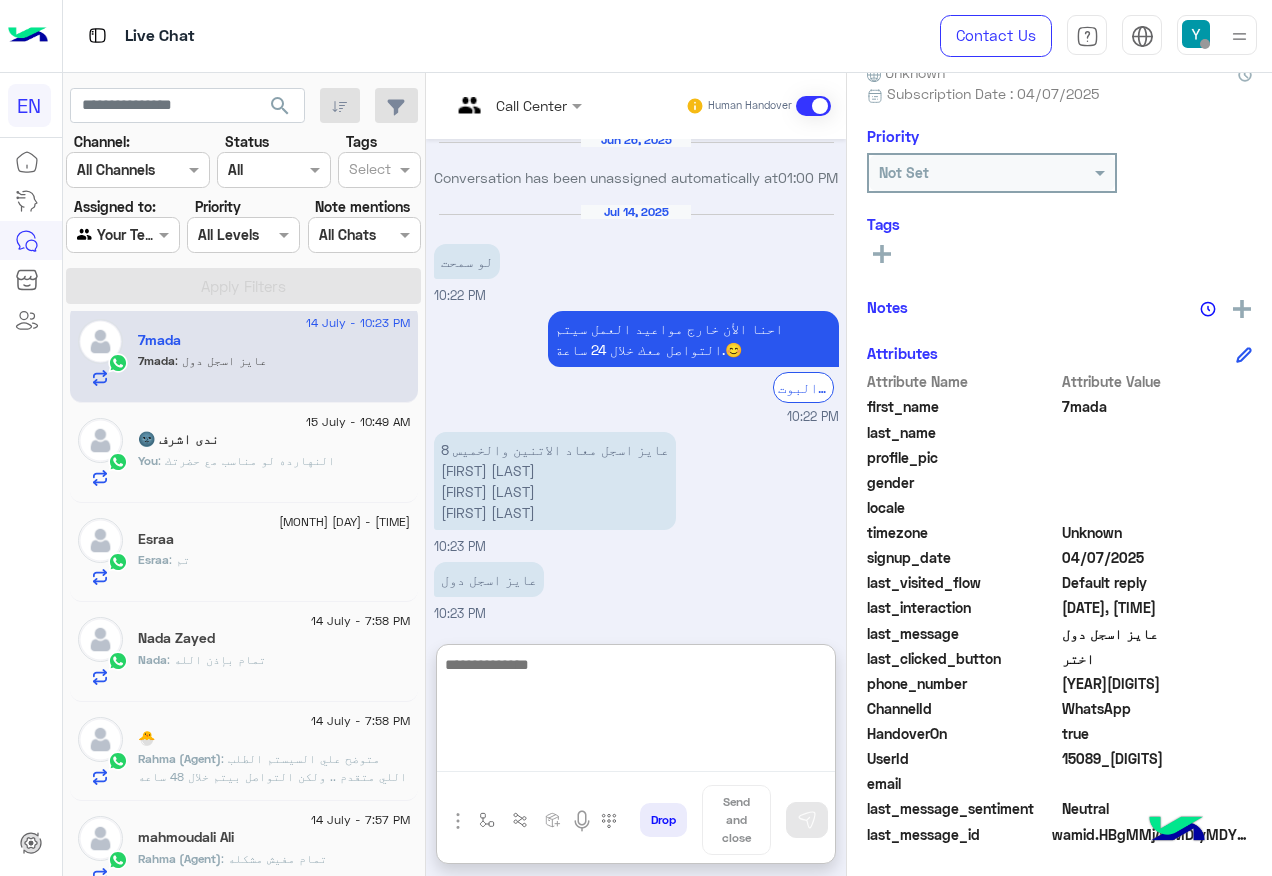scroll, scrollTop: 1210, scrollLeft: 0, axis: vertical 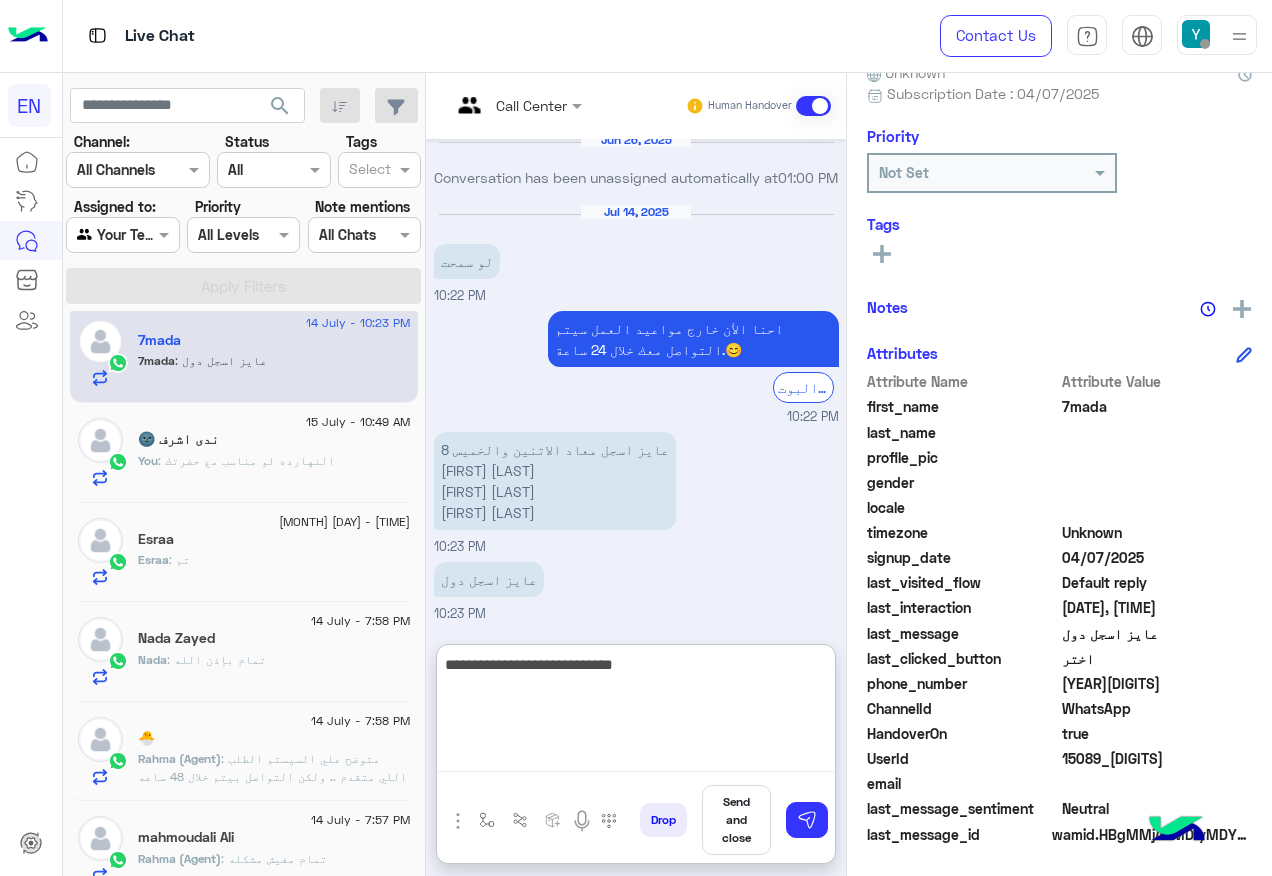 type on "**********" 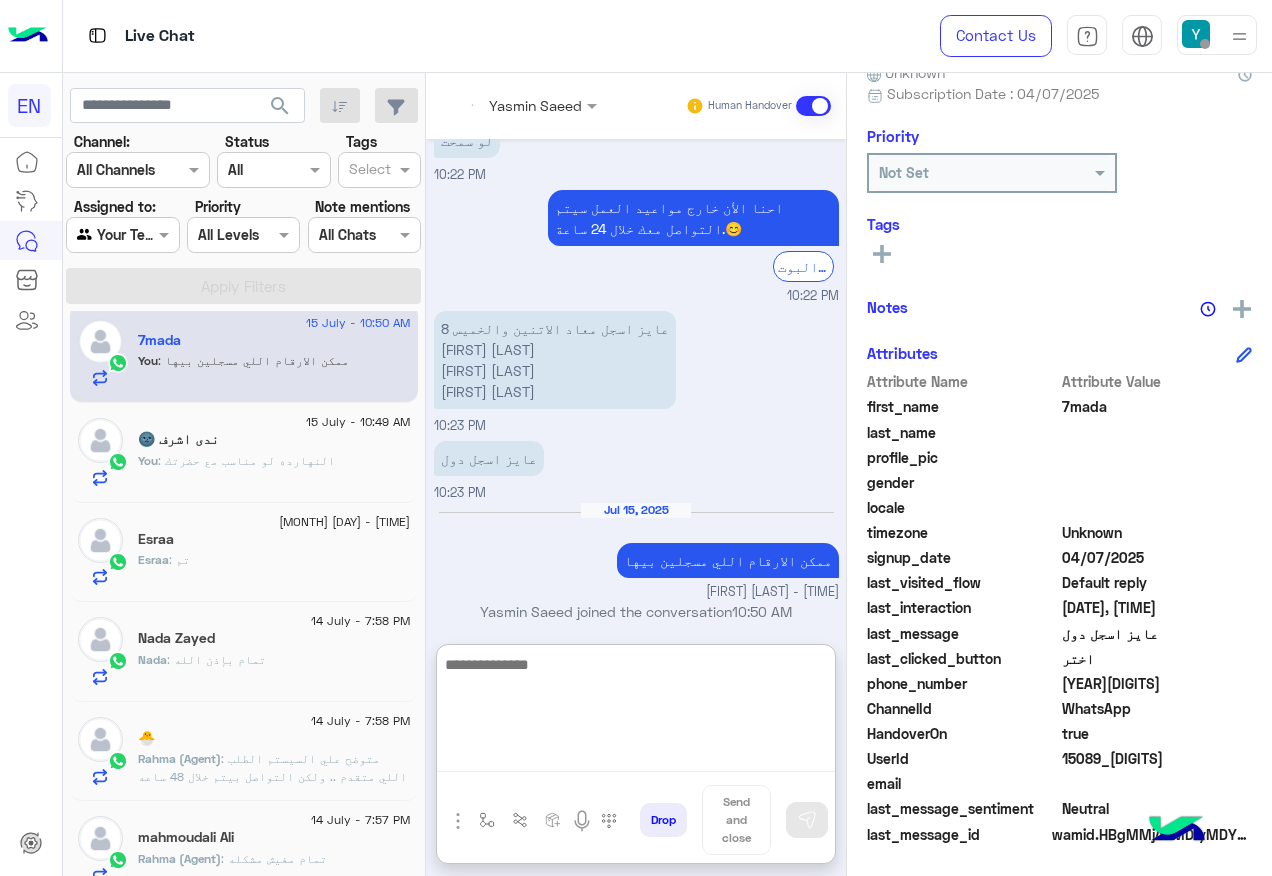 scroll, scrollTop: 1346, scrollLeft: 0, axis: vertical 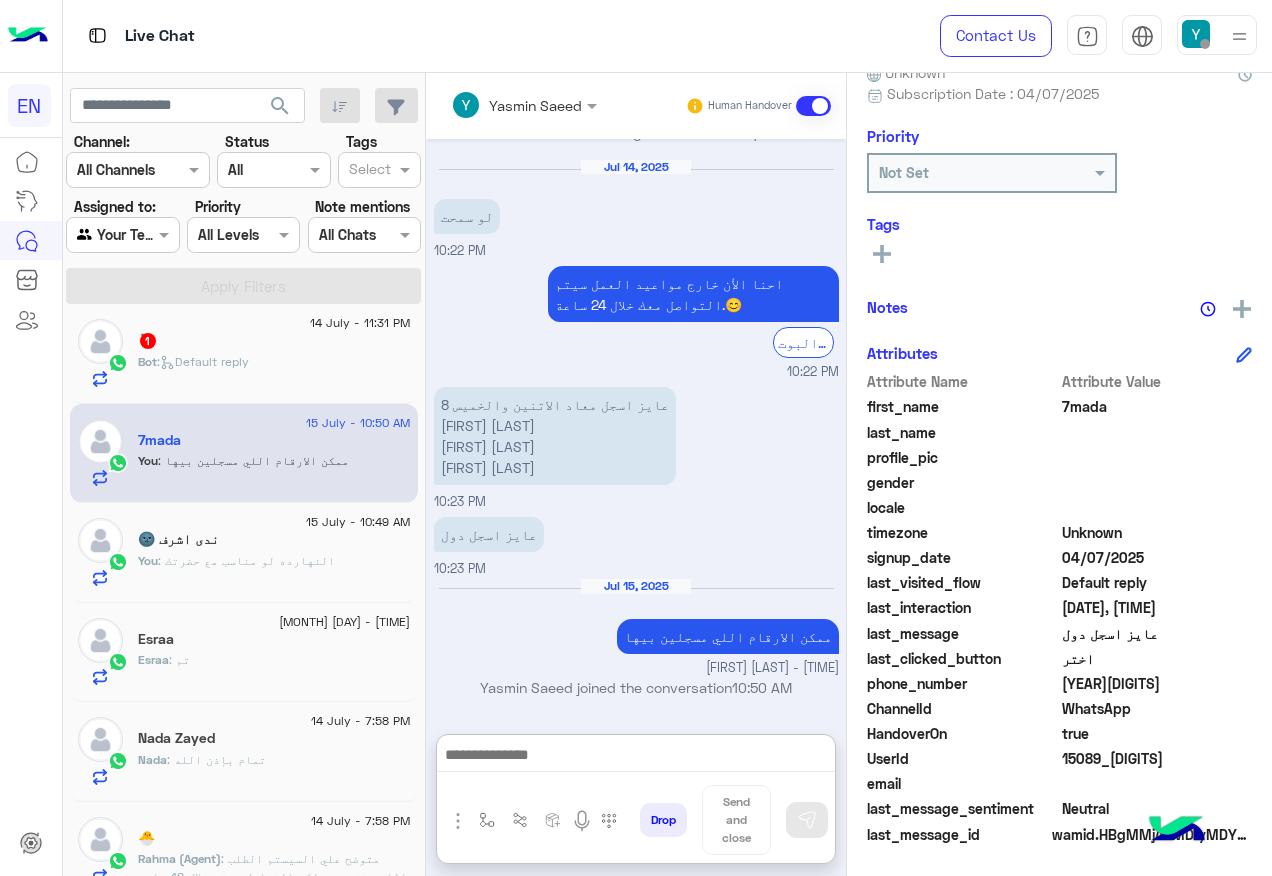 click on "Bot :   Default reply" 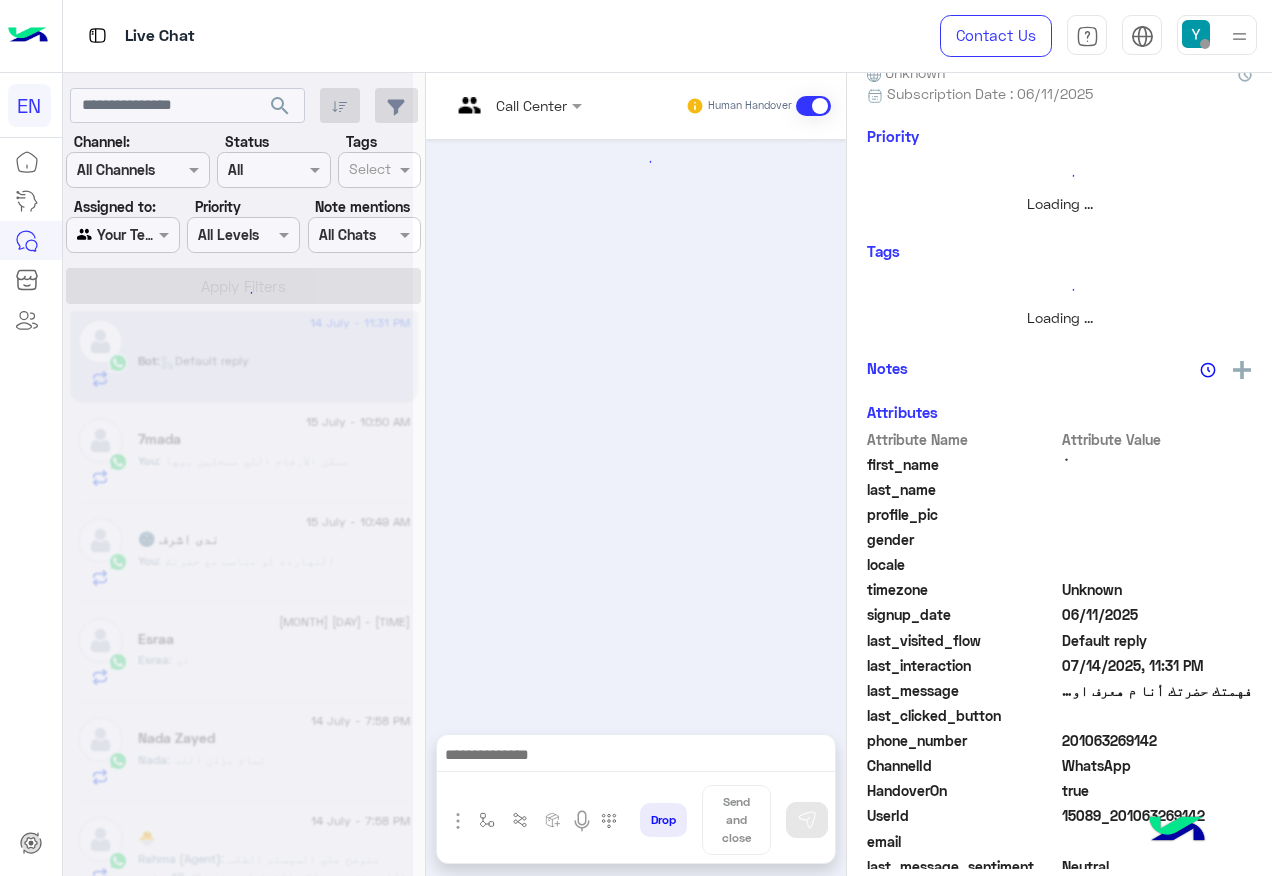 scroll, scrollTop: 0, scrollLeft: 0, axis: both 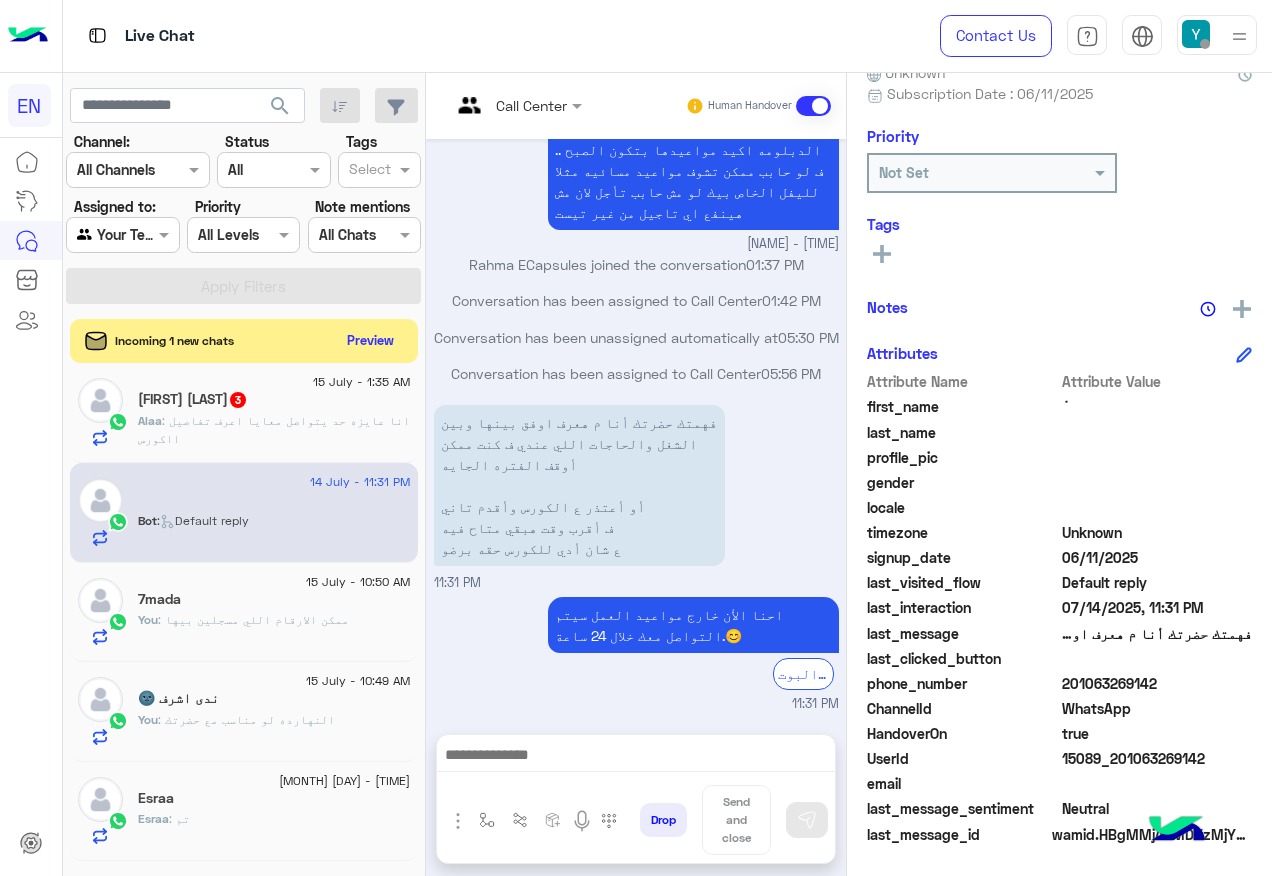 click on "[FIRST] : انا عايزه حد يتواصل معايا اعرف تفاصيل ااكورس" 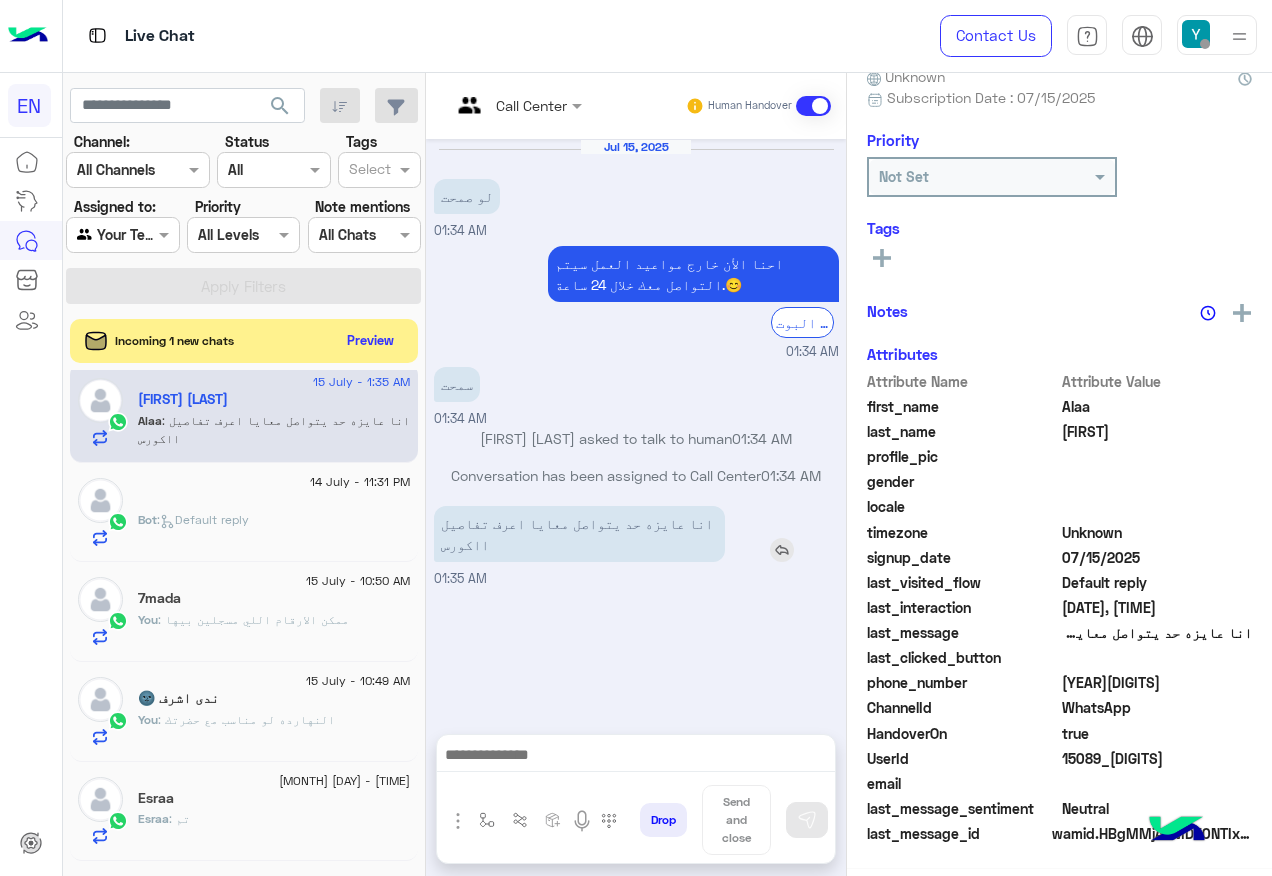 scroll, scrollTop: 201, scrollLeft: 0, axis: vertical 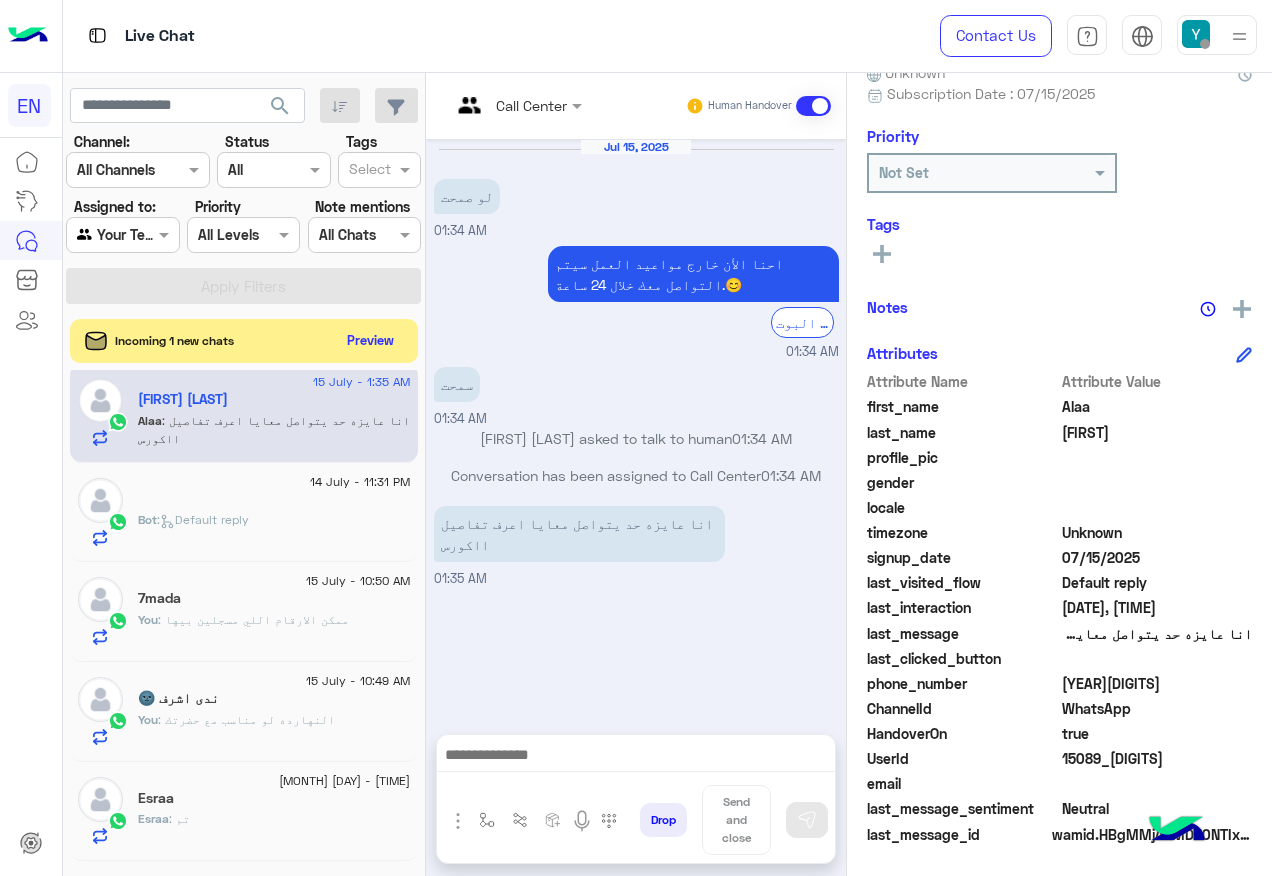click on "Call Center" at bounding box center (516, 106) 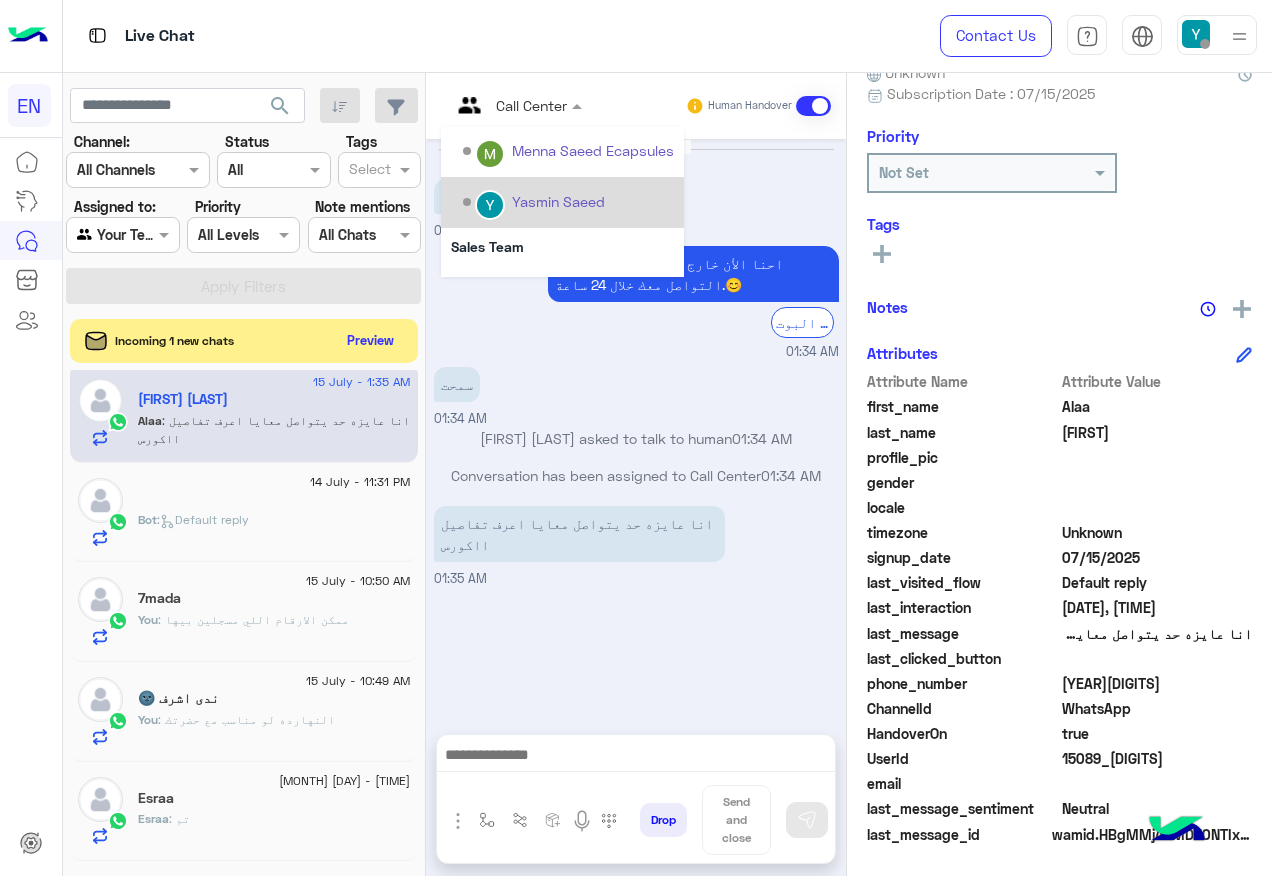scroll, scrollTop: 332, scrollLeft: 0, axis: vertical 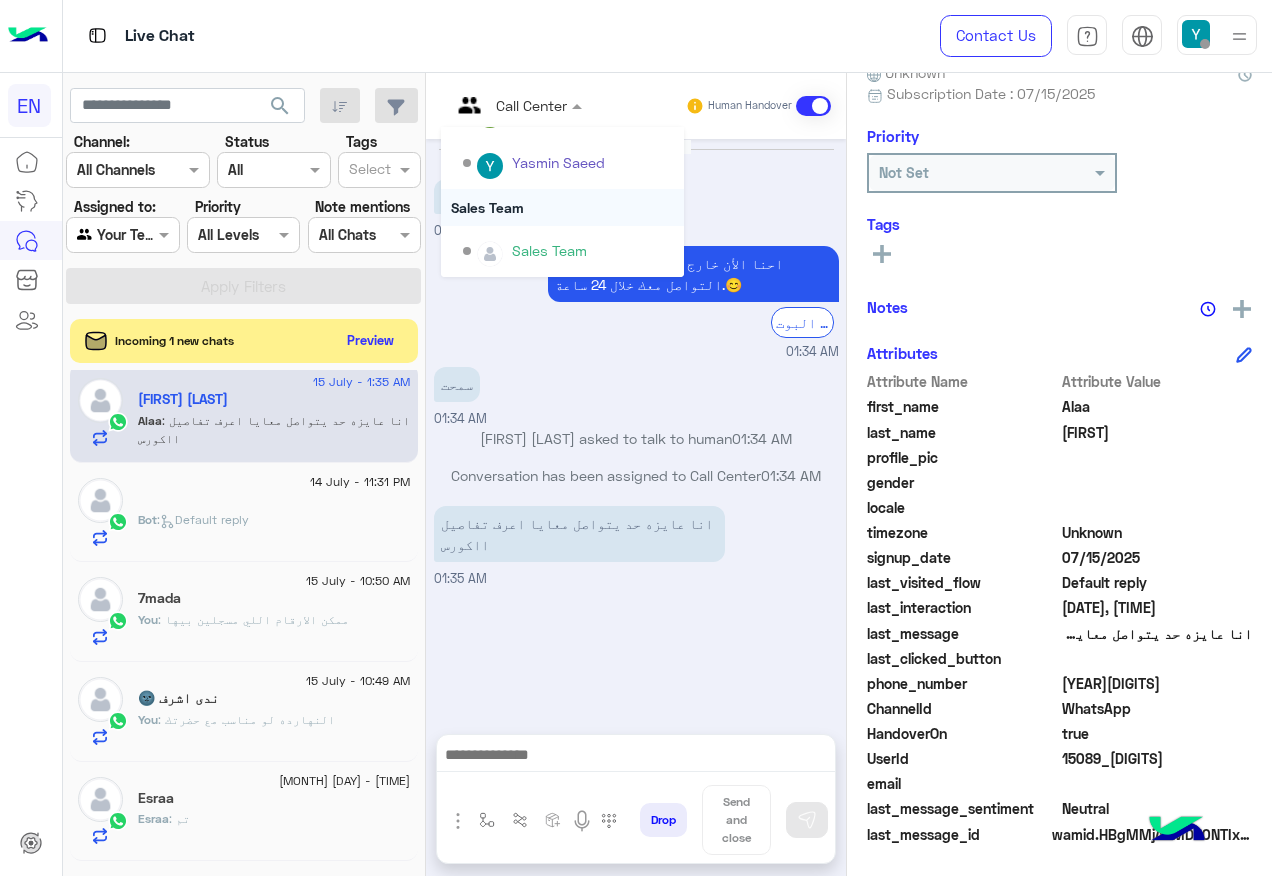 click on "Sales Team" at bounding box center [562, 207] 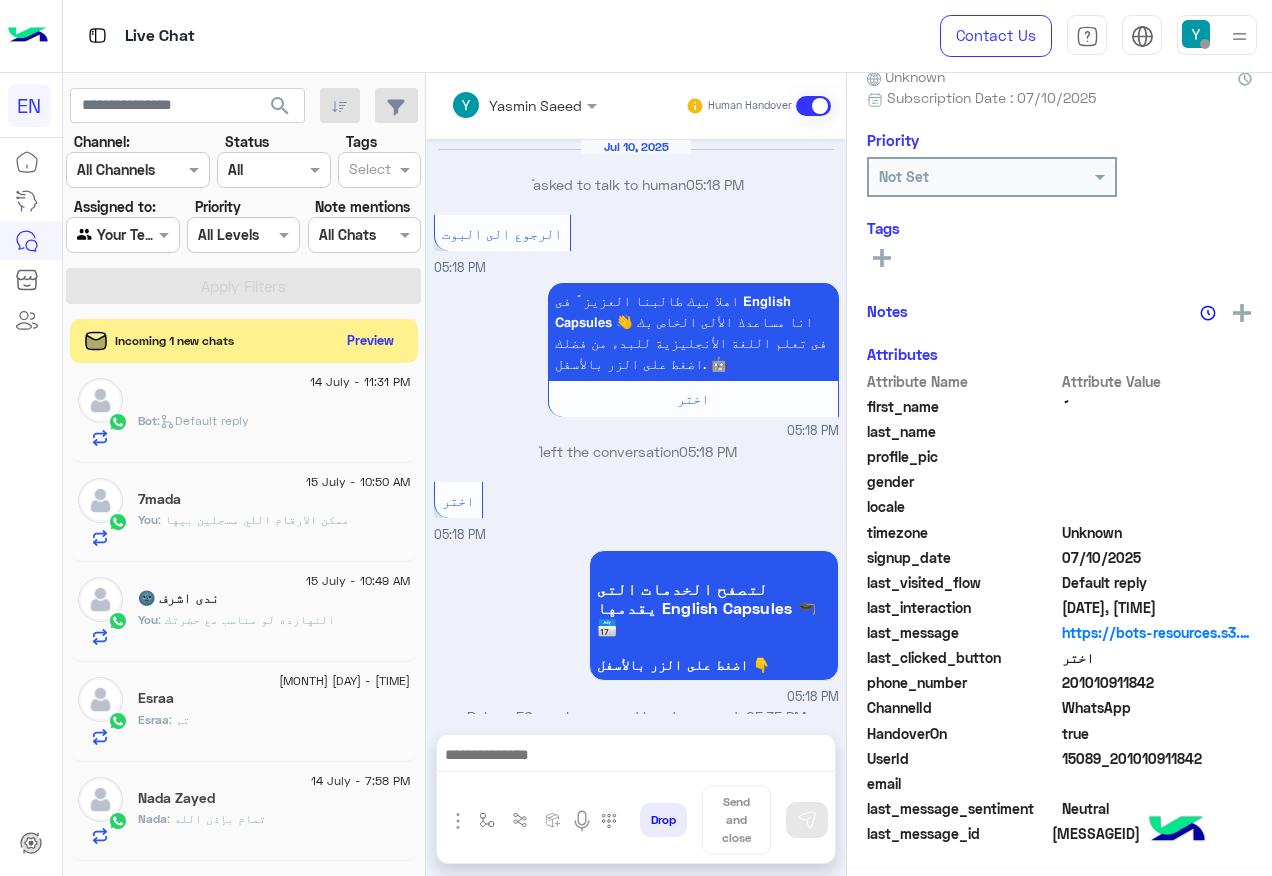 scroll, scrollTop: 976, scrollLeft: 0, axis: vertical 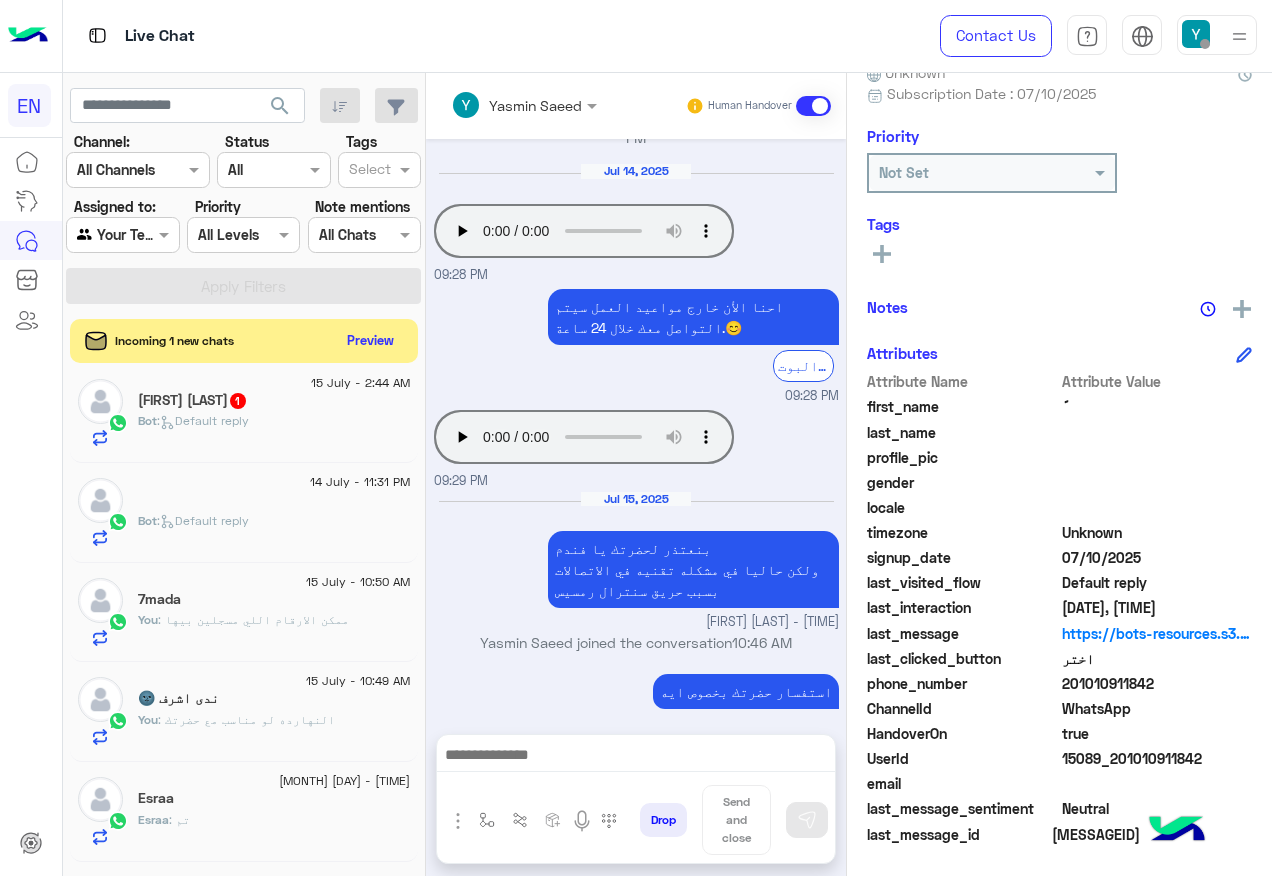 click on "[FIRST] [LAST]  1" 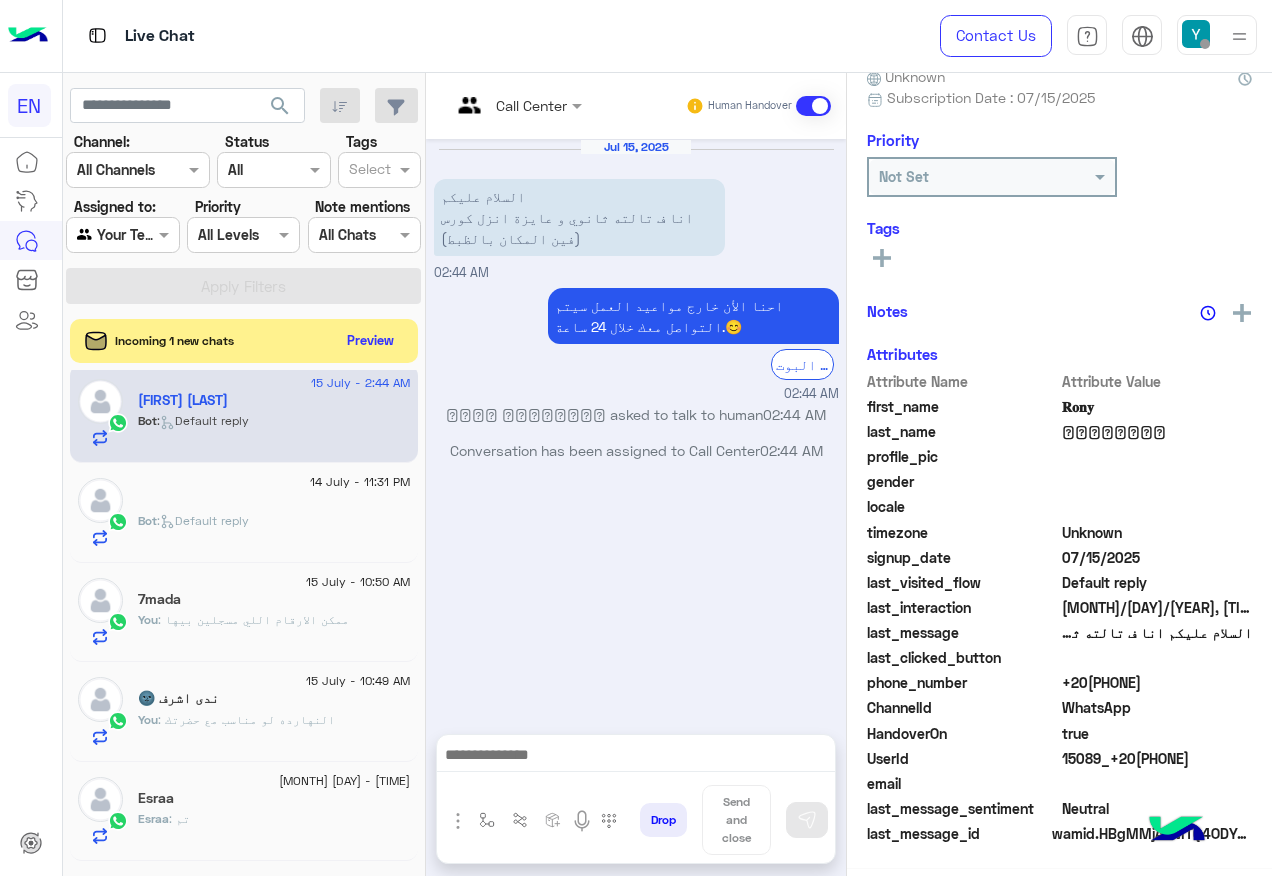 scroll, scrollTop: 201, scrollLeft: 0, axis: vertical 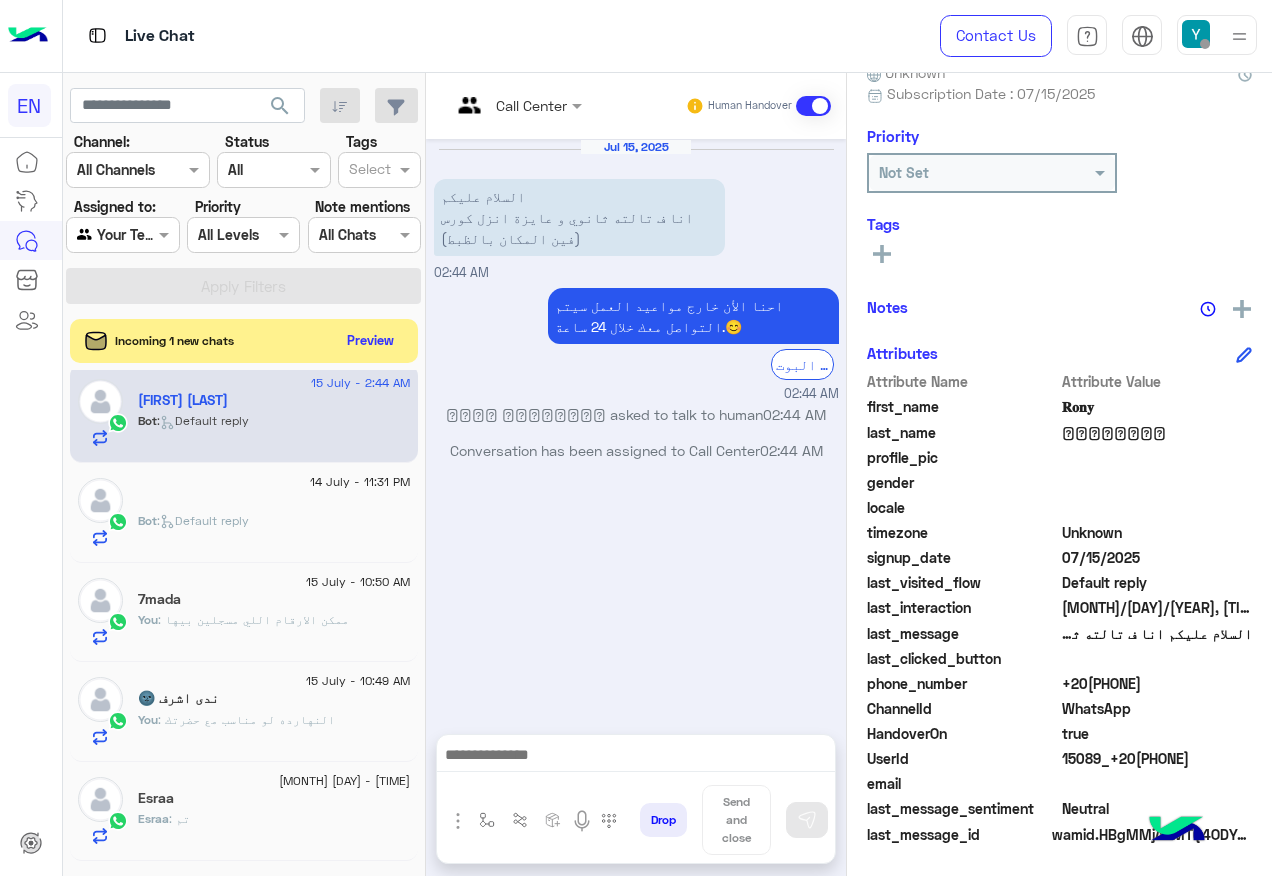 click on "Call Center" at bounding box center (531, 105) 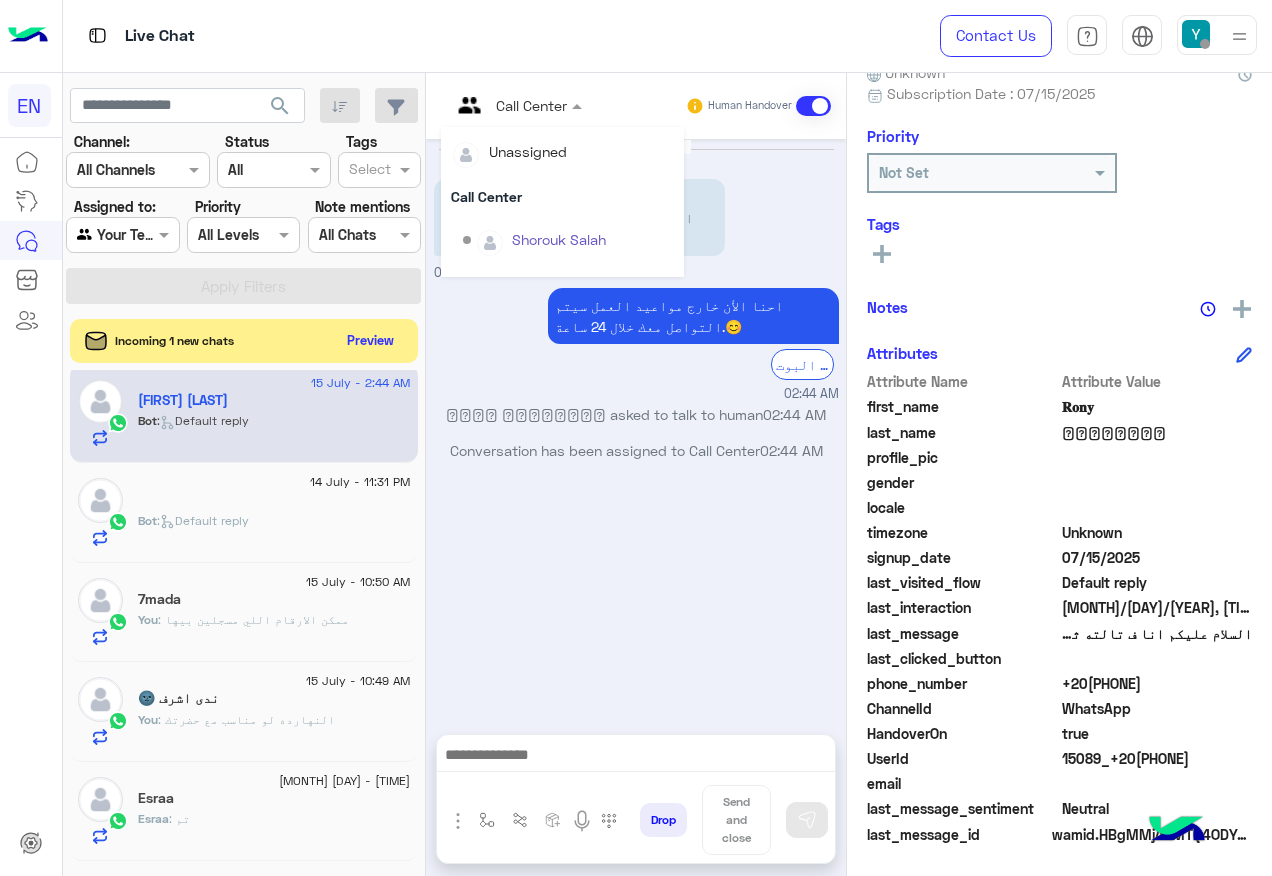 scroll, scrollTop: 332, scrollLeft: 0, axis: vertical 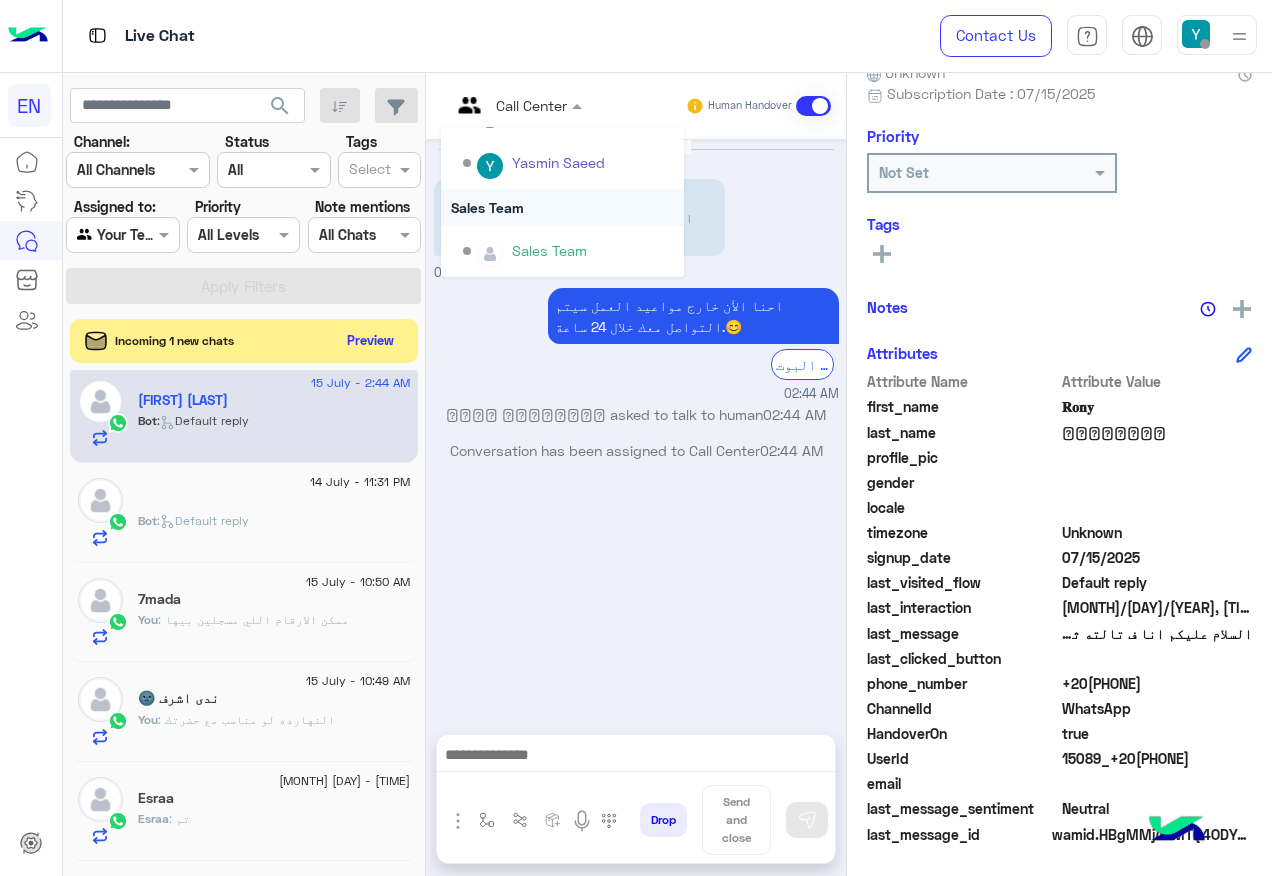 click on "Sales Team" at bounding box center [562, 207] 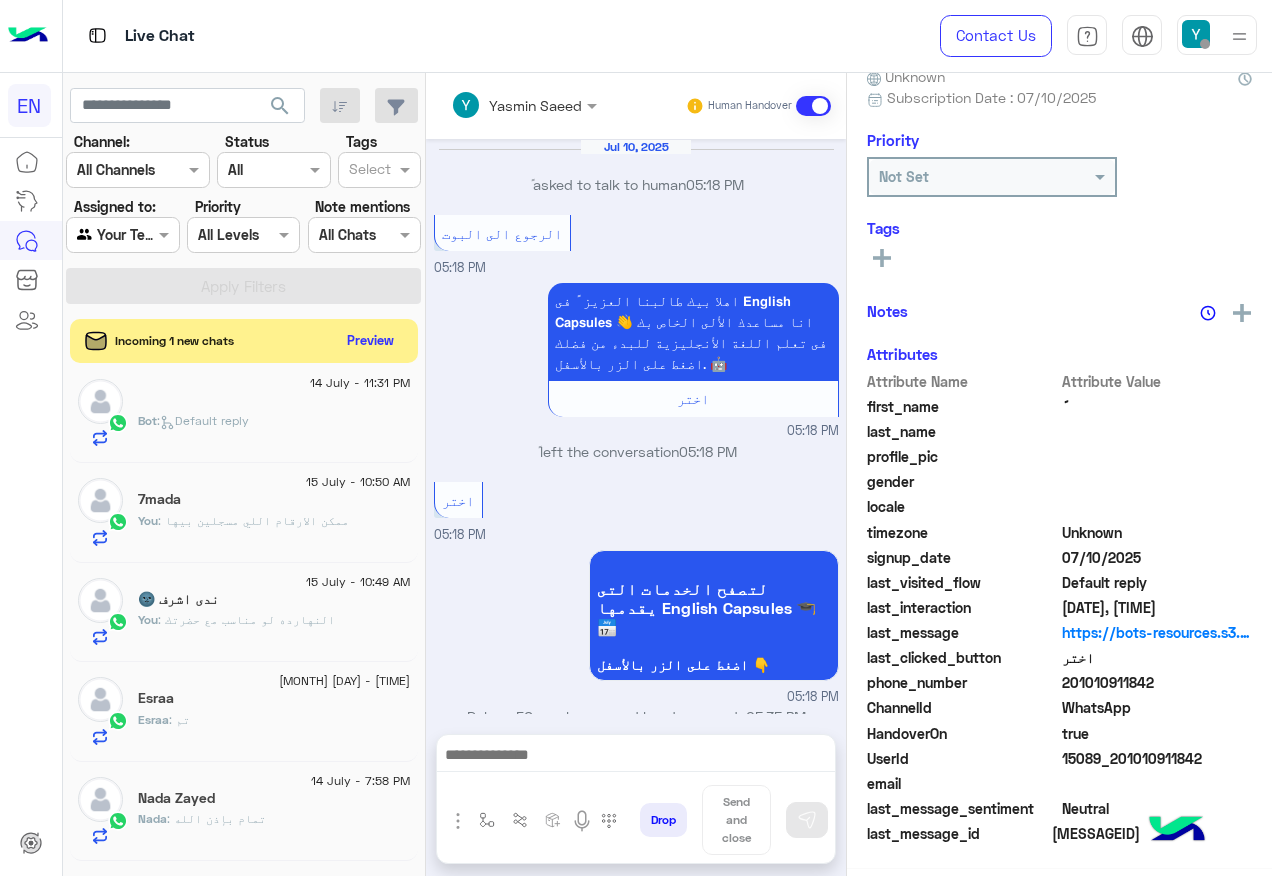scroll, scrollTop: 197, scrollLeft: 0, axis: vertical 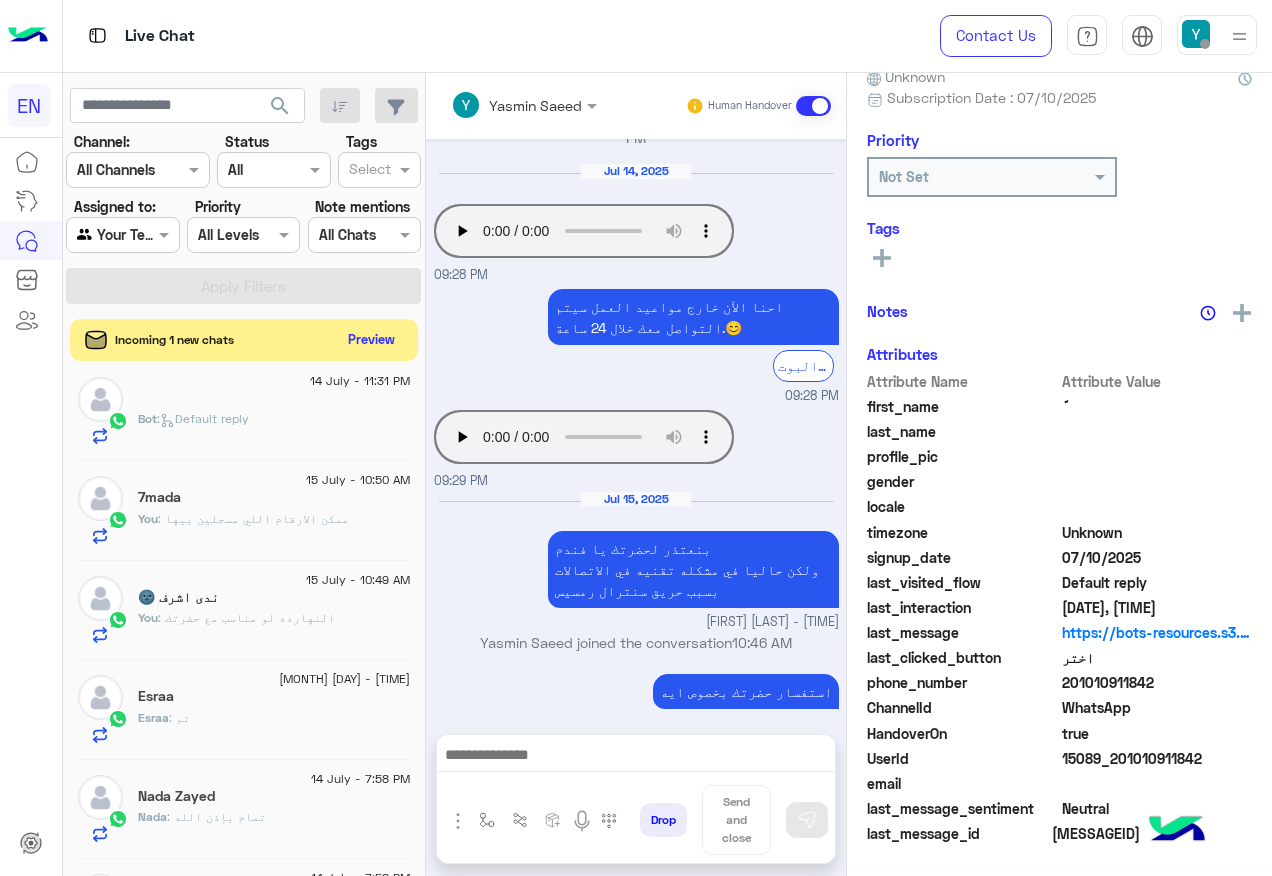 click on "Preview" 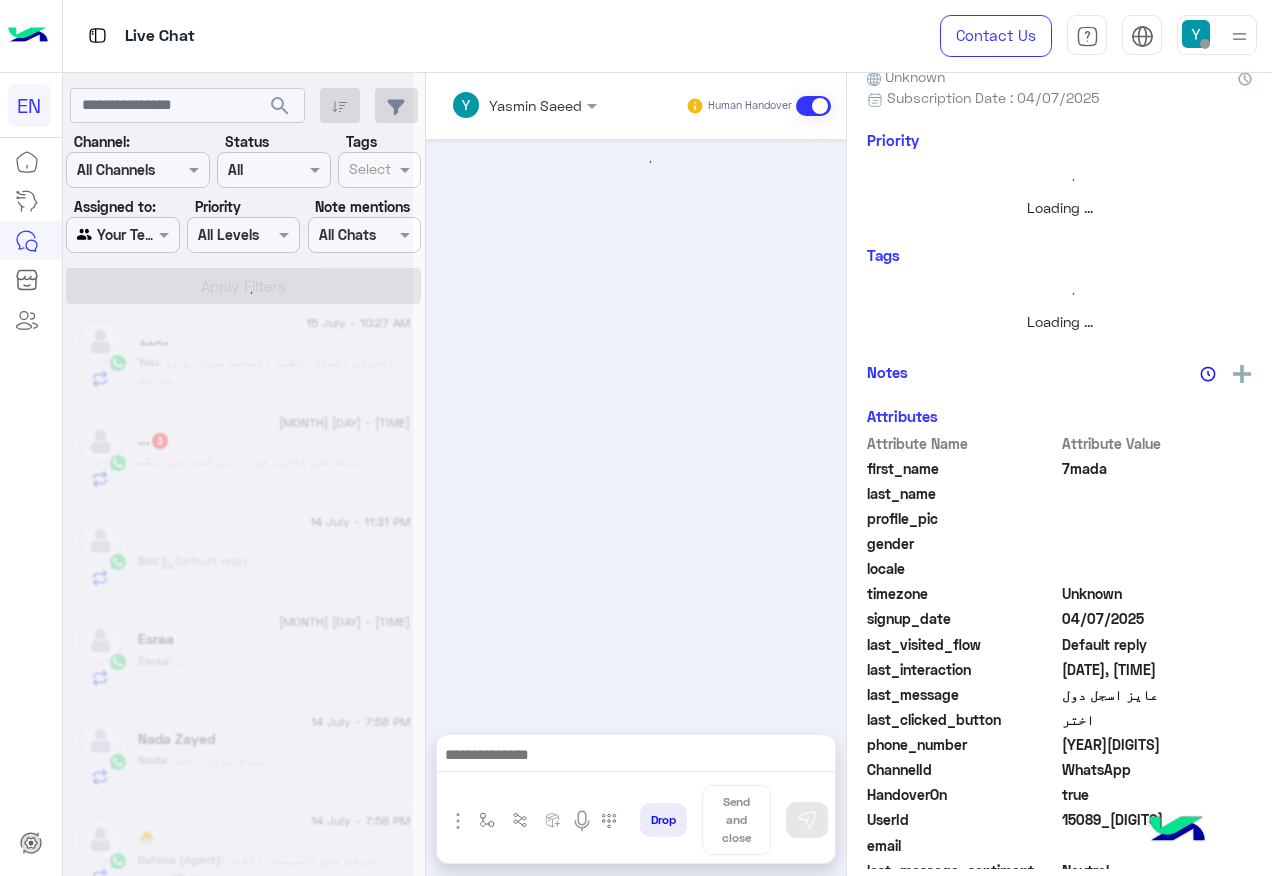 scroll, scrollTop: 201, scrollLeft: 0, axis: vertical 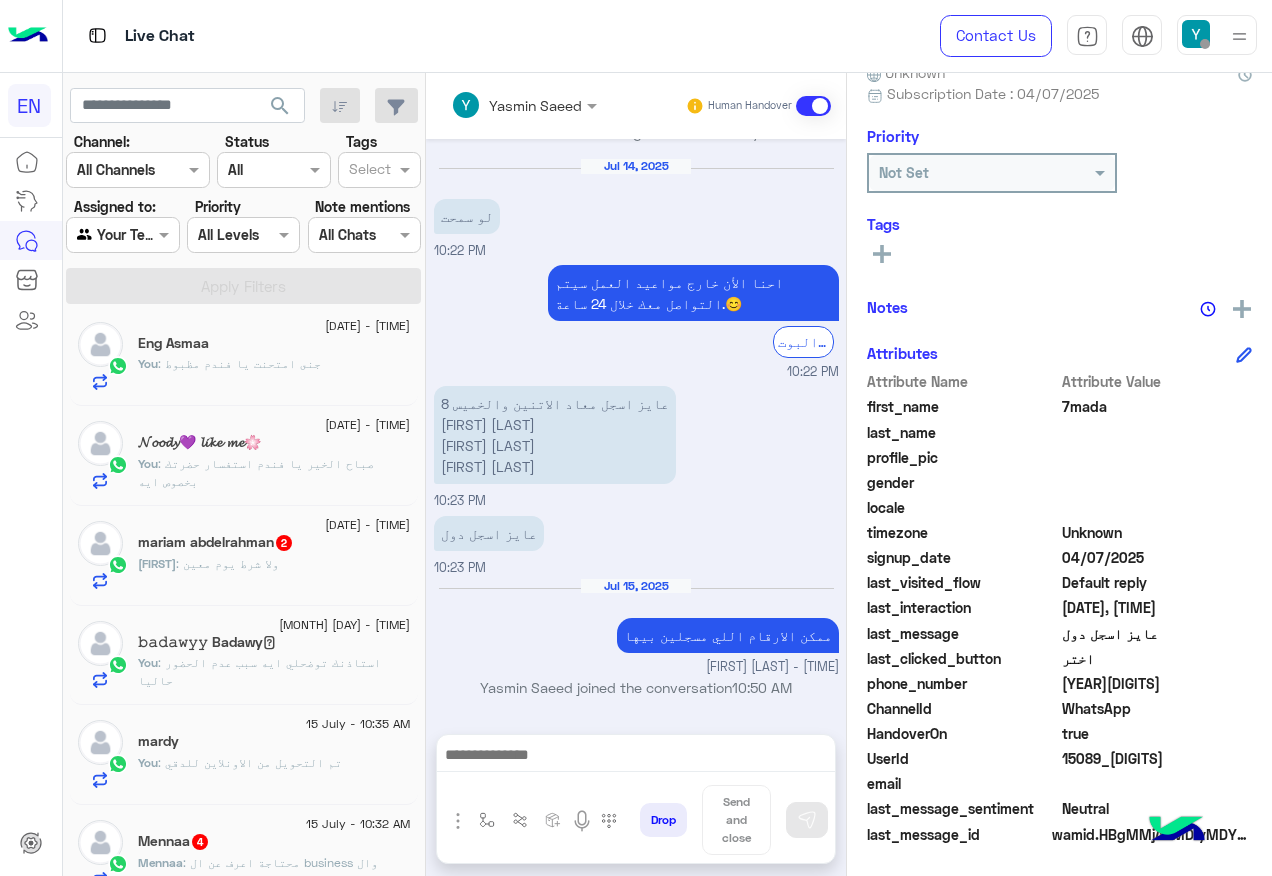 click on "[DATE] - [TIME]" 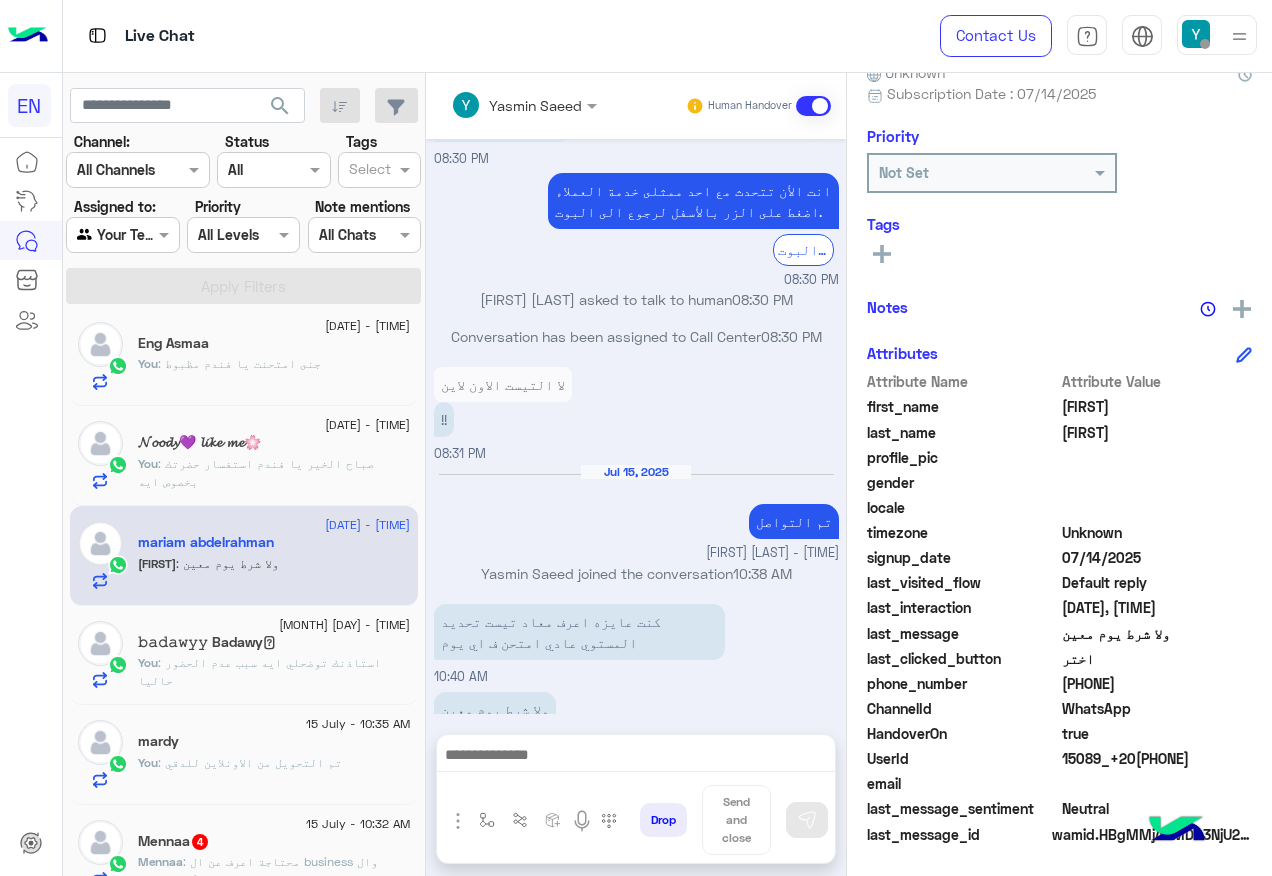 click on "[PHONE]" 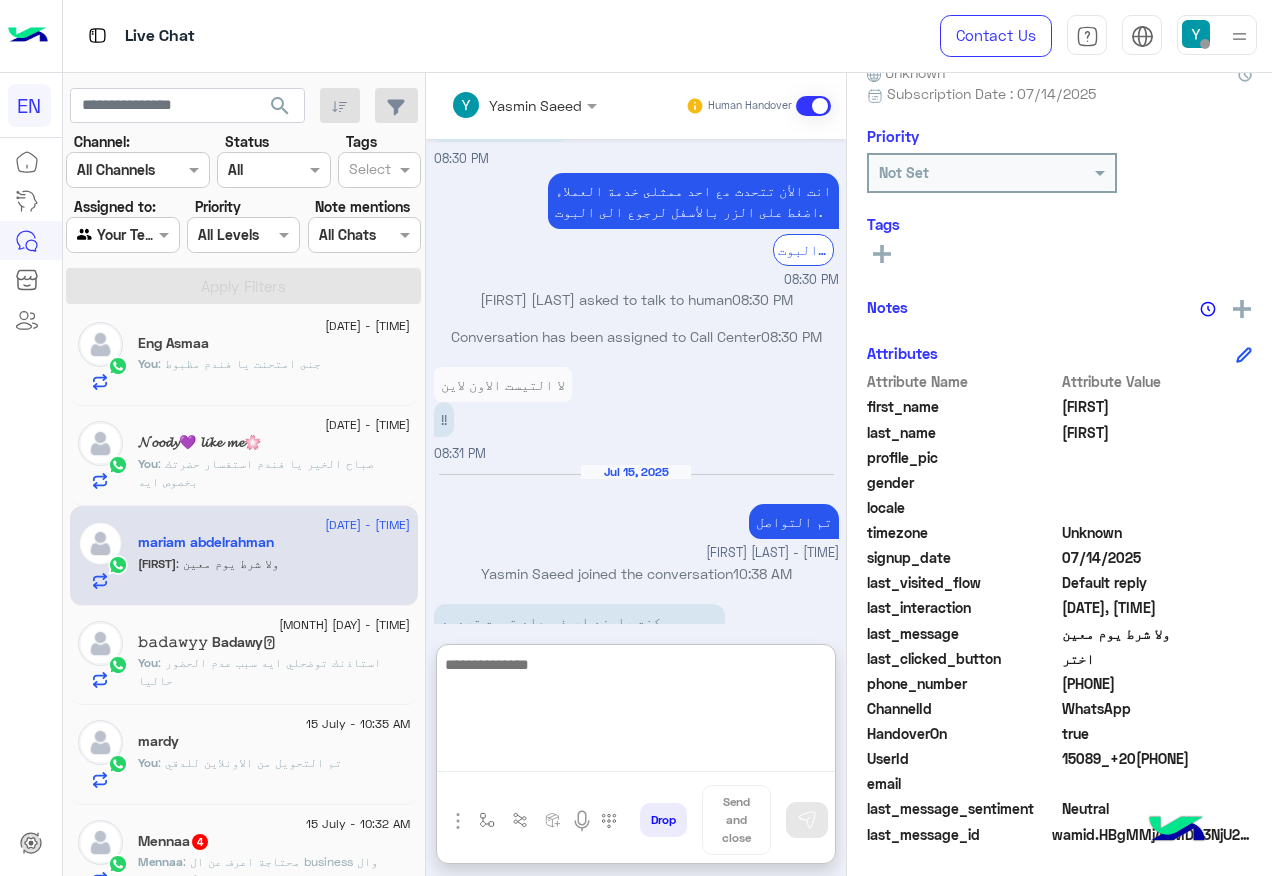 click at bounding box center (636, 712) 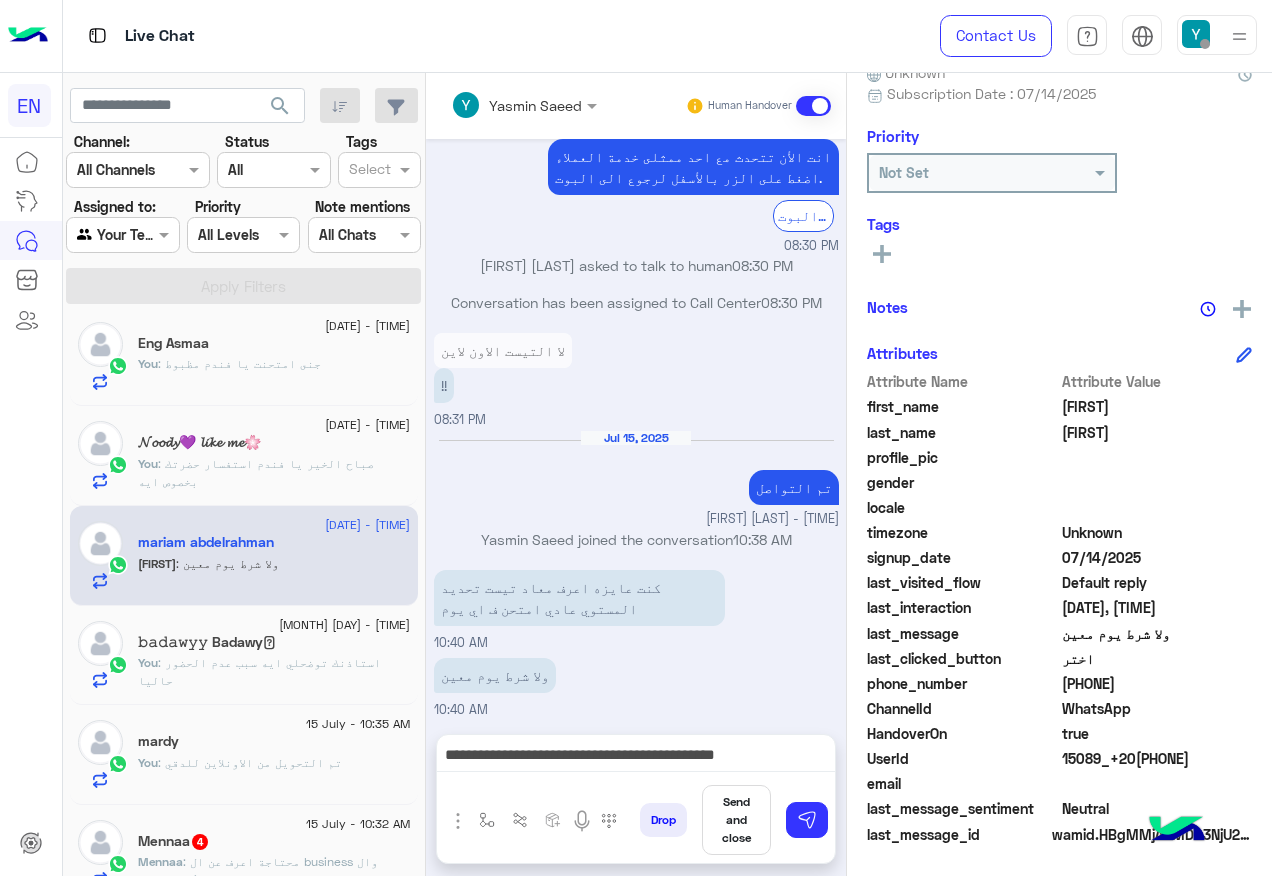scroll, scrollTop: 1519, scrollLeft: 0, axis: vertical 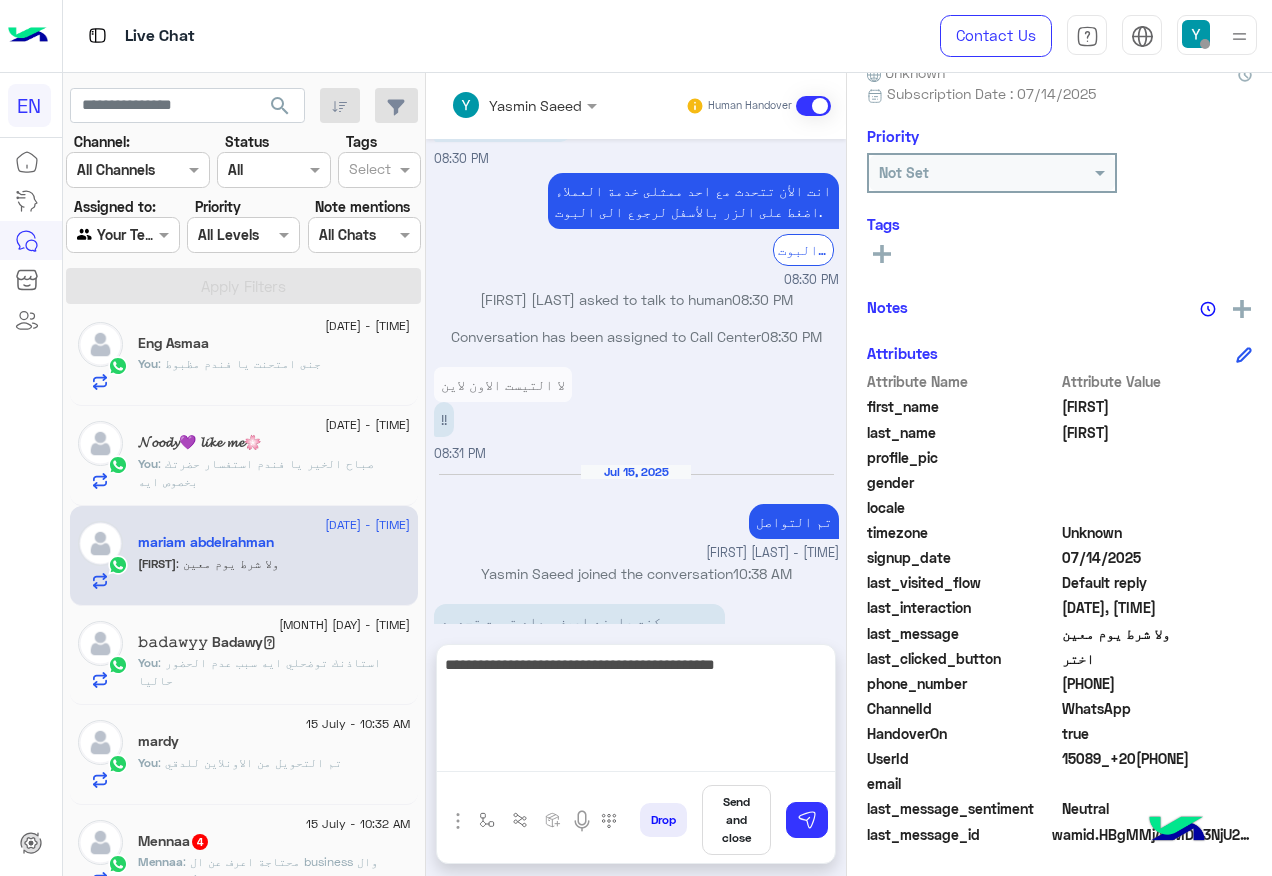 click on "**********" at bounding box center (636, 712) 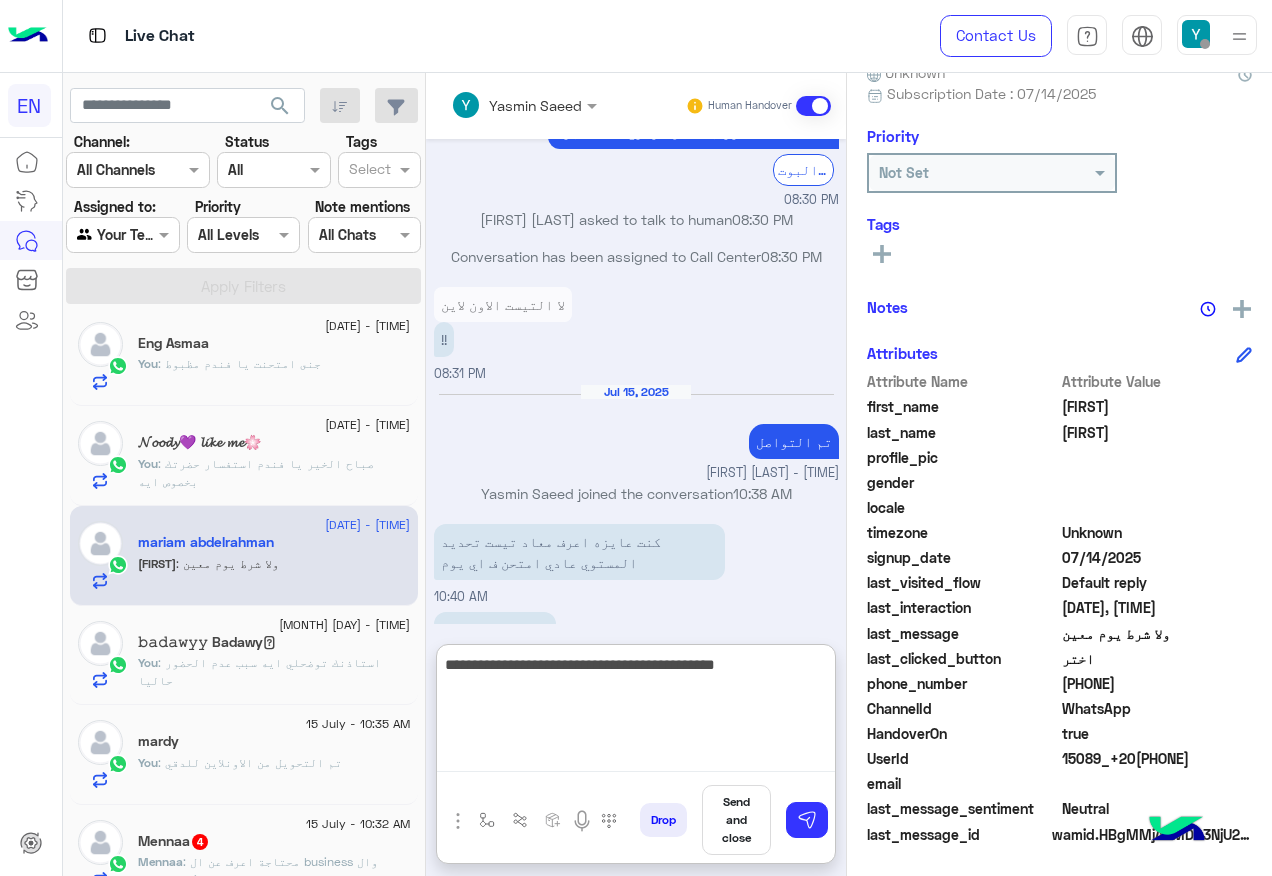 scroll, scrollTop: 1609, scrollLeft: 0, axis: vertical 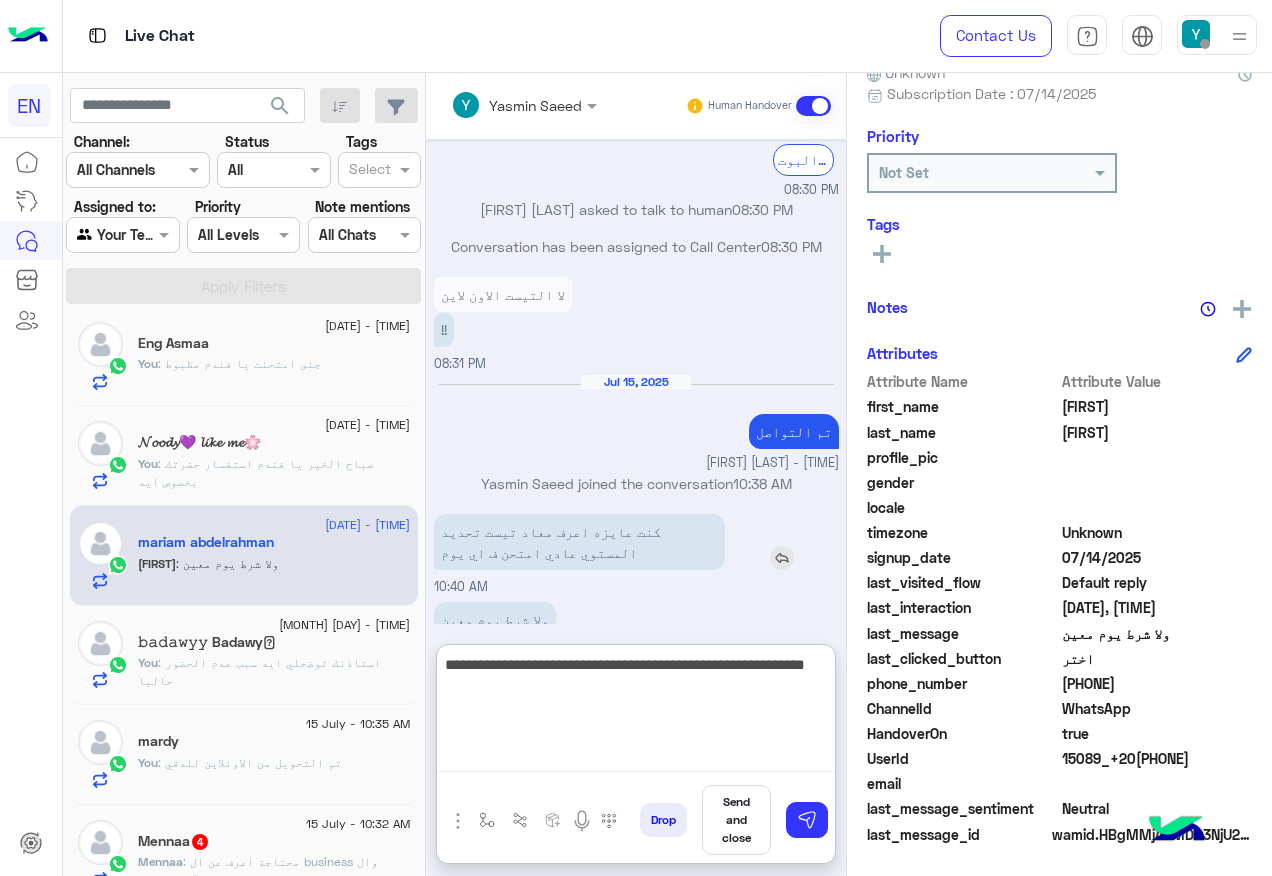 type on "**********" 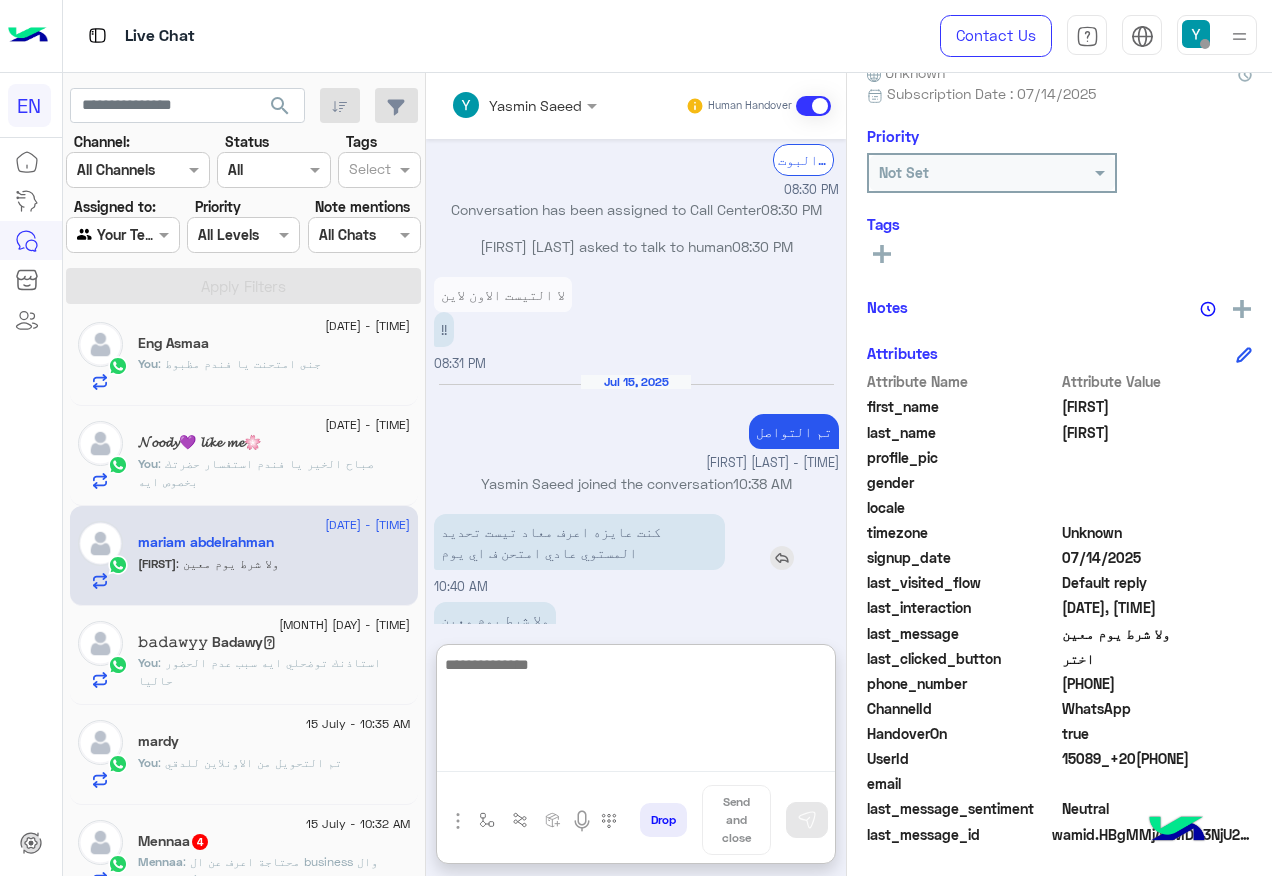 scroll, scrollTop: 1694, scrollLeft: 0, axis: vertical 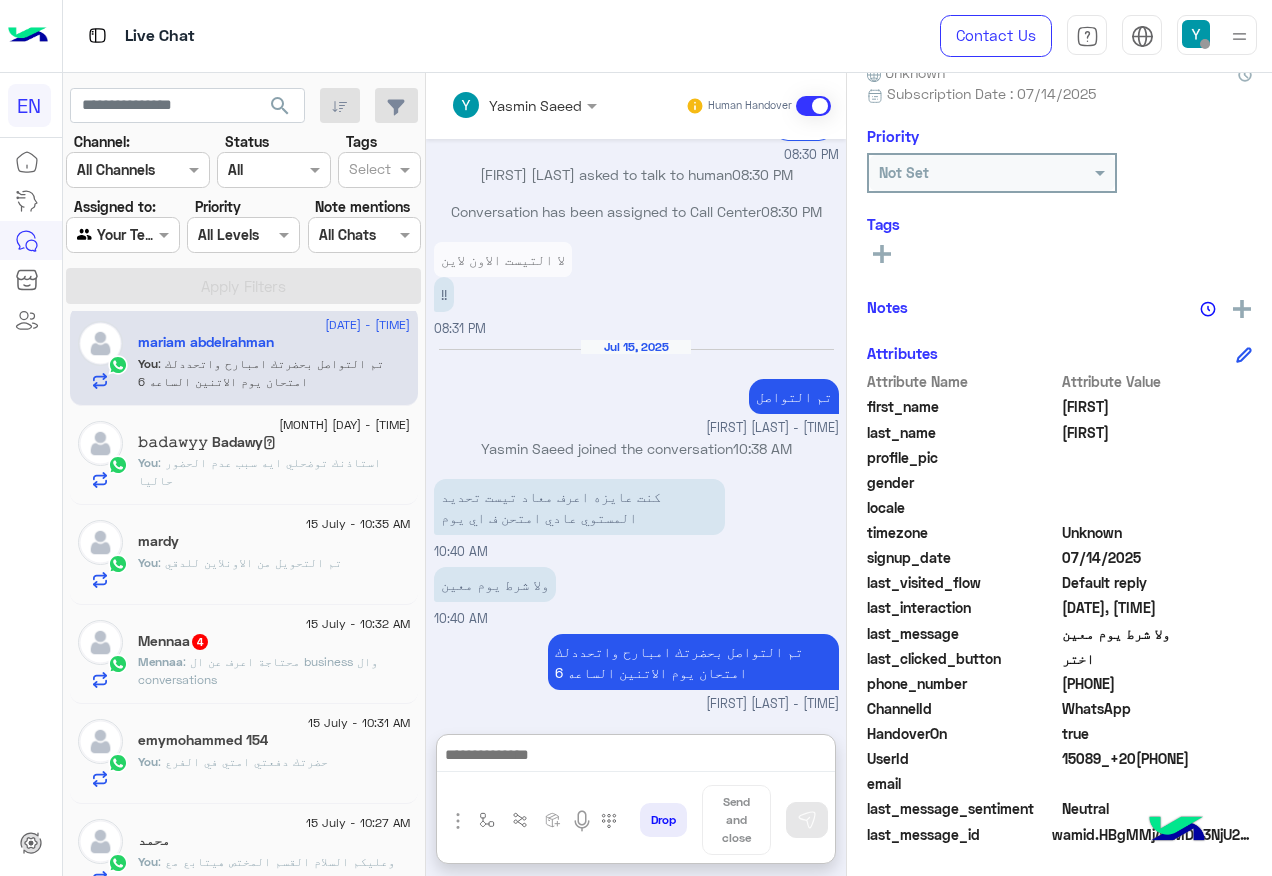 click on "[FIRST] : محتاجة اعرف عن ال business وال conversations" 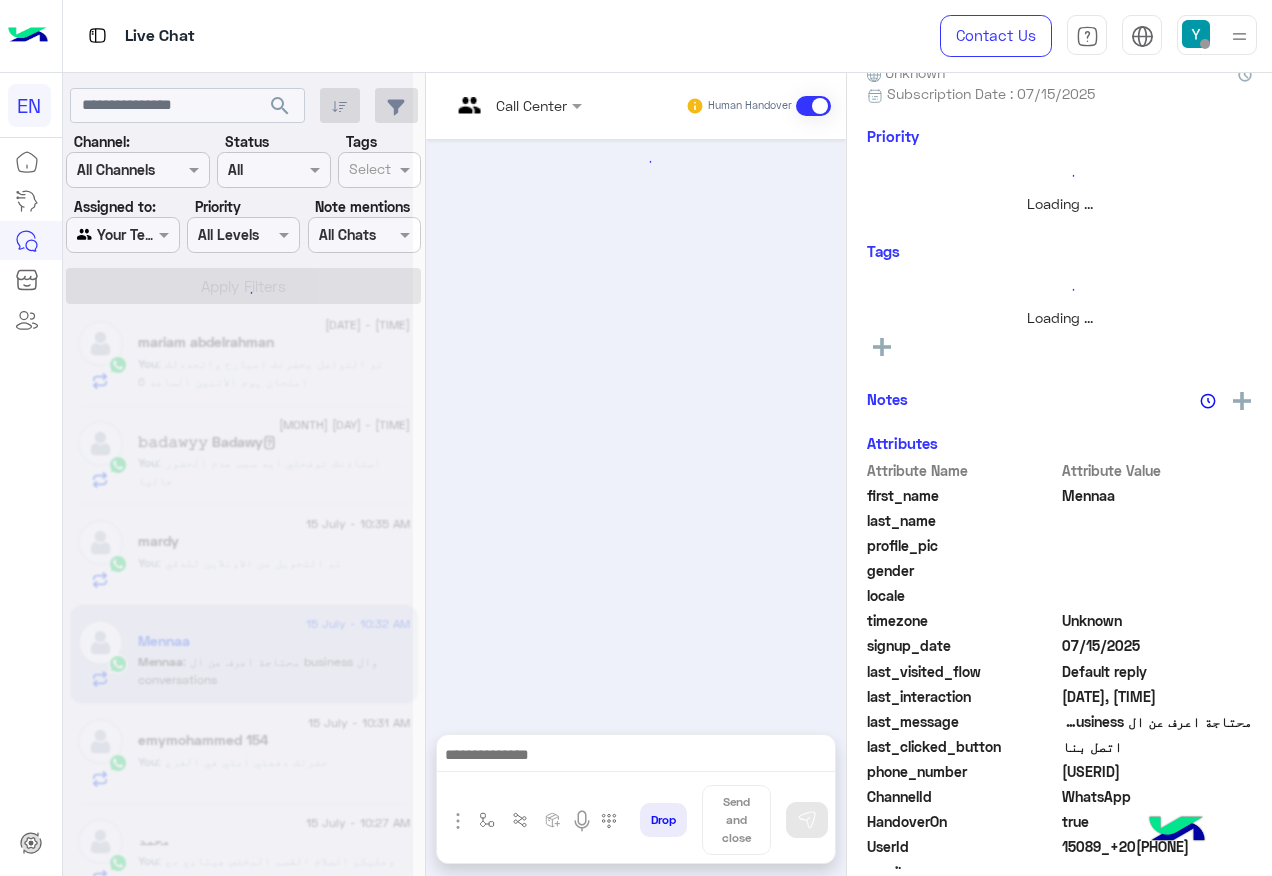 scroll, scrollTop: 197, scrollLeft: 0, axis: vertical 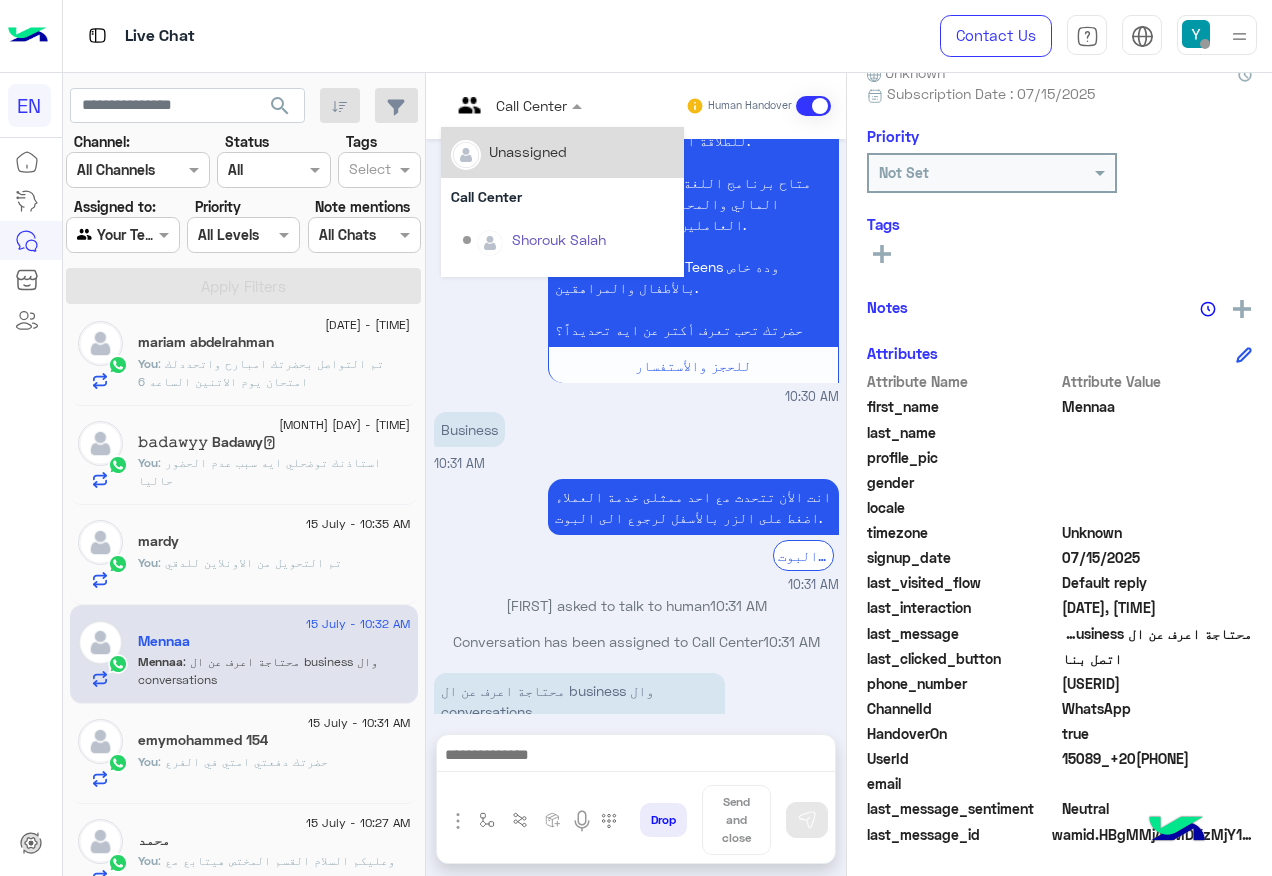 click on "Call Center" at bounding box center (509, 106) 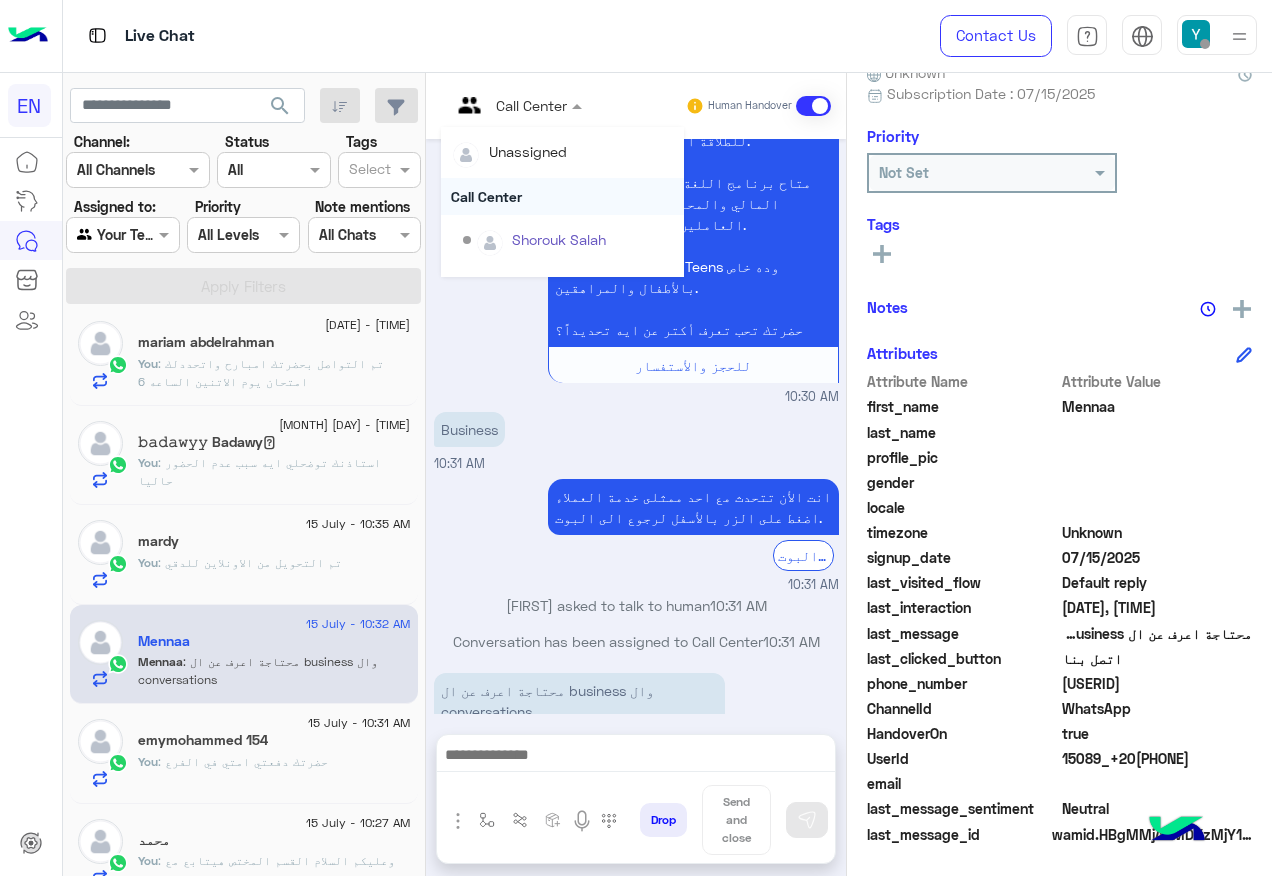 scroll, scrollTop: 332, scrollLeft: 0, axis: vertical 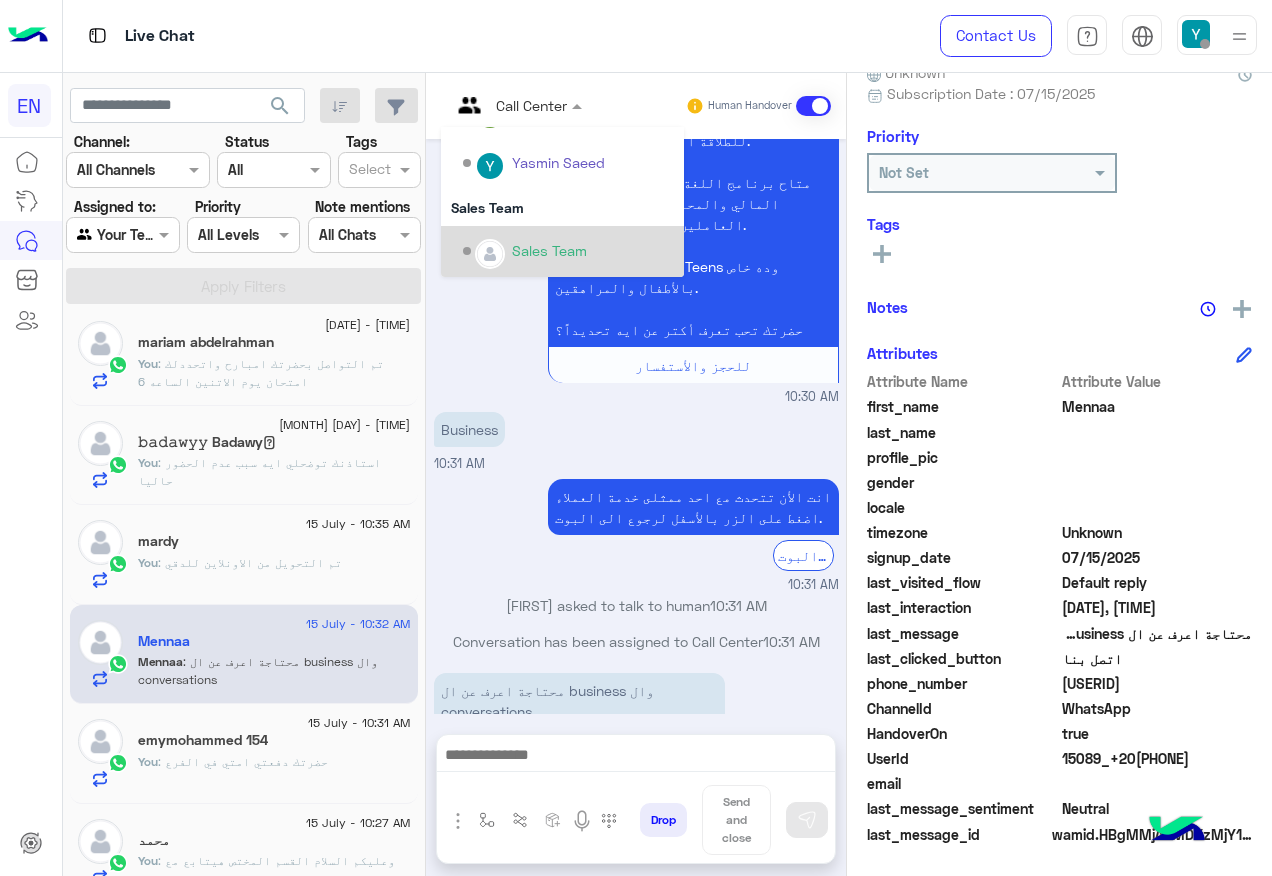 click on "Sales Team" at bounding box center [568, 251] 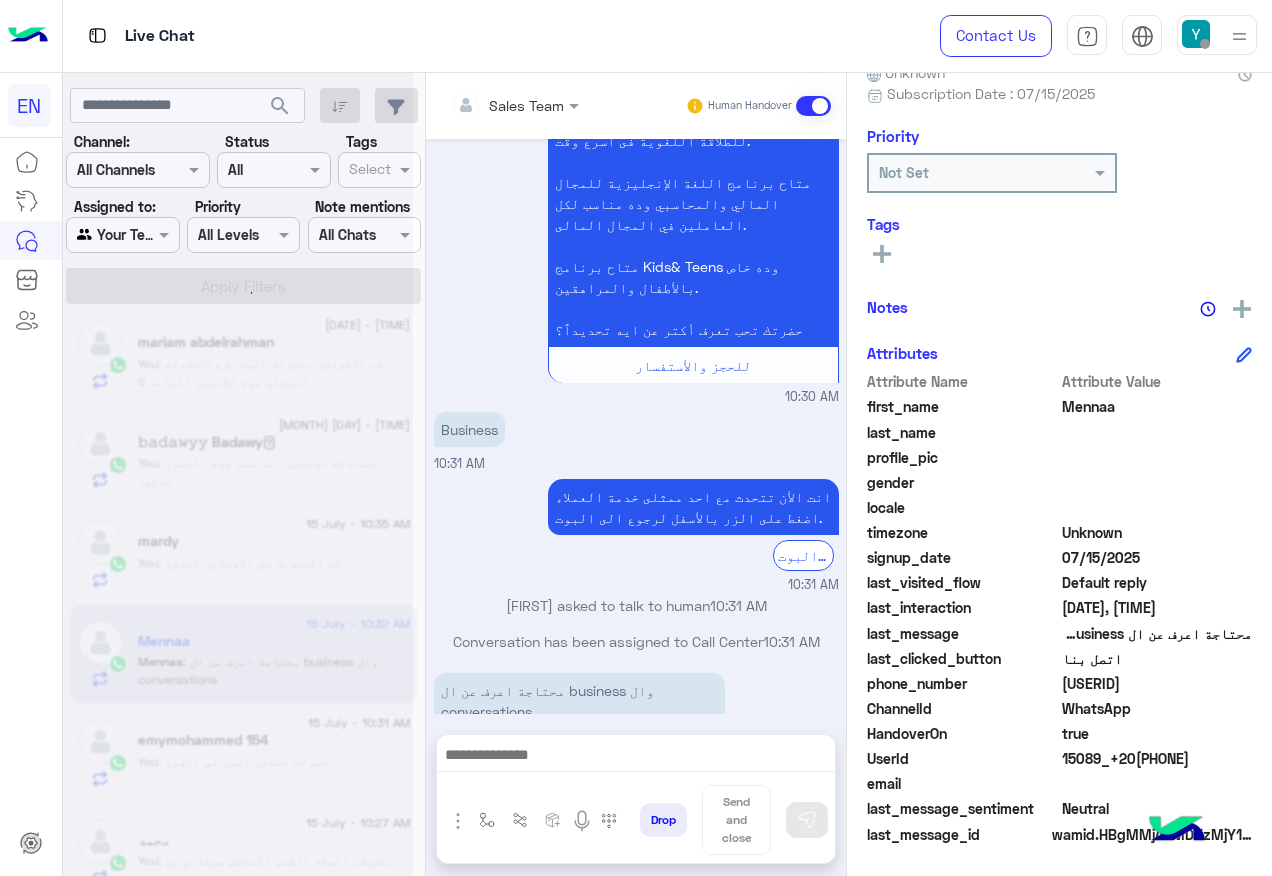 scroll, scrollTop: 0, scrollLeft: 0, axis: both 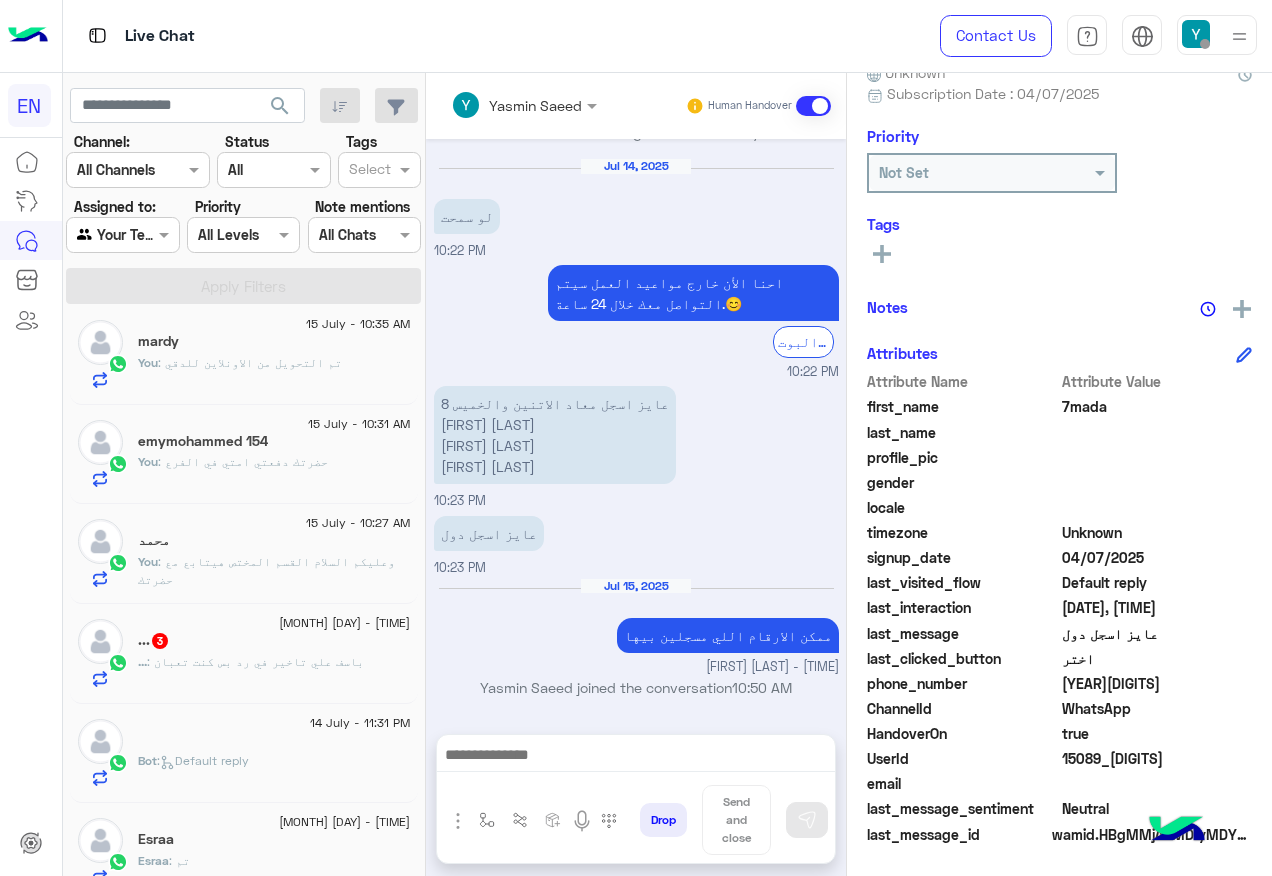 click on ": باسف علي تاخير في رد بس كنت تعبان" 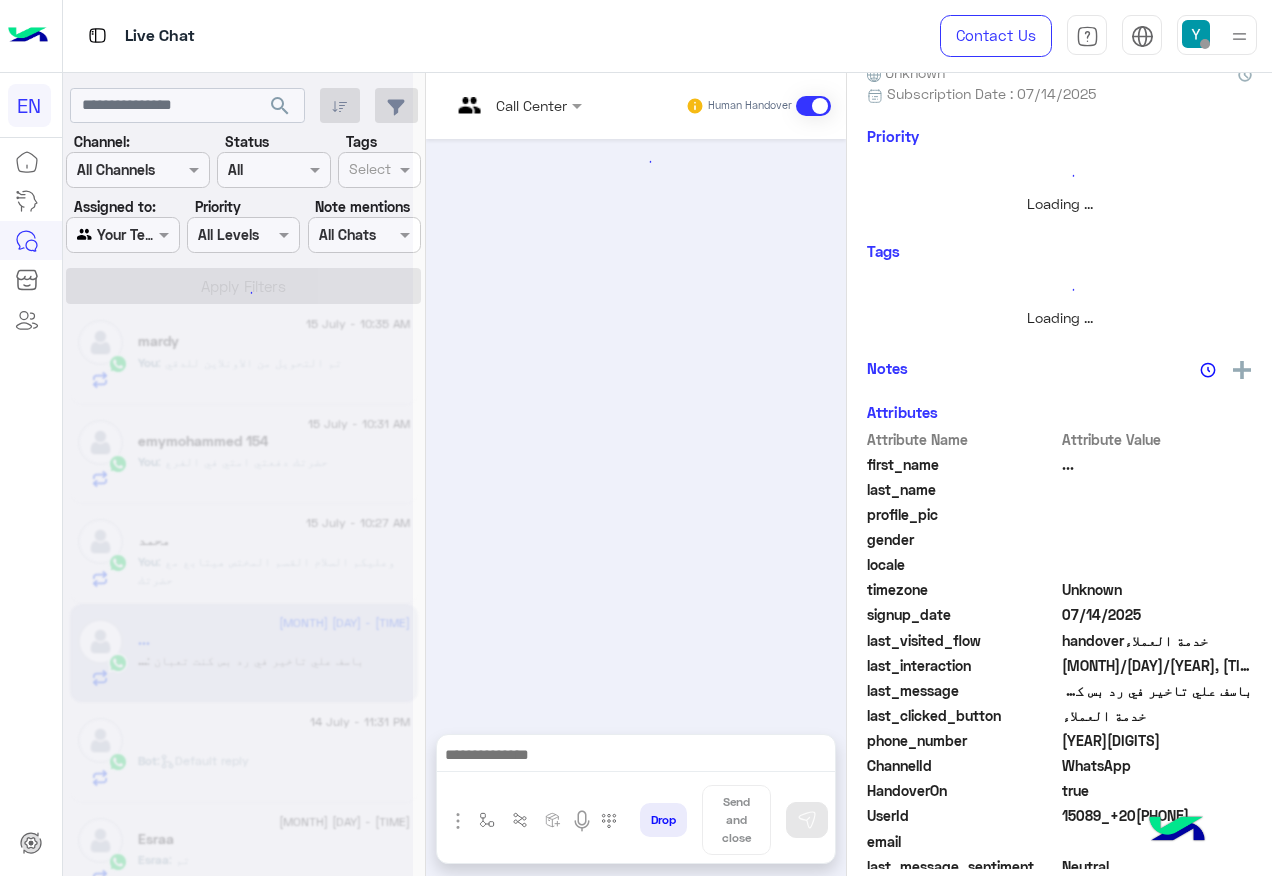 scroll, scrollTop: 0, scrollLeft: 0, axis: both 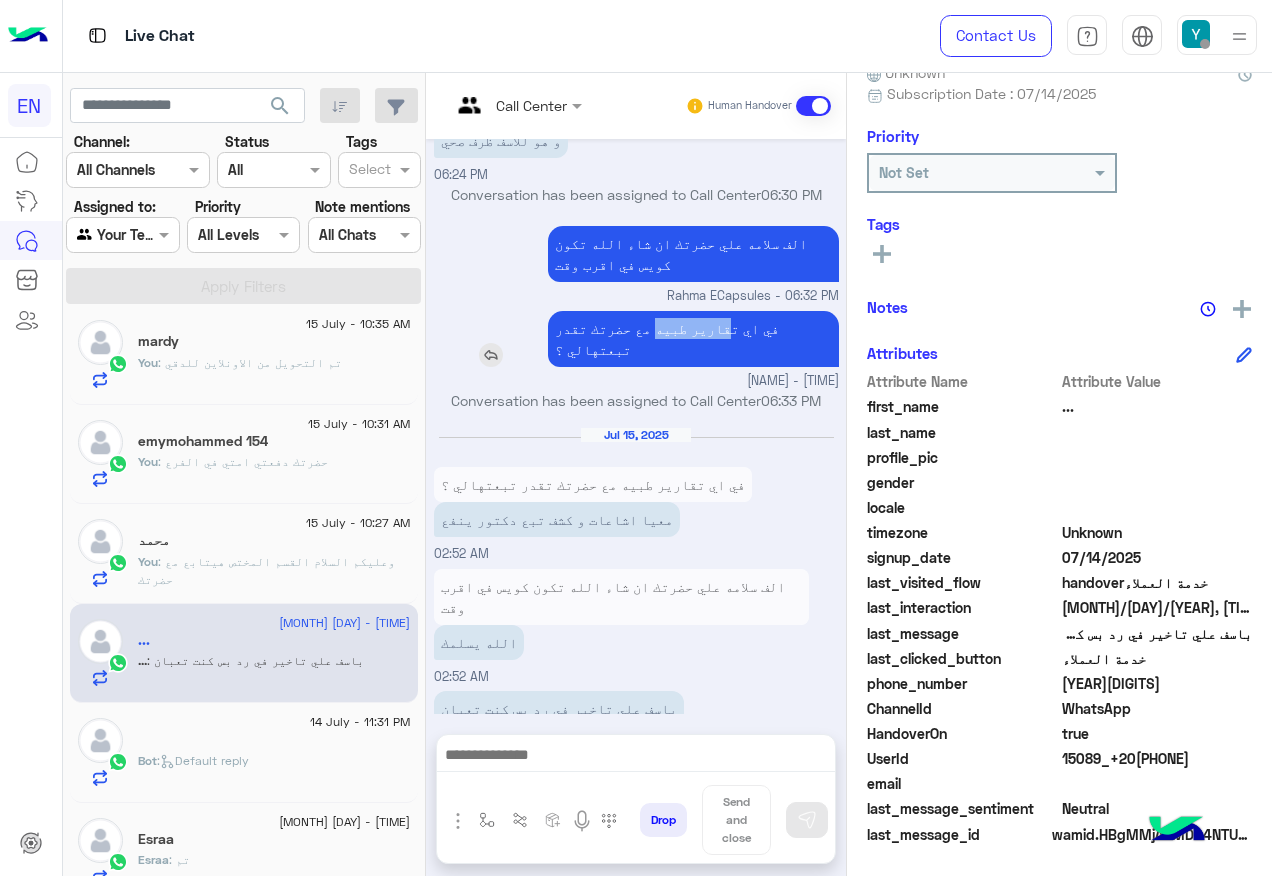 drag, startPoint x: 779, startPoint y: 306, endPoint x: 719, endPoint y: 316, distance: 60.827625 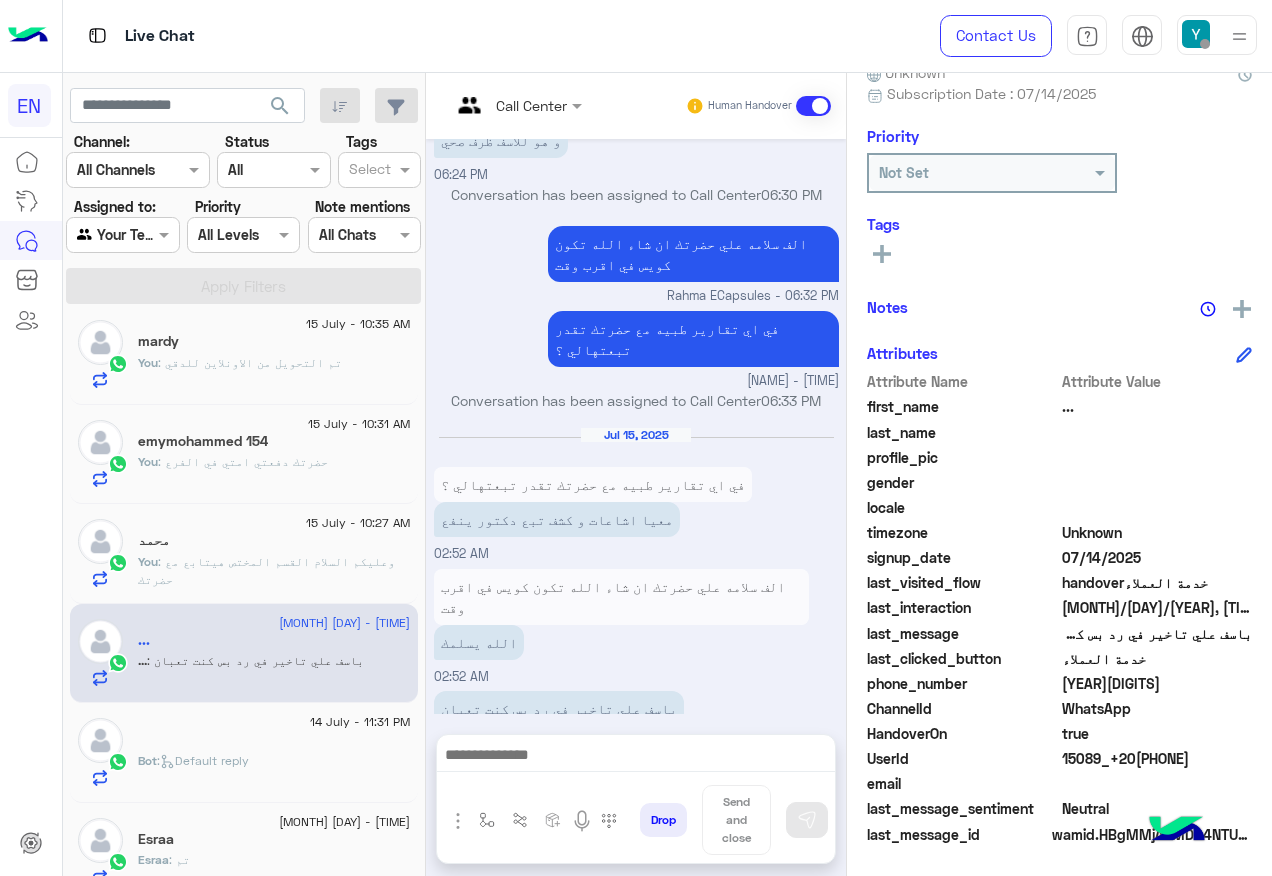 click at bounding box center (636, 760) 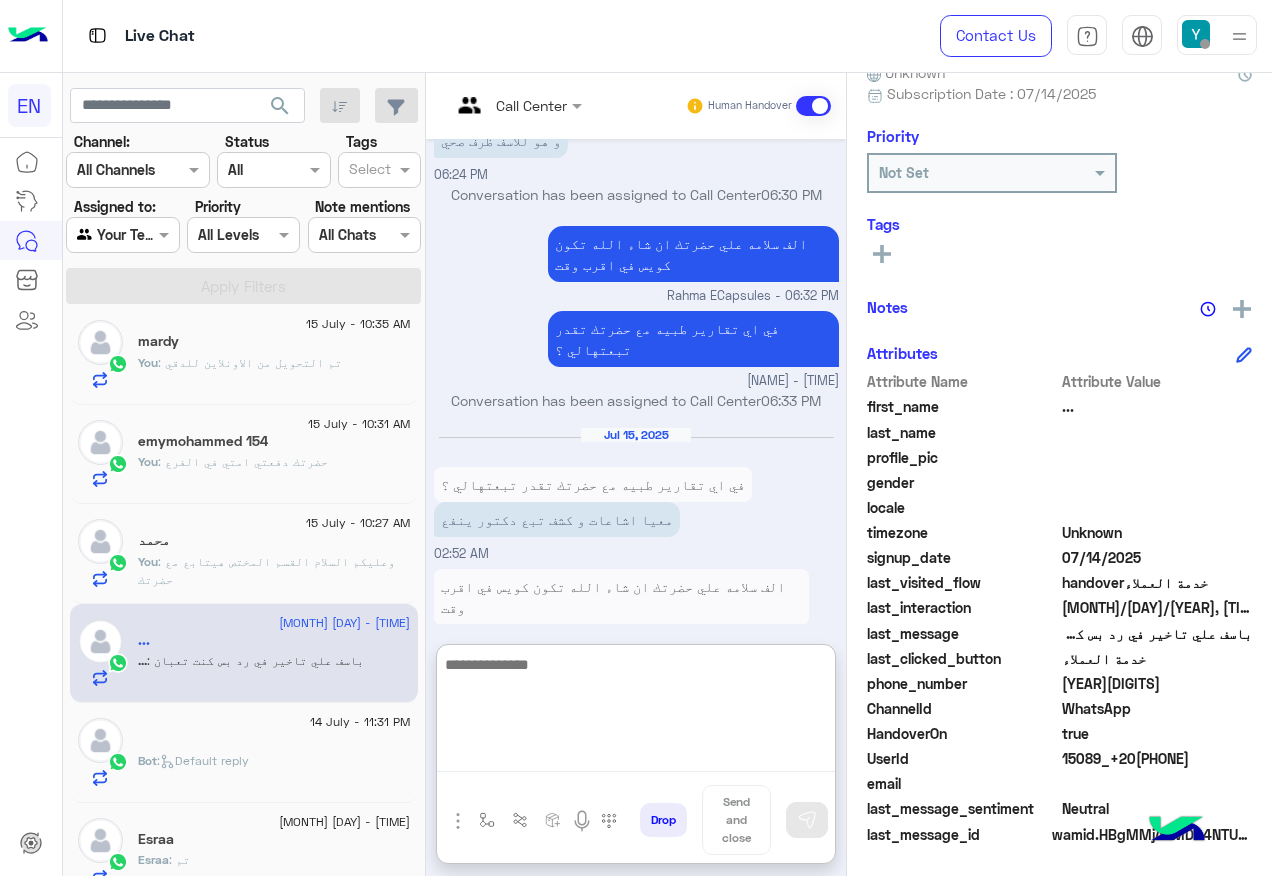 click at bounding box center (636, 712) 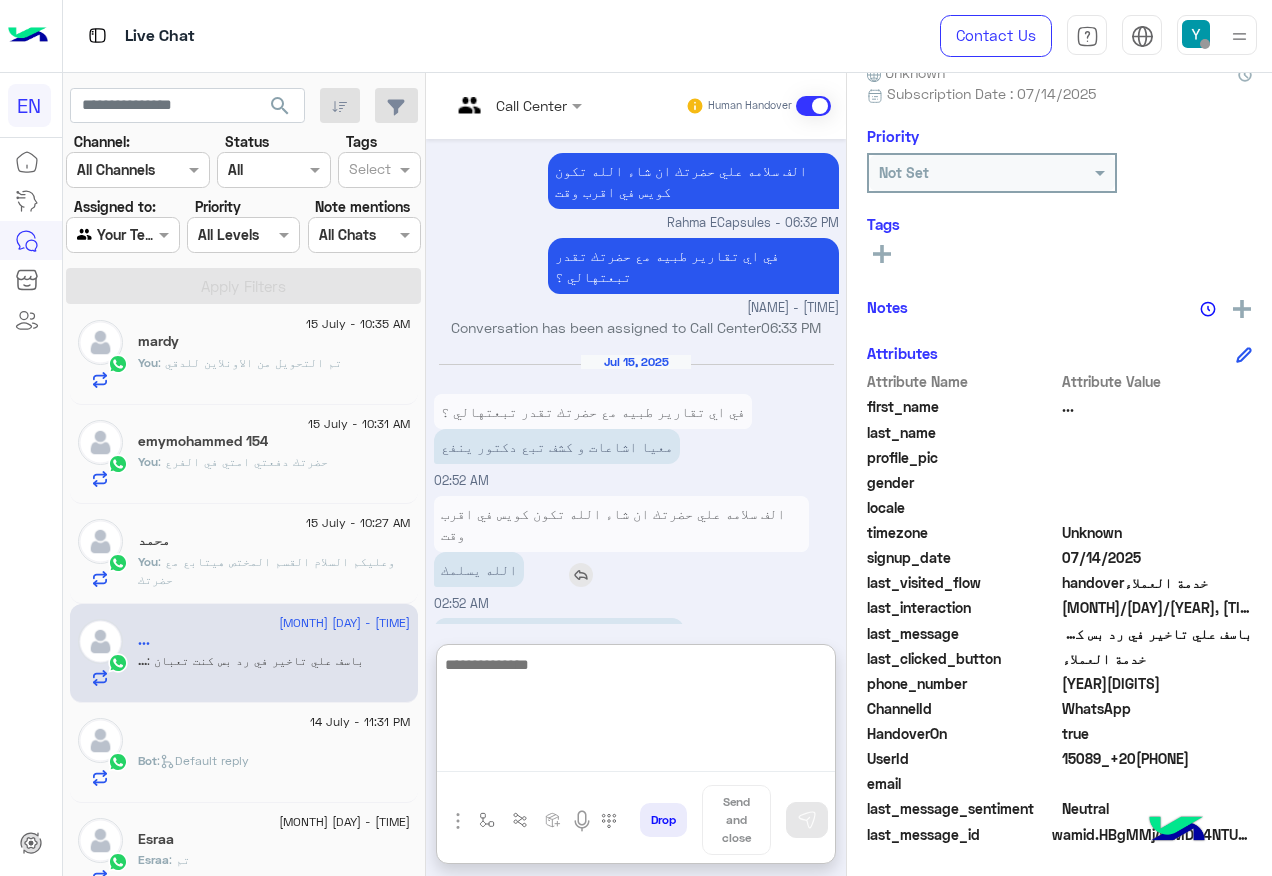 scroll, scrollTop: 1267, scrollLeft: 0, axis: vertical 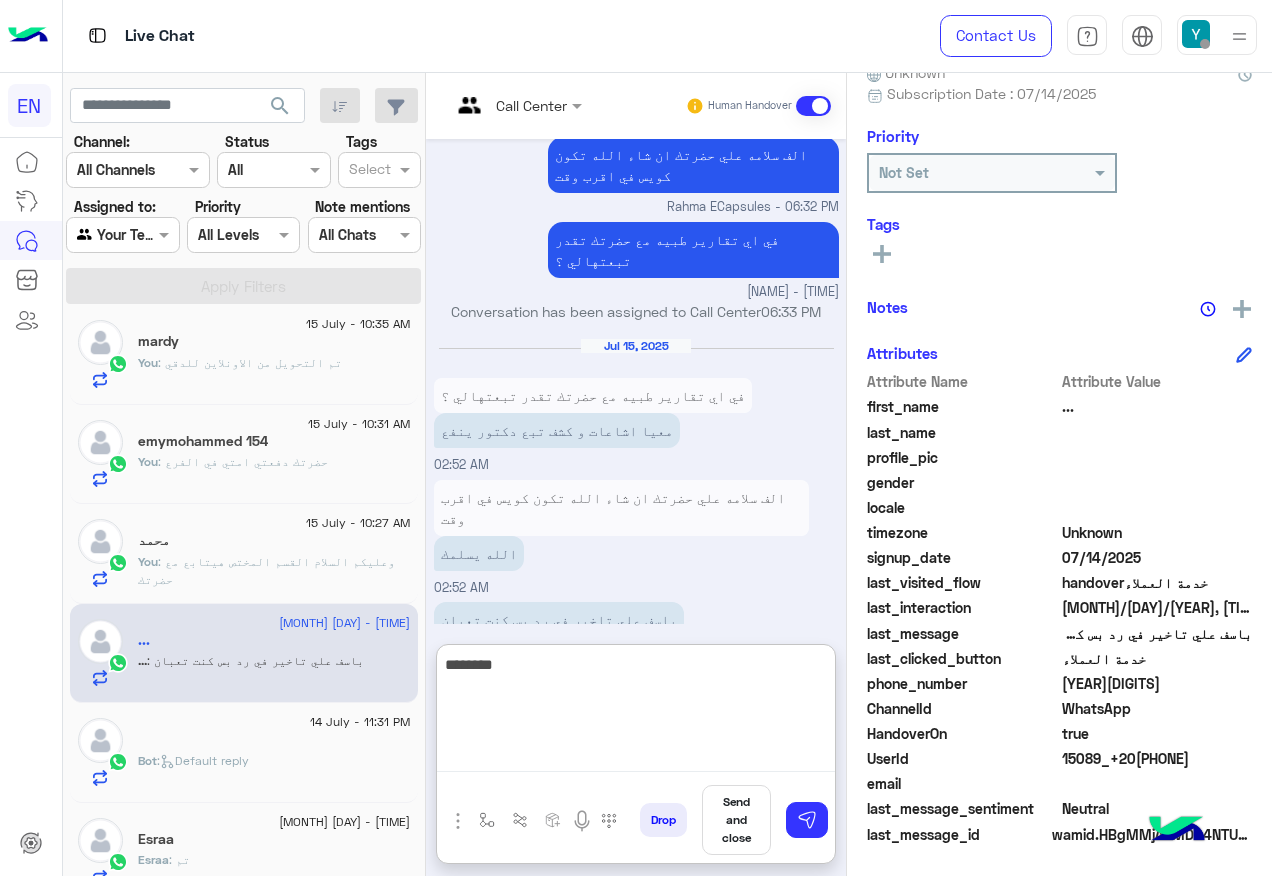 paste on "**********" 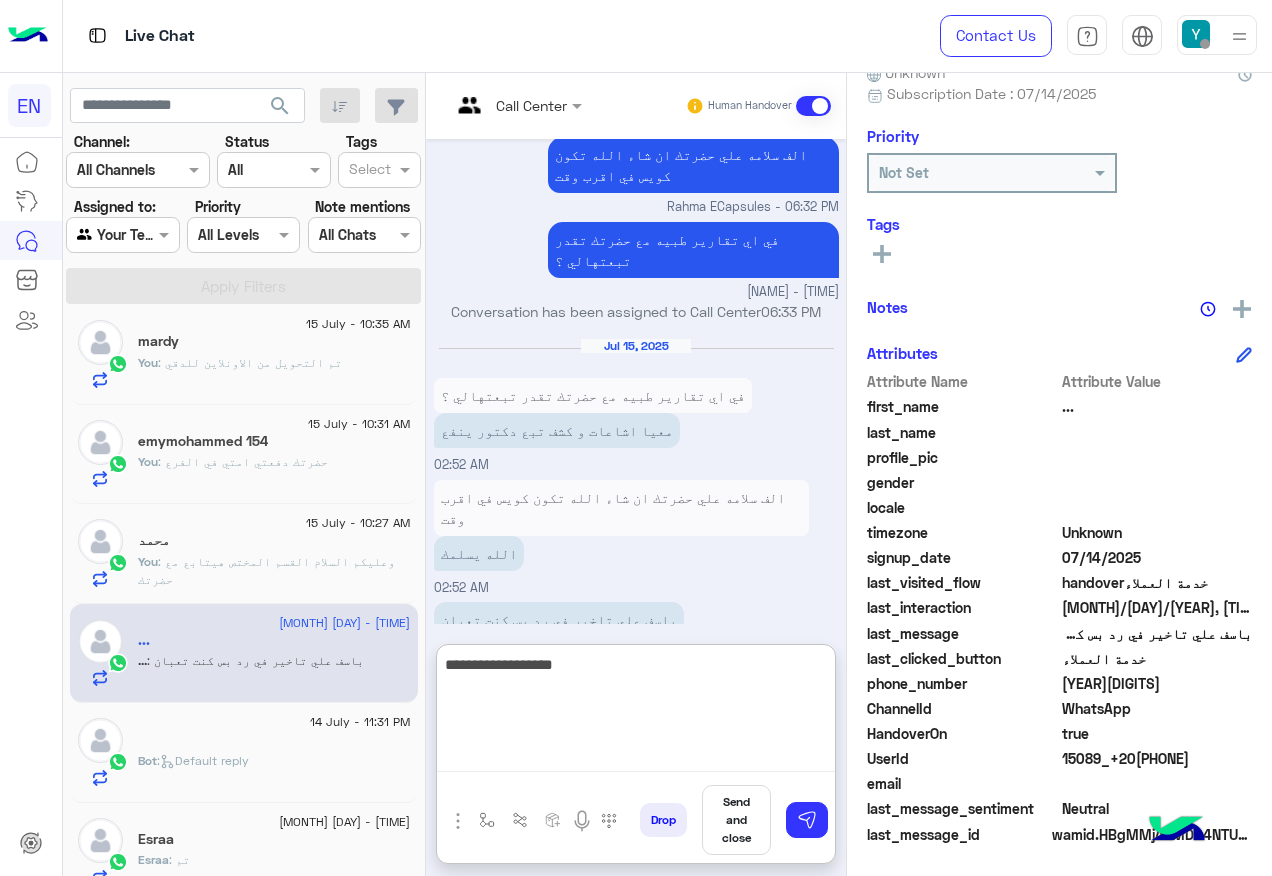 click on "**********" at bounding box center (636, 712) 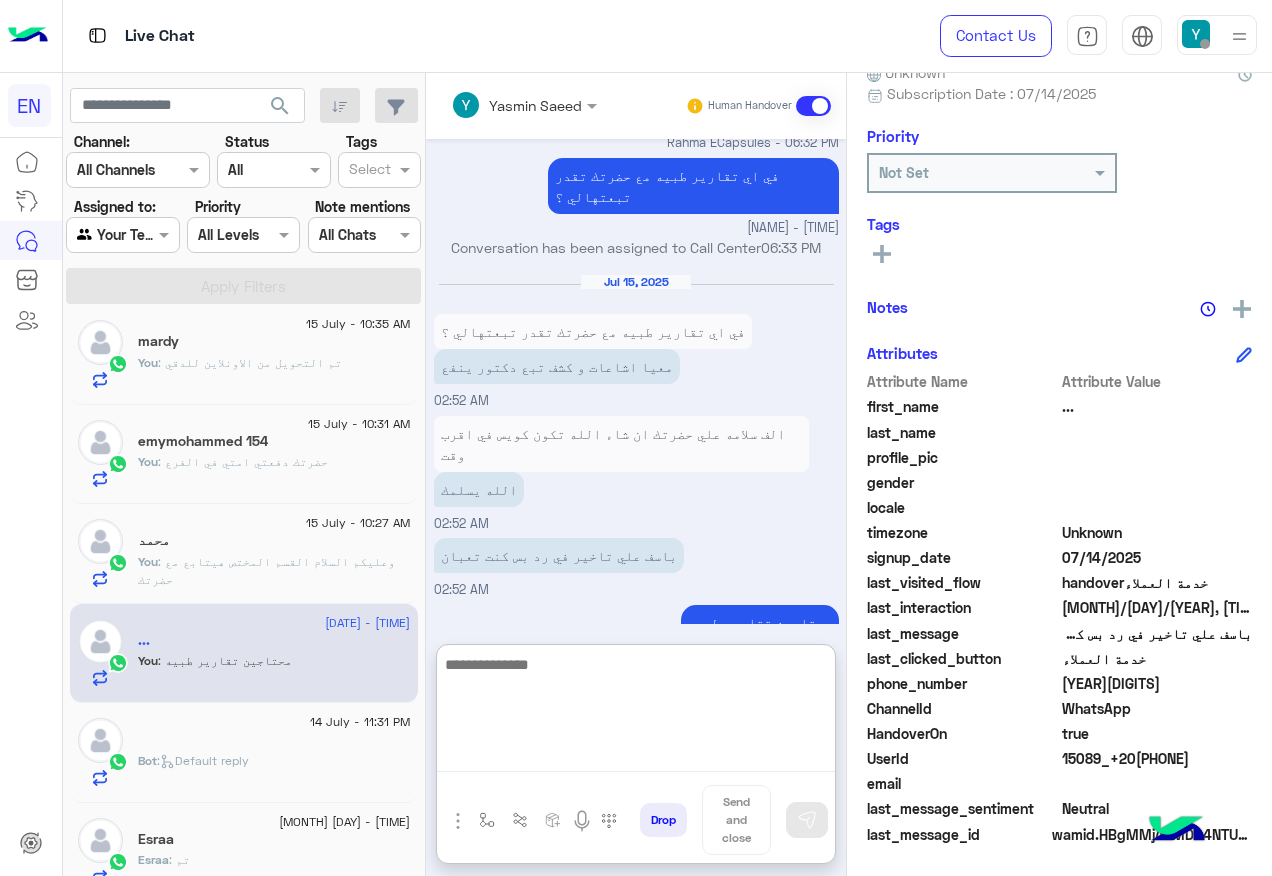scroll, scrollTop: 1368, scrollLeft: 0, axis: vertical 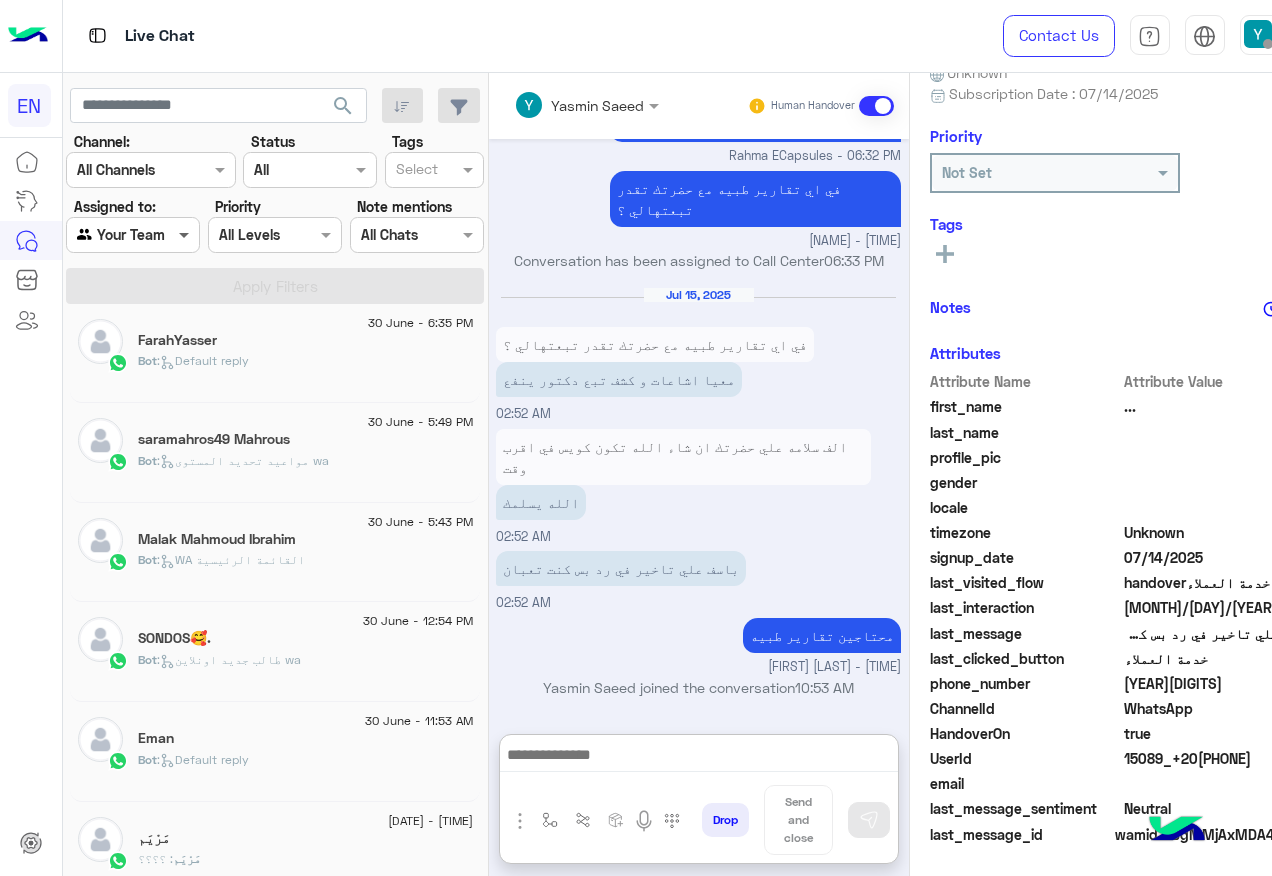 click at bounding box center (186, 234) 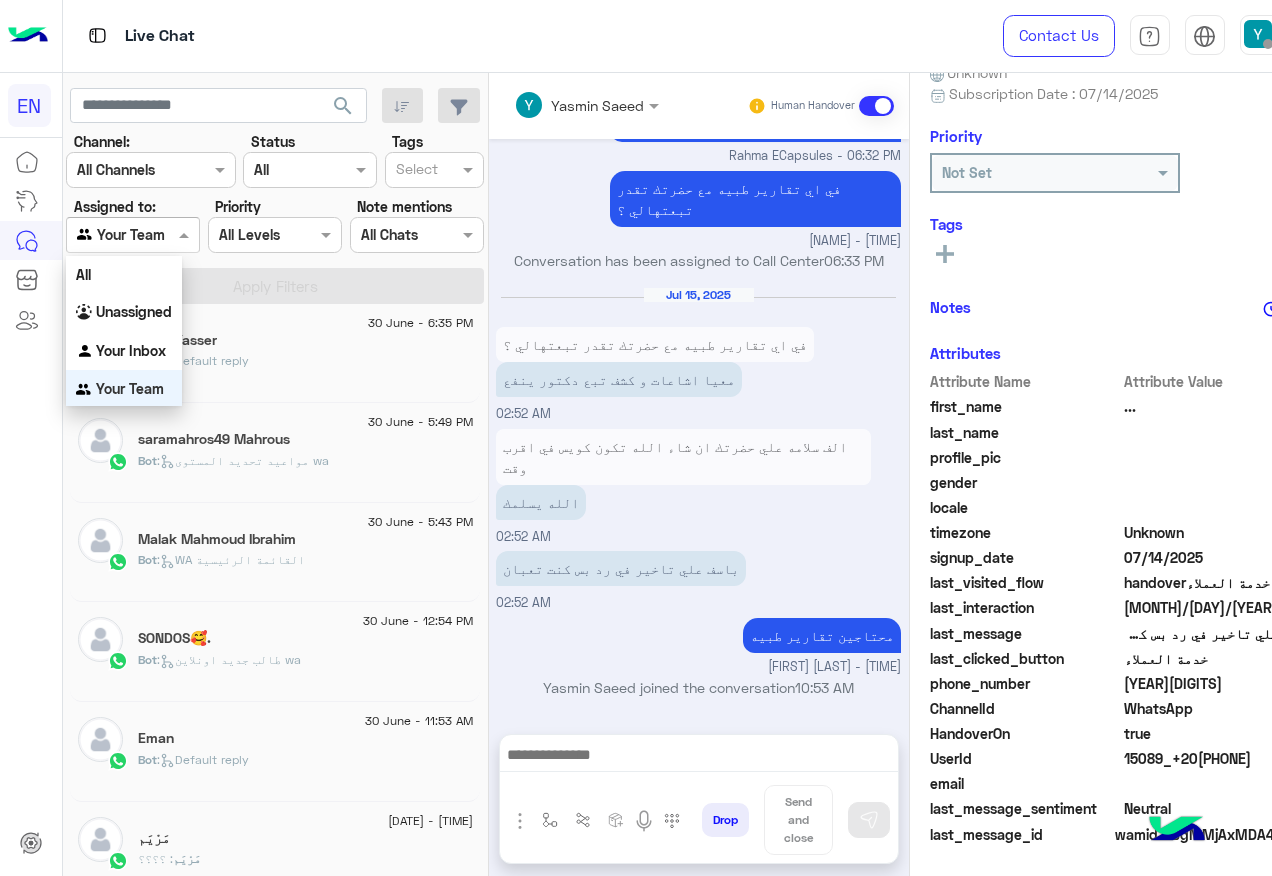 scroll, scrollTop: 1278, scrollLeft: 0, axis: vertical 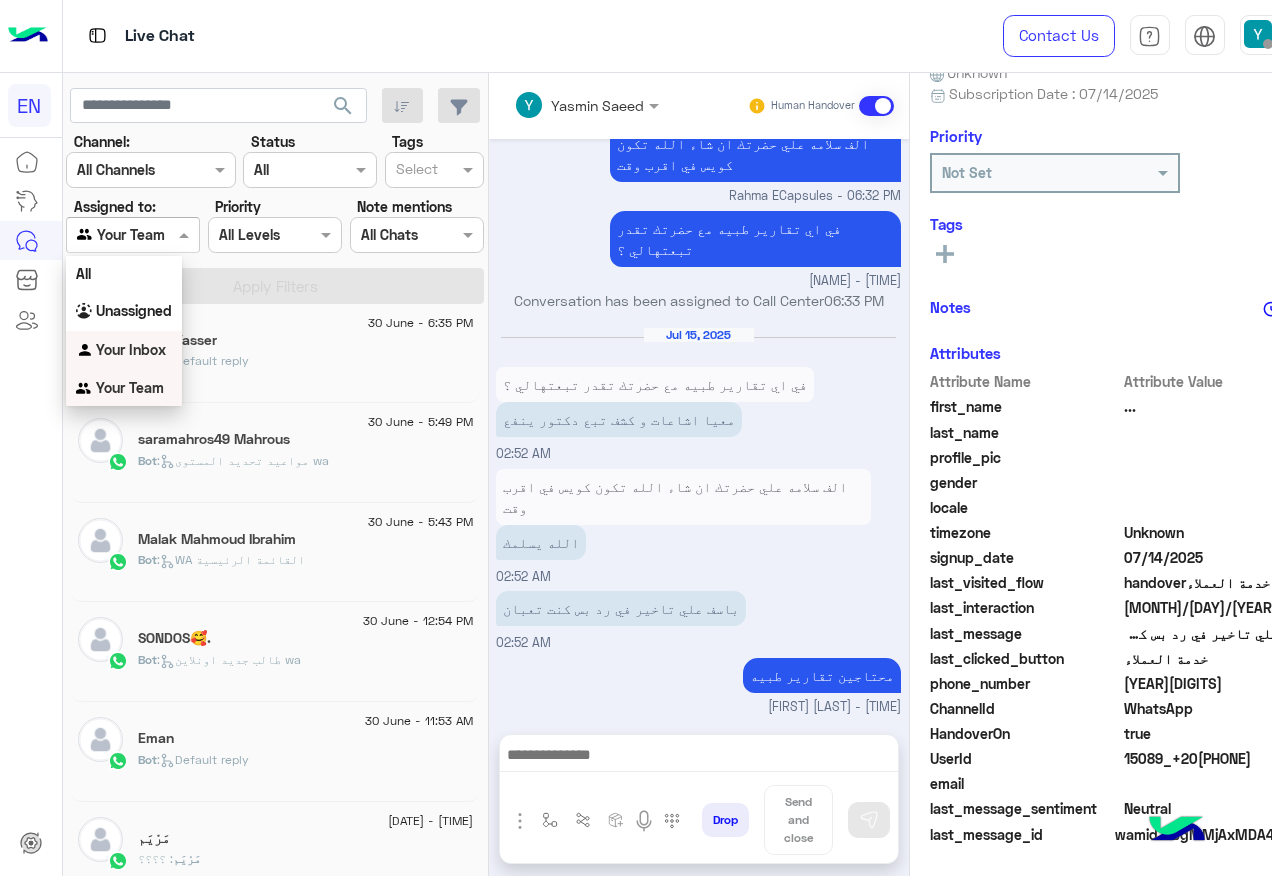 click on "Your Inbox" at bounding box center (131, 349) 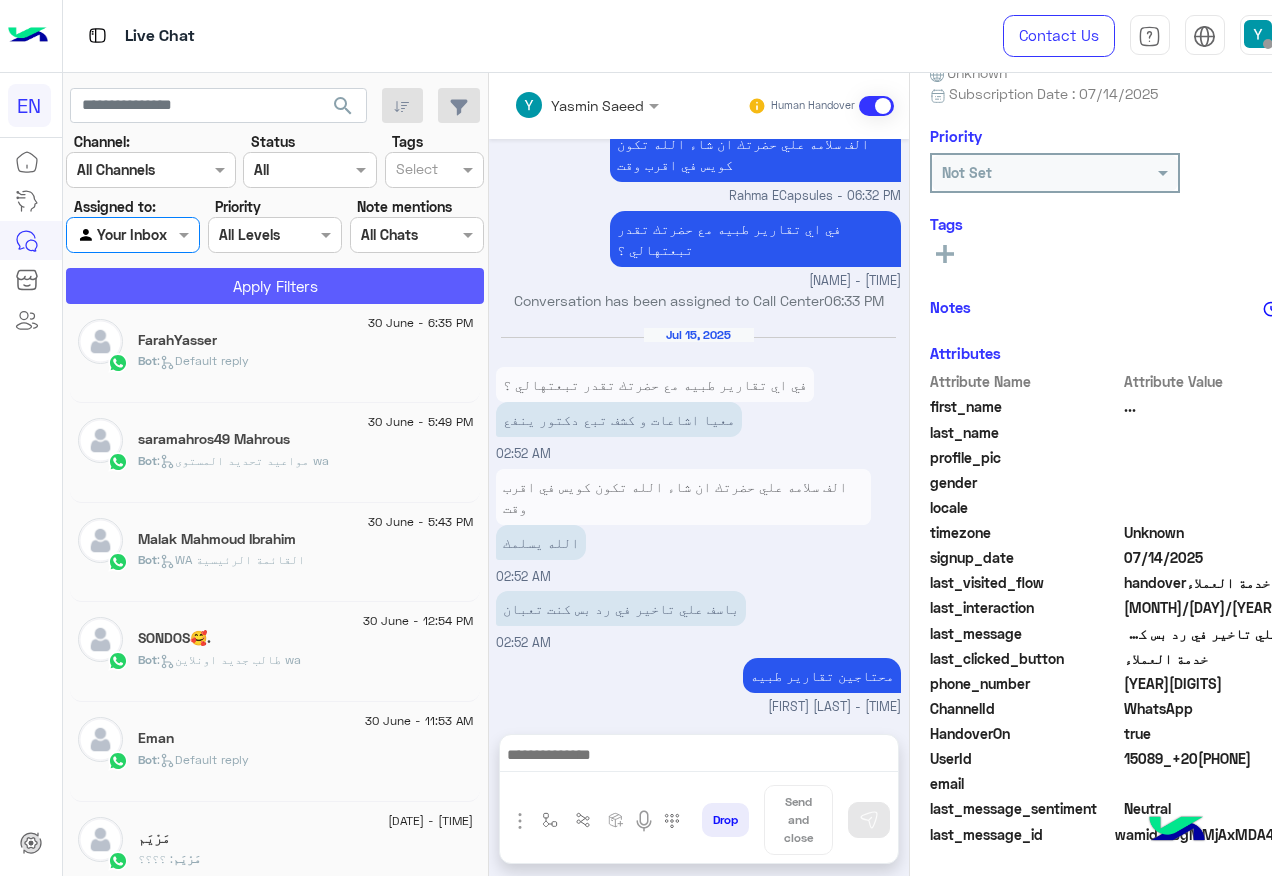 click on "Apply Filters" 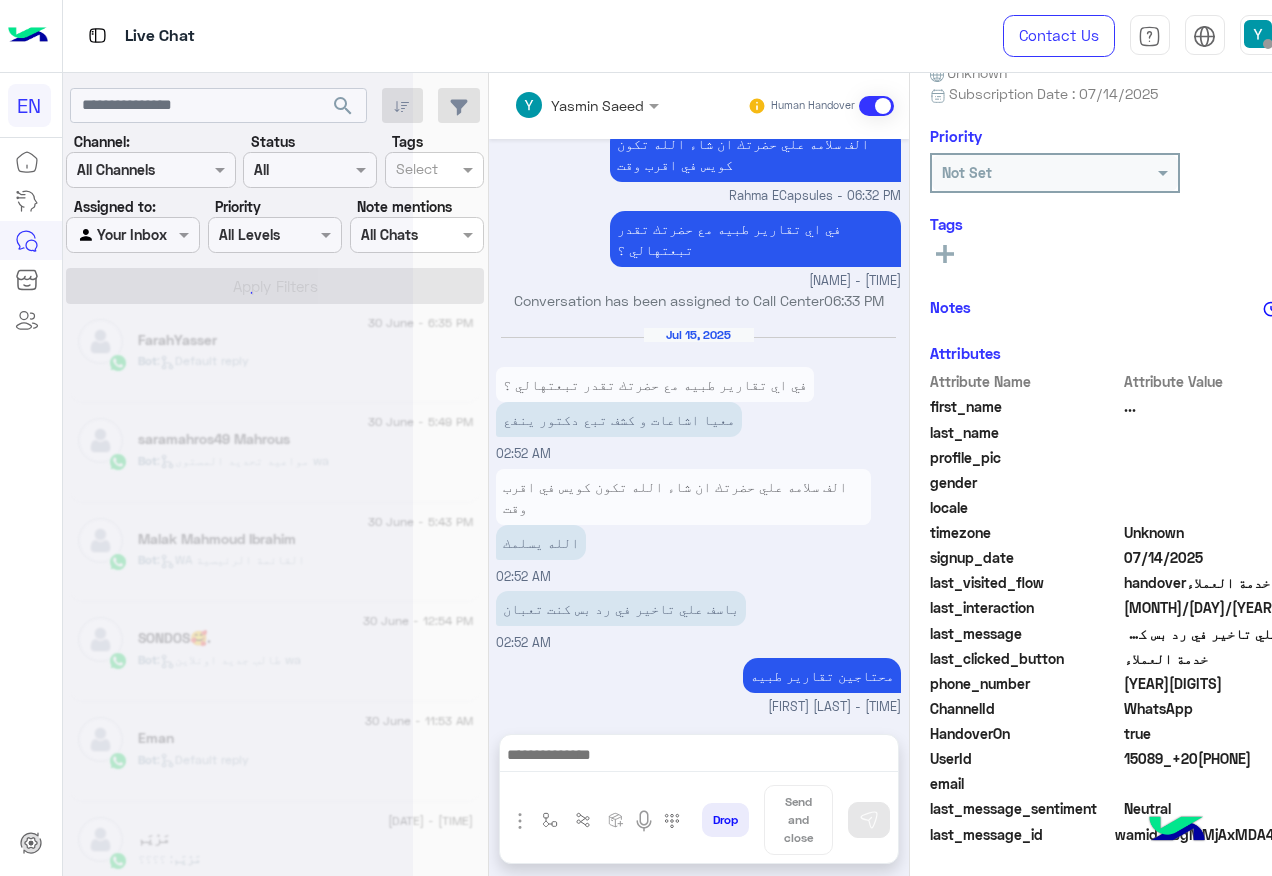 scroll, scrollTop: 738, scrollLeft: 0, axis: vertical 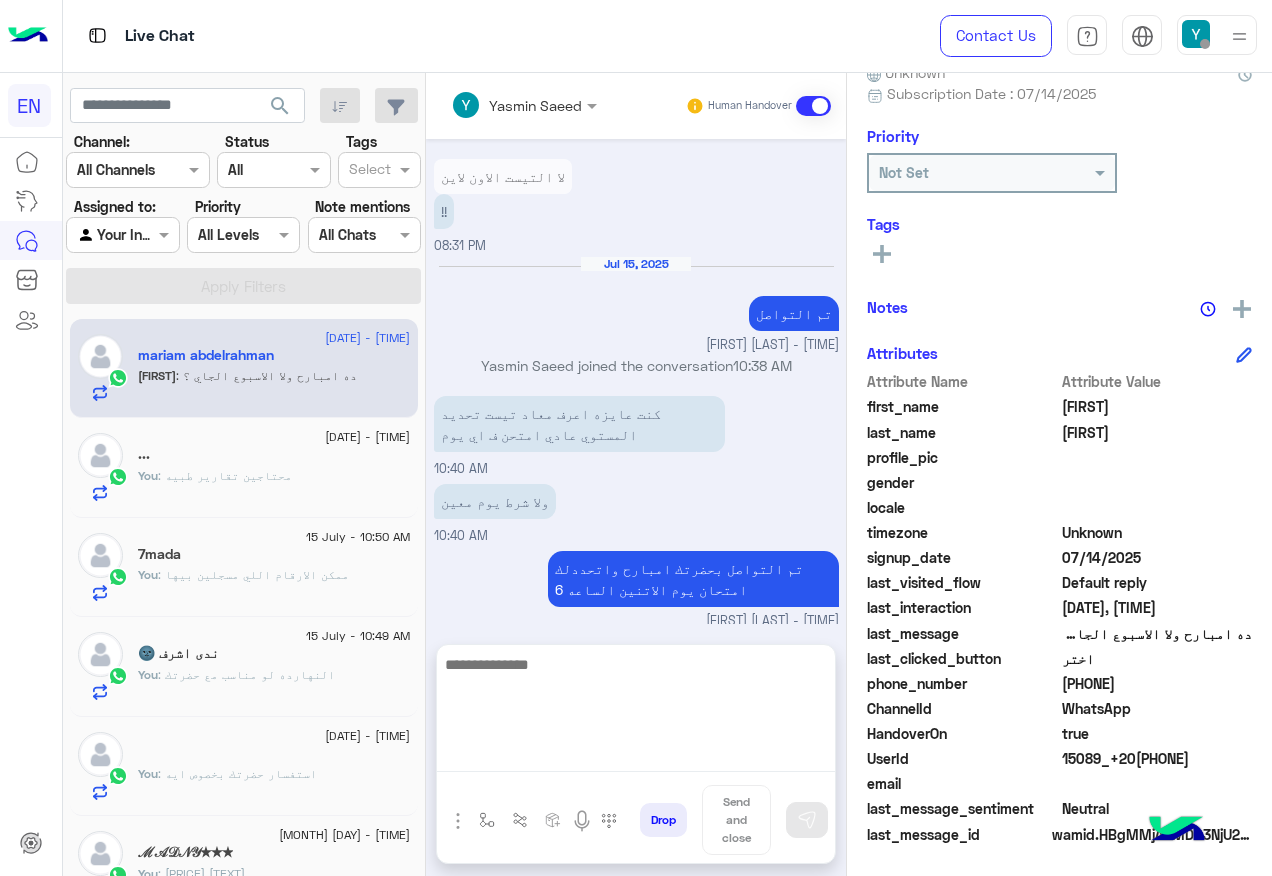 click at bounding box center [636, 712] 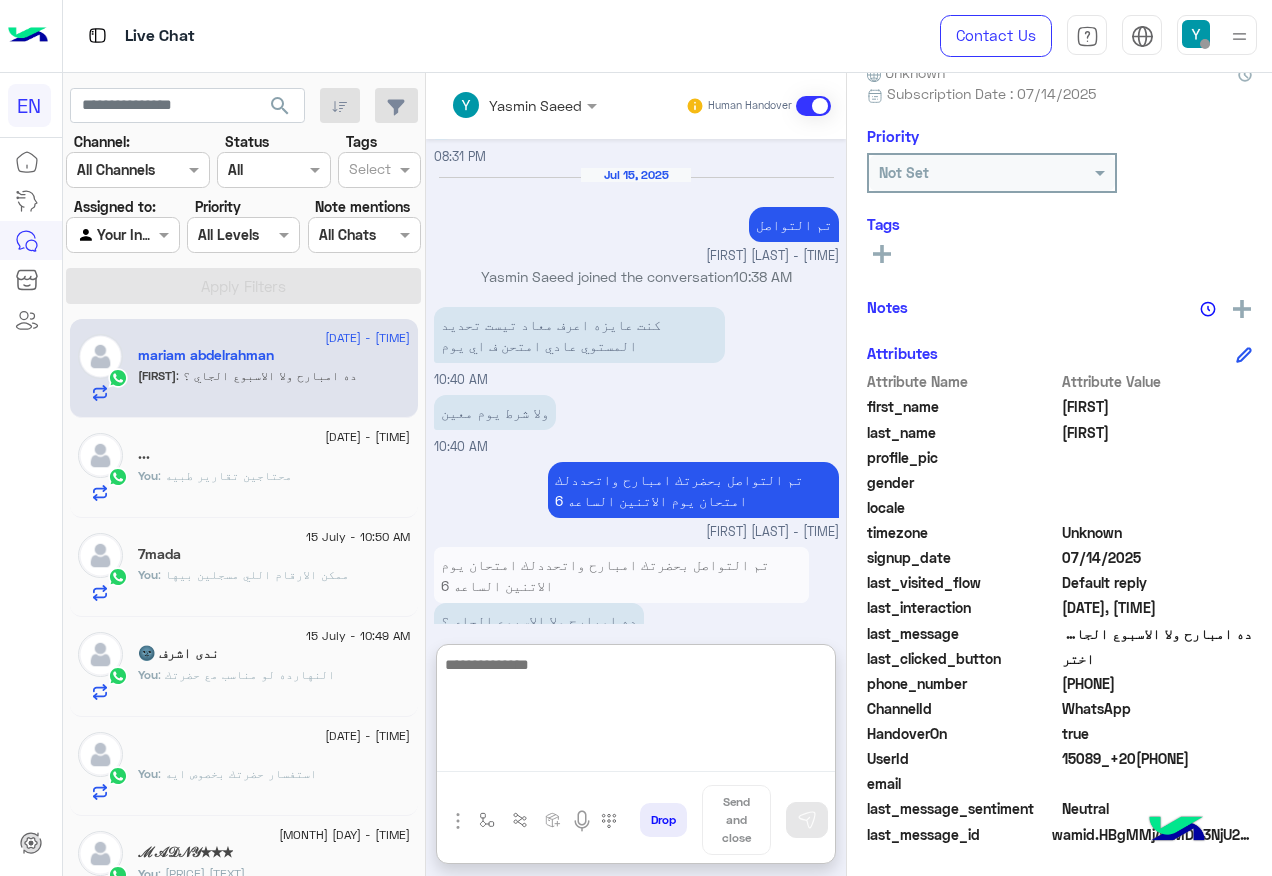 click at bounding box center [636, 712] 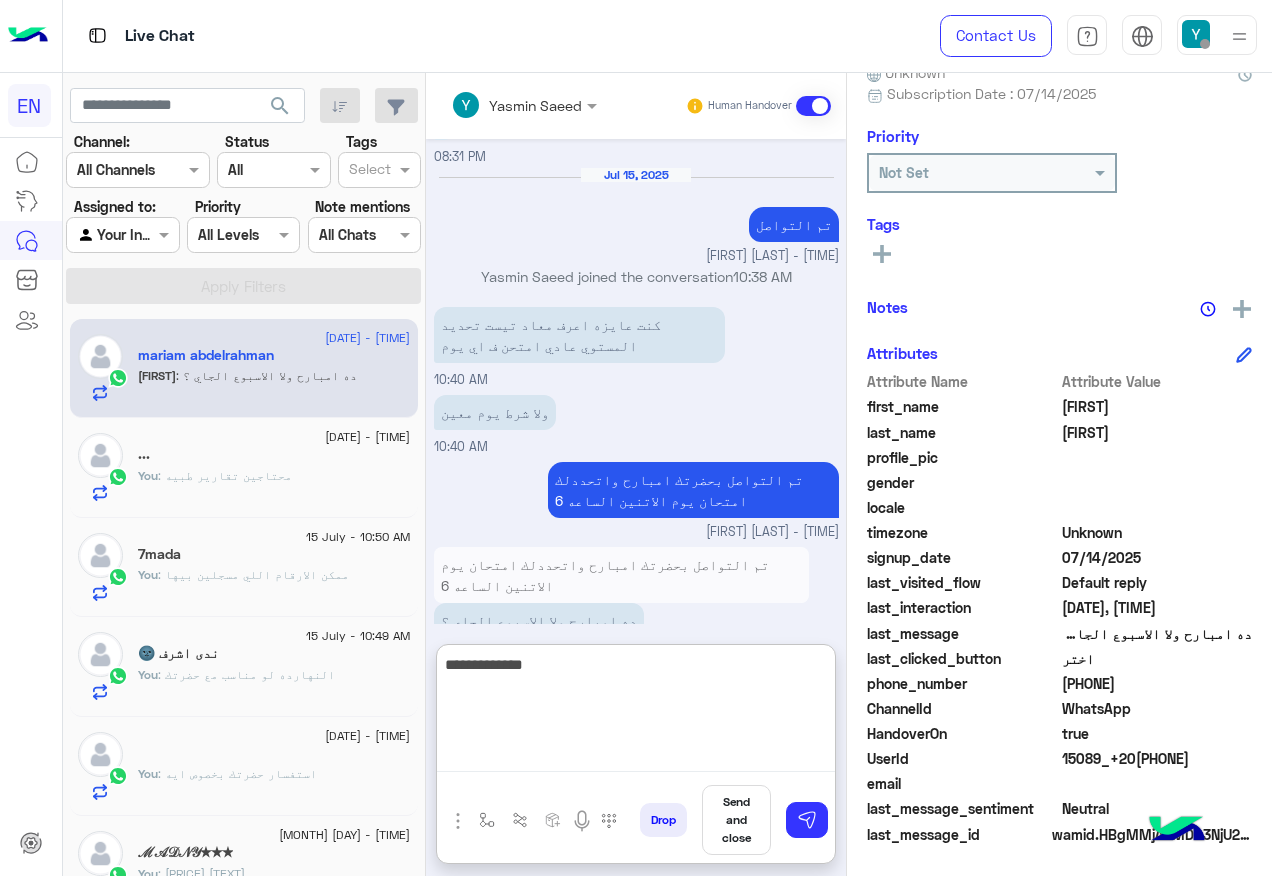 type on "**********" 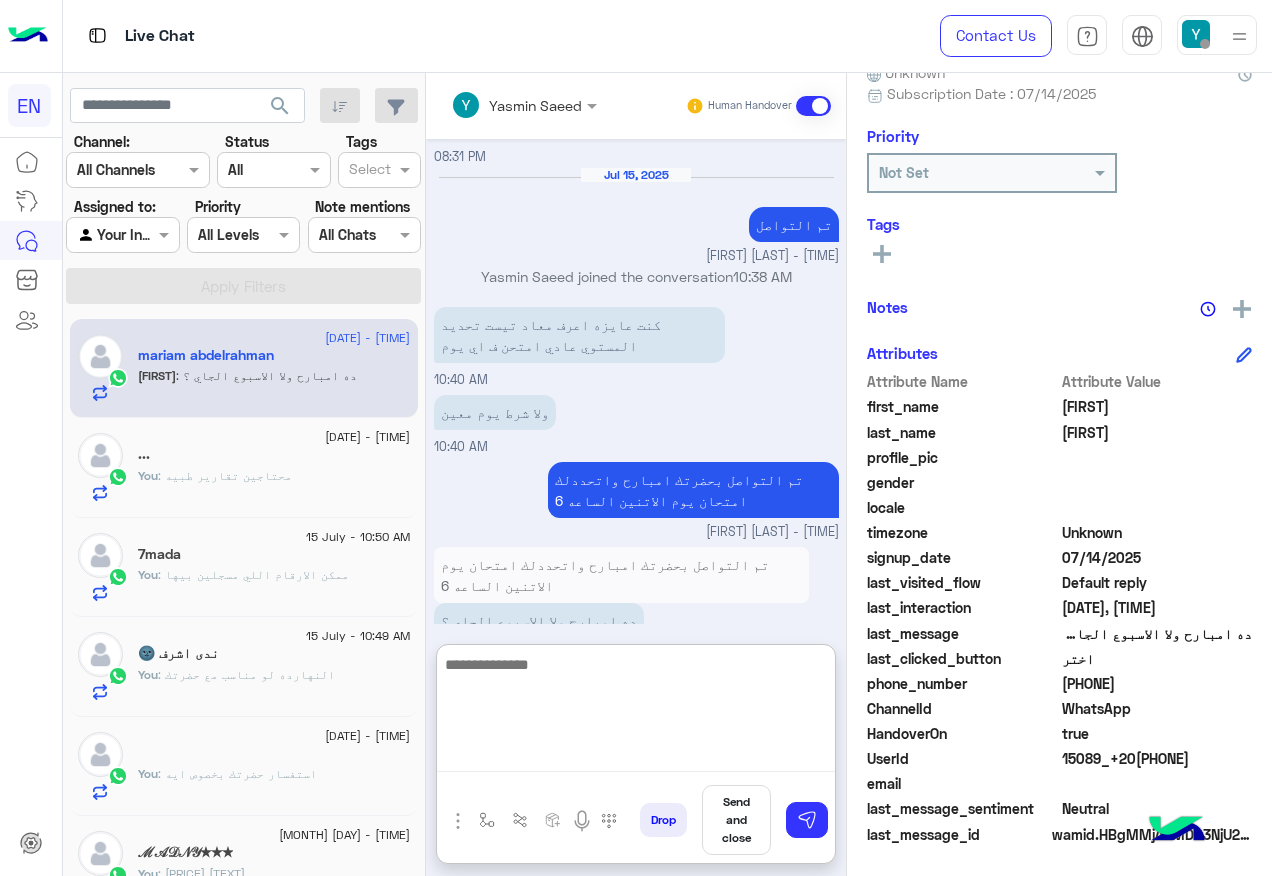 scroll, scrollTop: 1880, scrollLeft: 0, axis: vertical 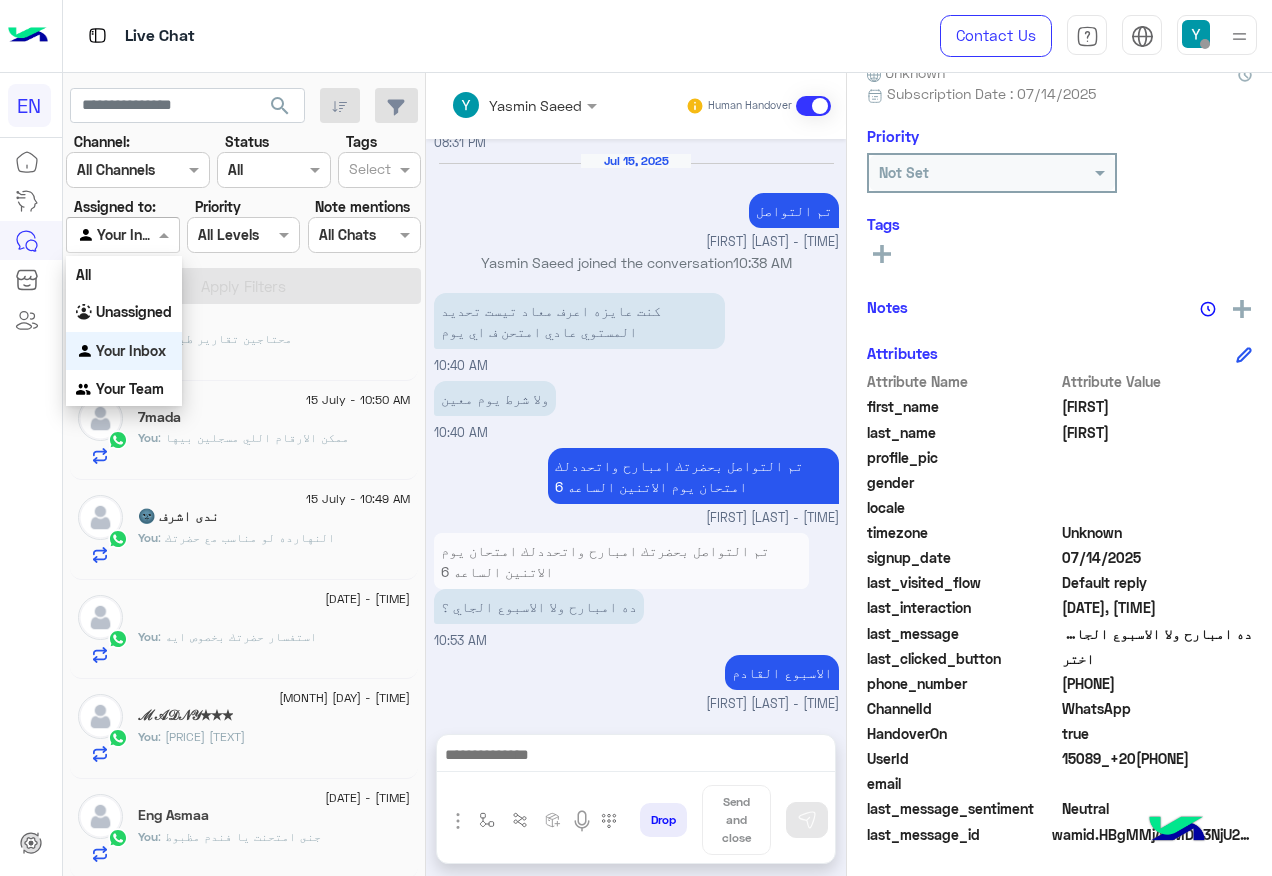 click at bounding box center (122, 234) 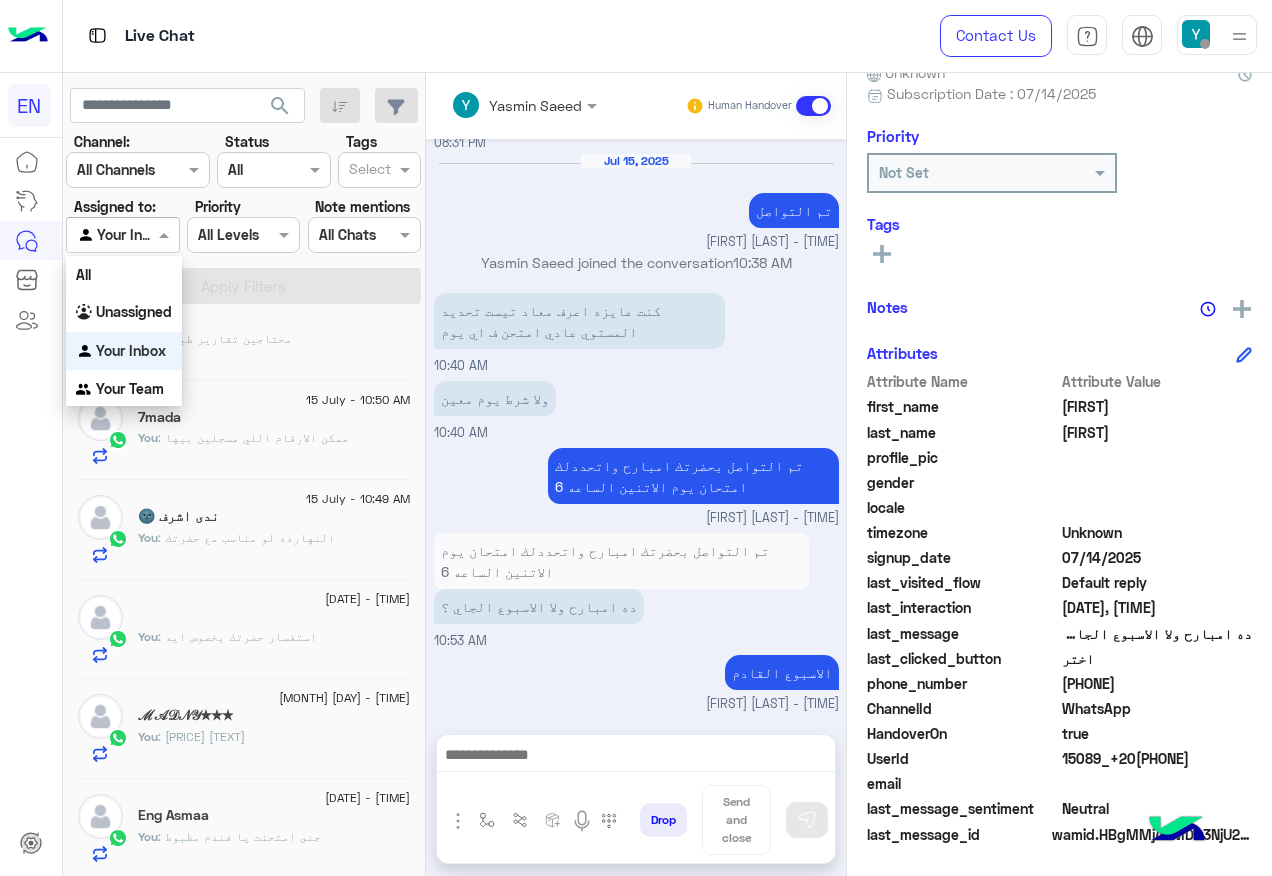 scroll, scrollTop: 1790, scrollLeft: 0, axis: vertical 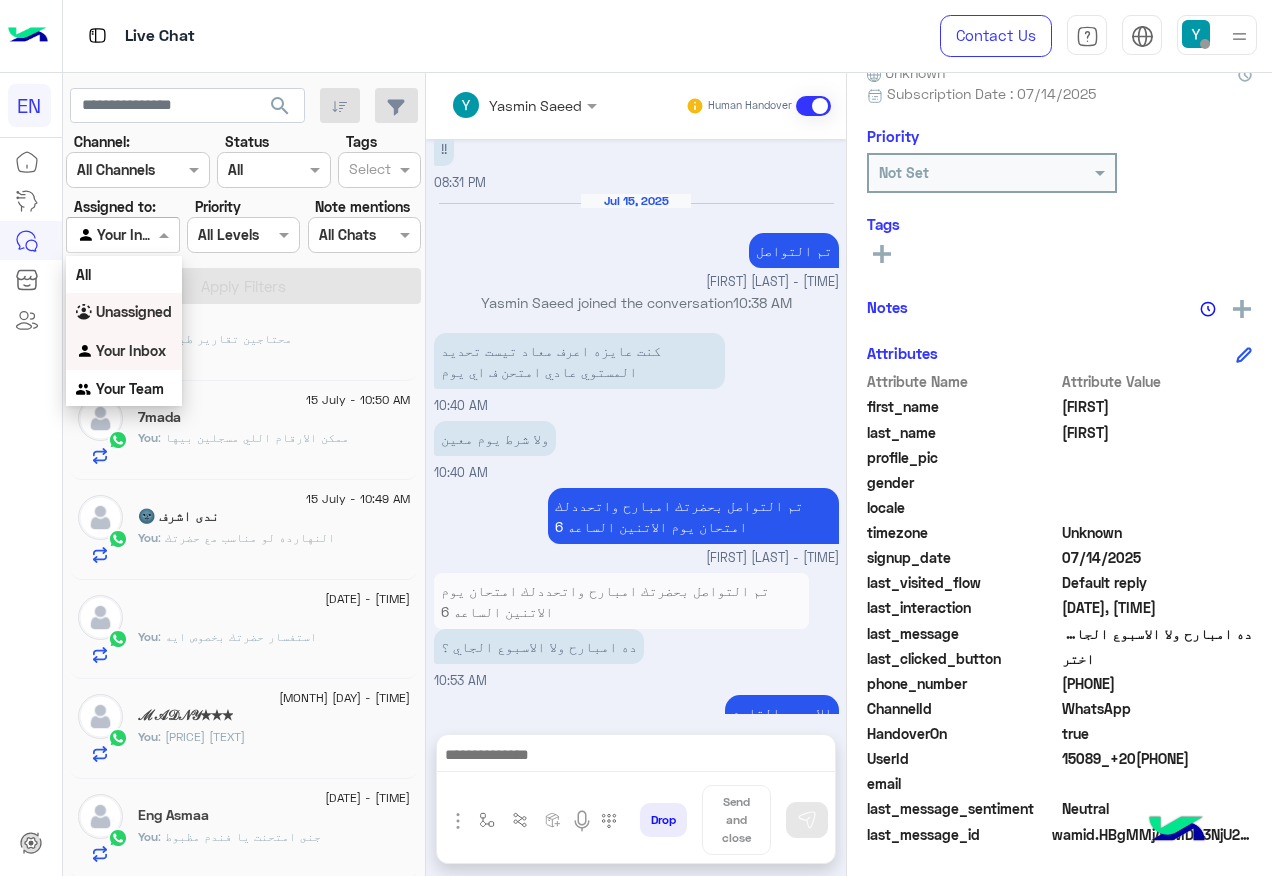 click on "Unassigned" at bounding box center (124, 312) 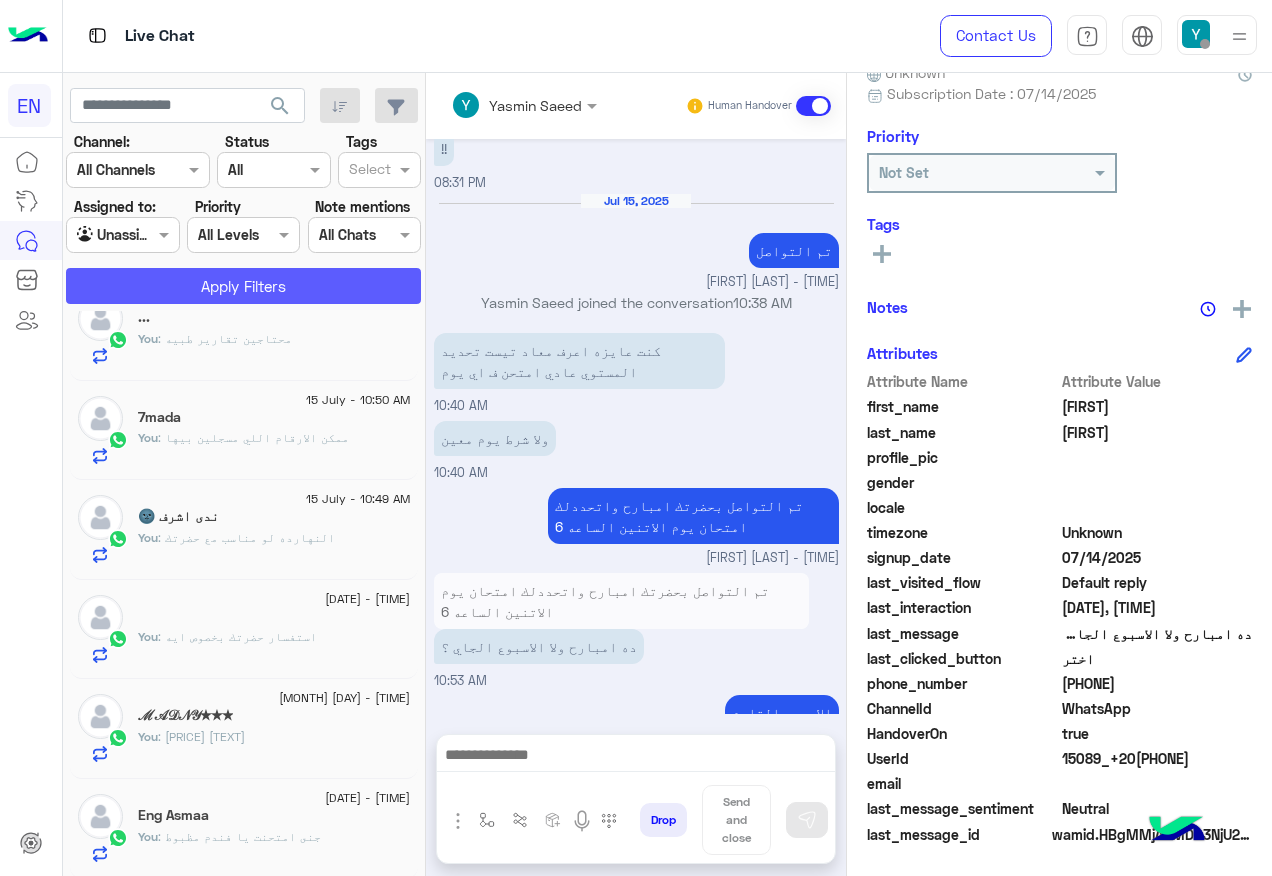 click on "Apply Filters" 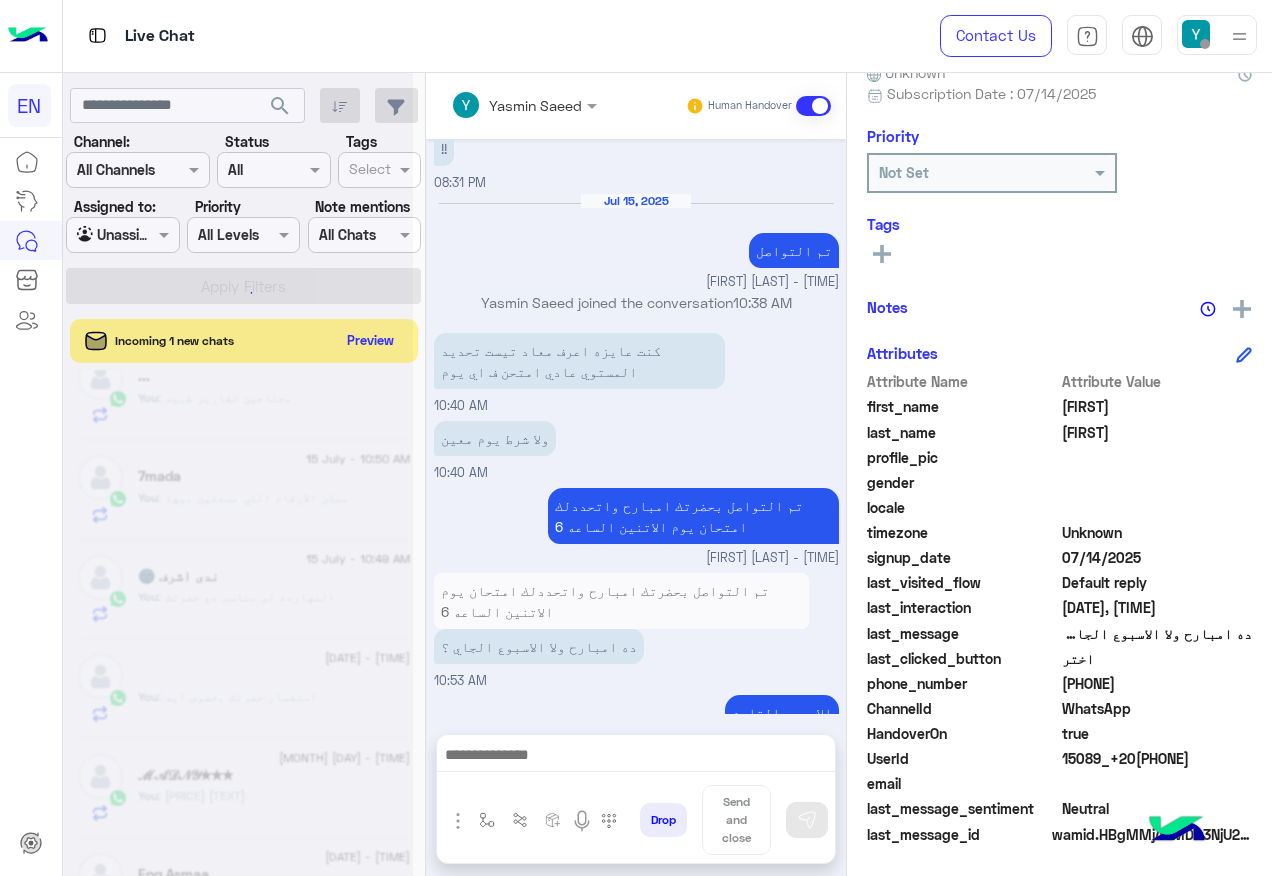 scroll, scrollTop: 0, scrollLeft: 0, axis: both 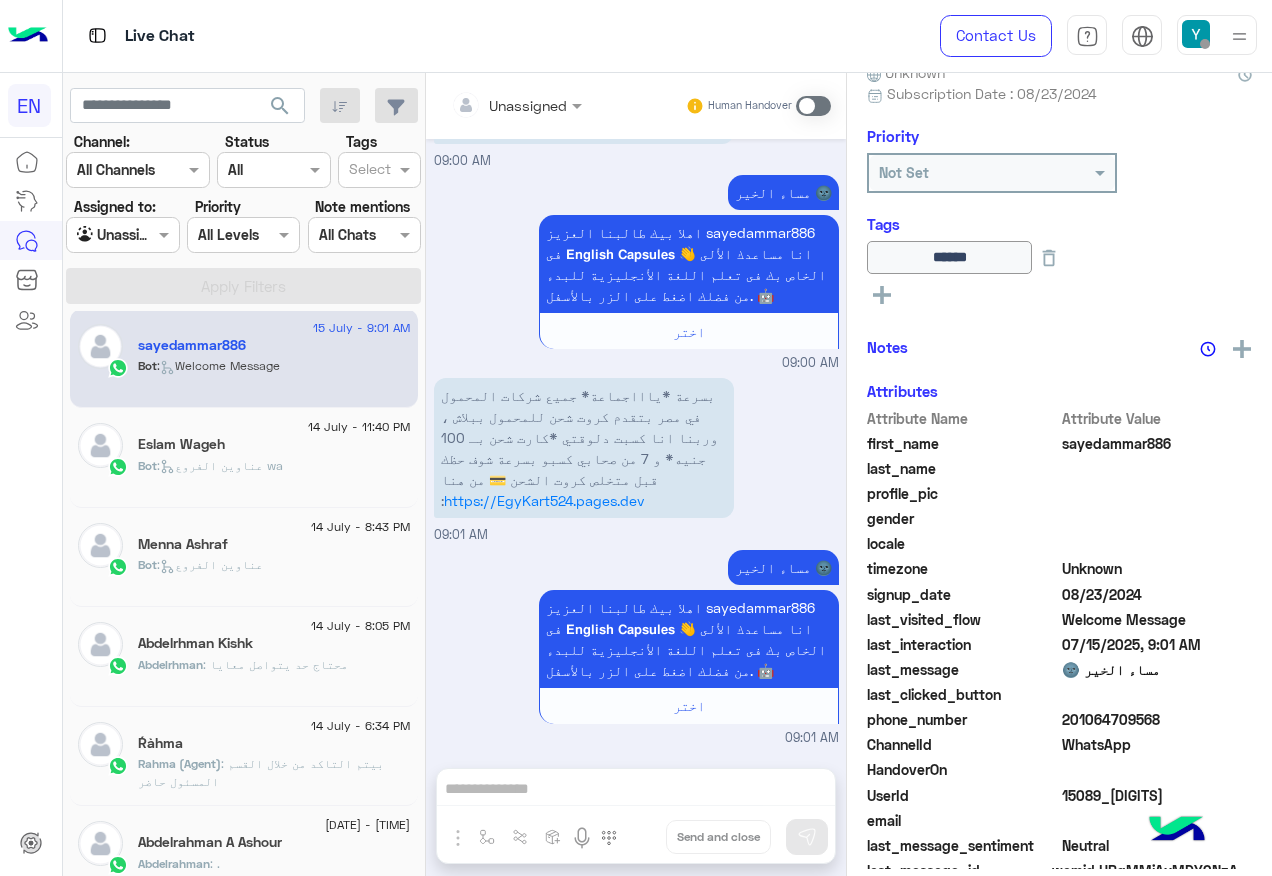click at bounding box center (100, 235) 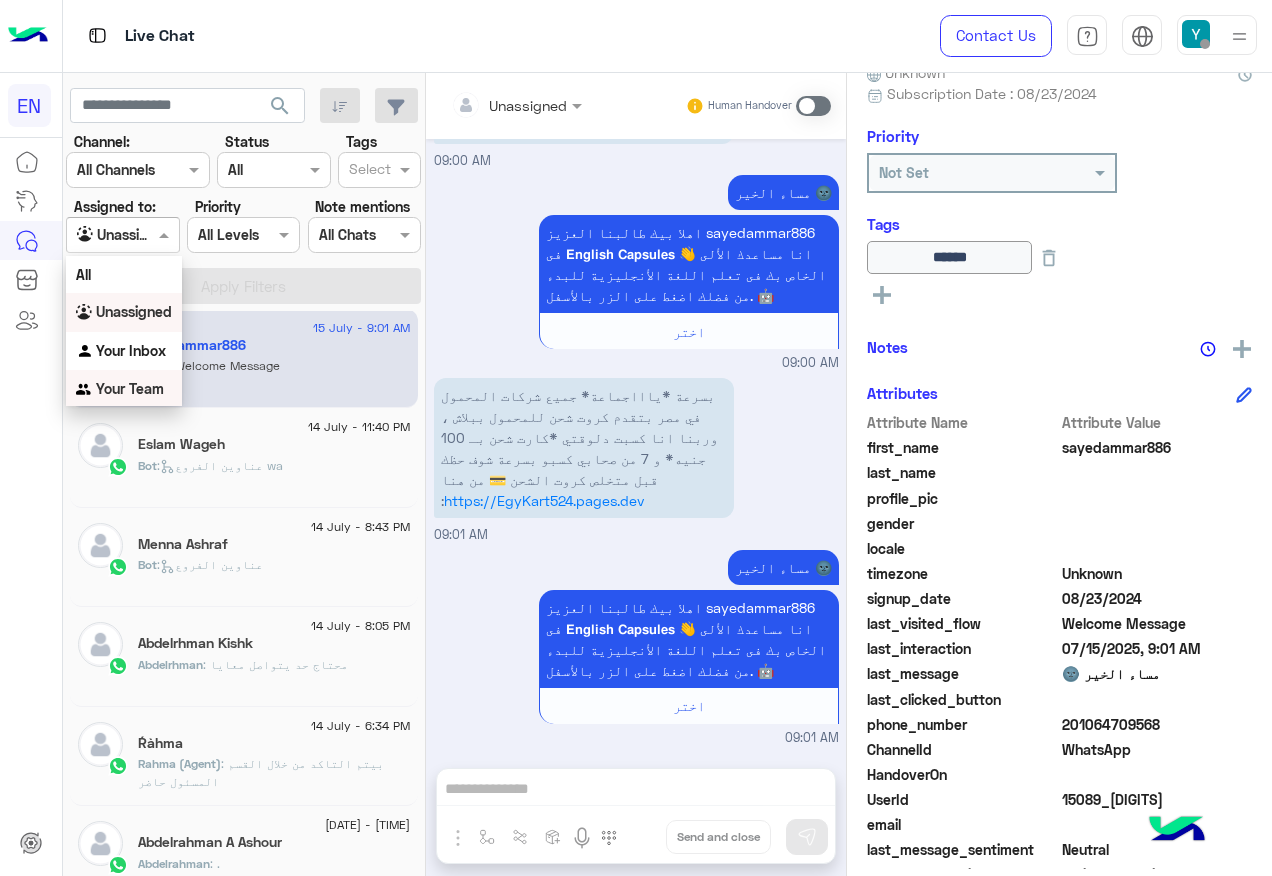 click on "Your Team" at bounding box center (124, 389) 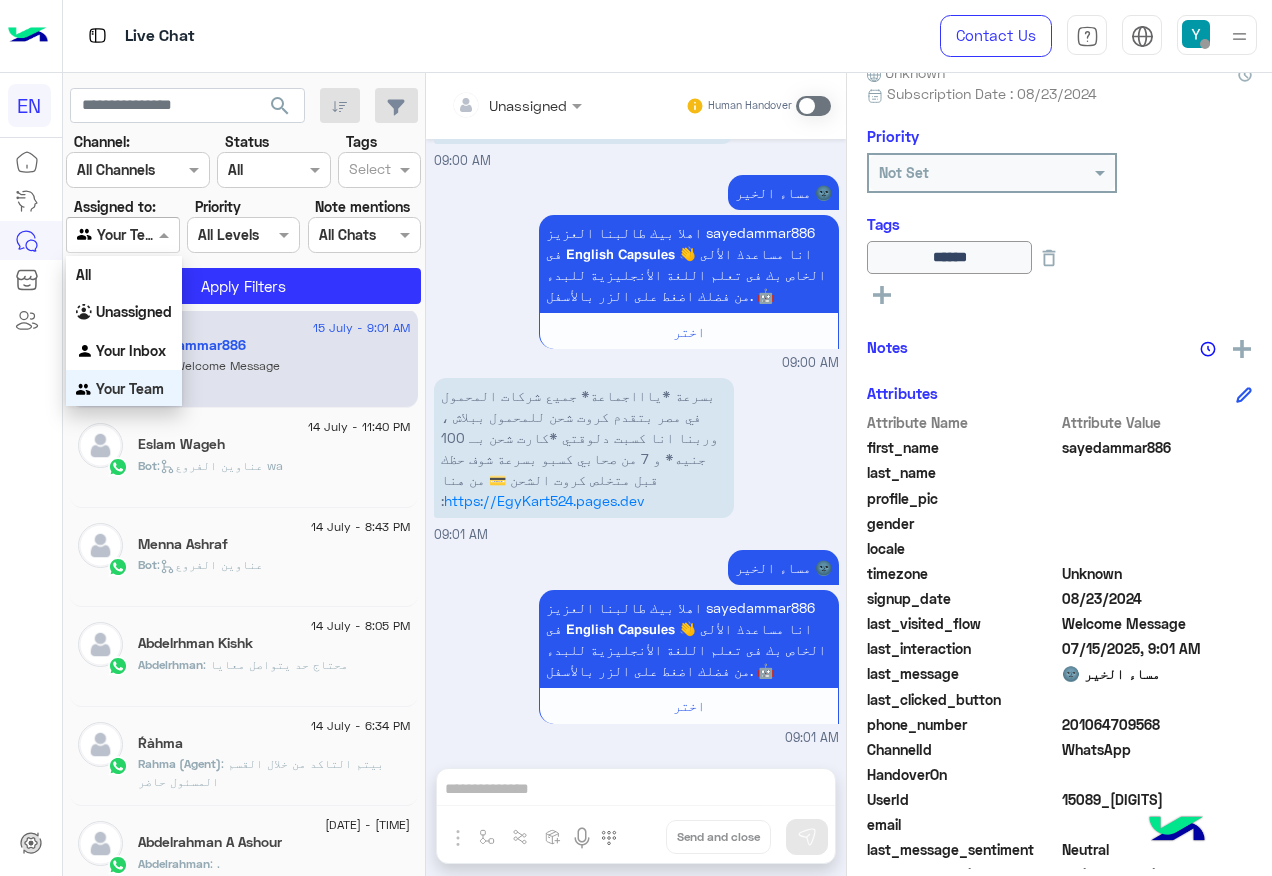 click at bounding box center [100, 235] 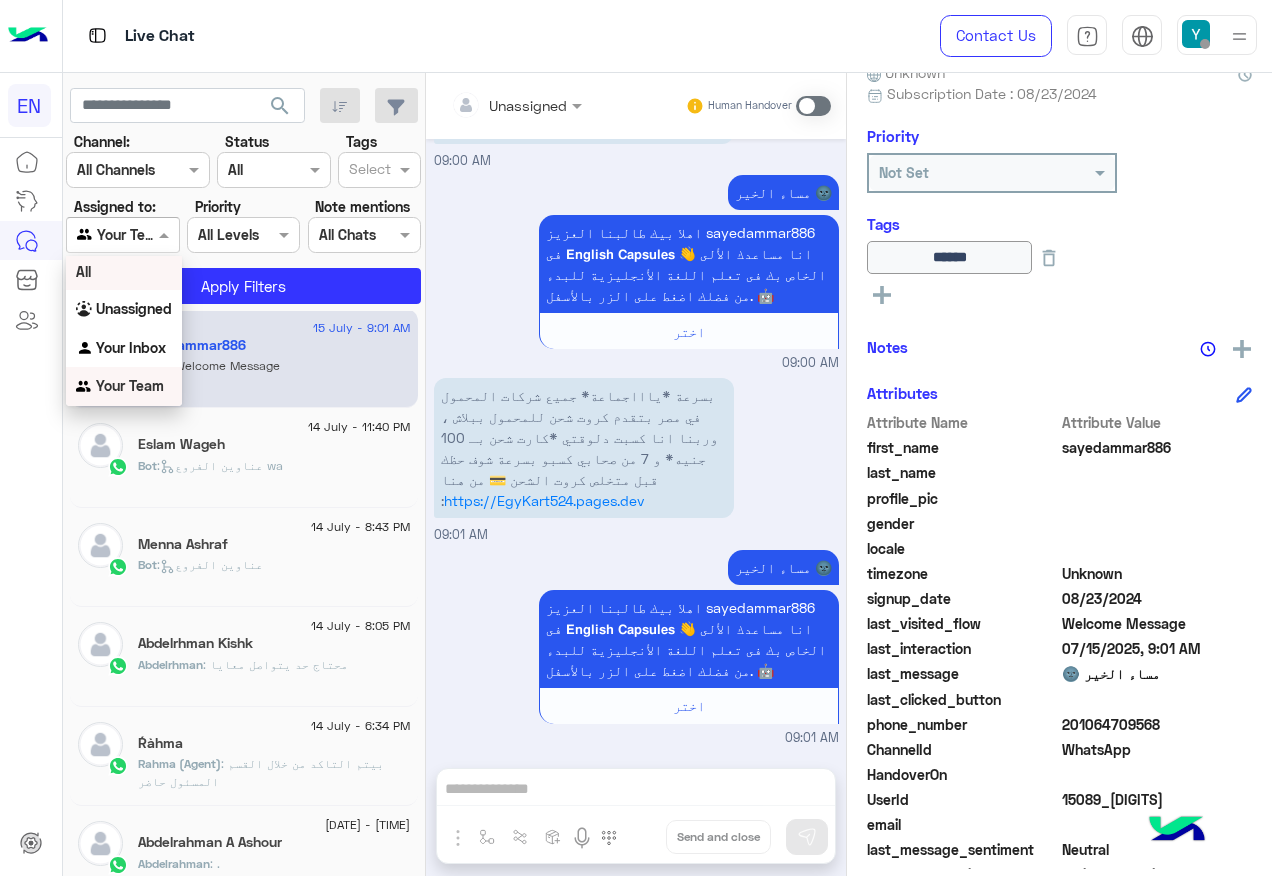 click on "All" at bounding box center [124, 271] 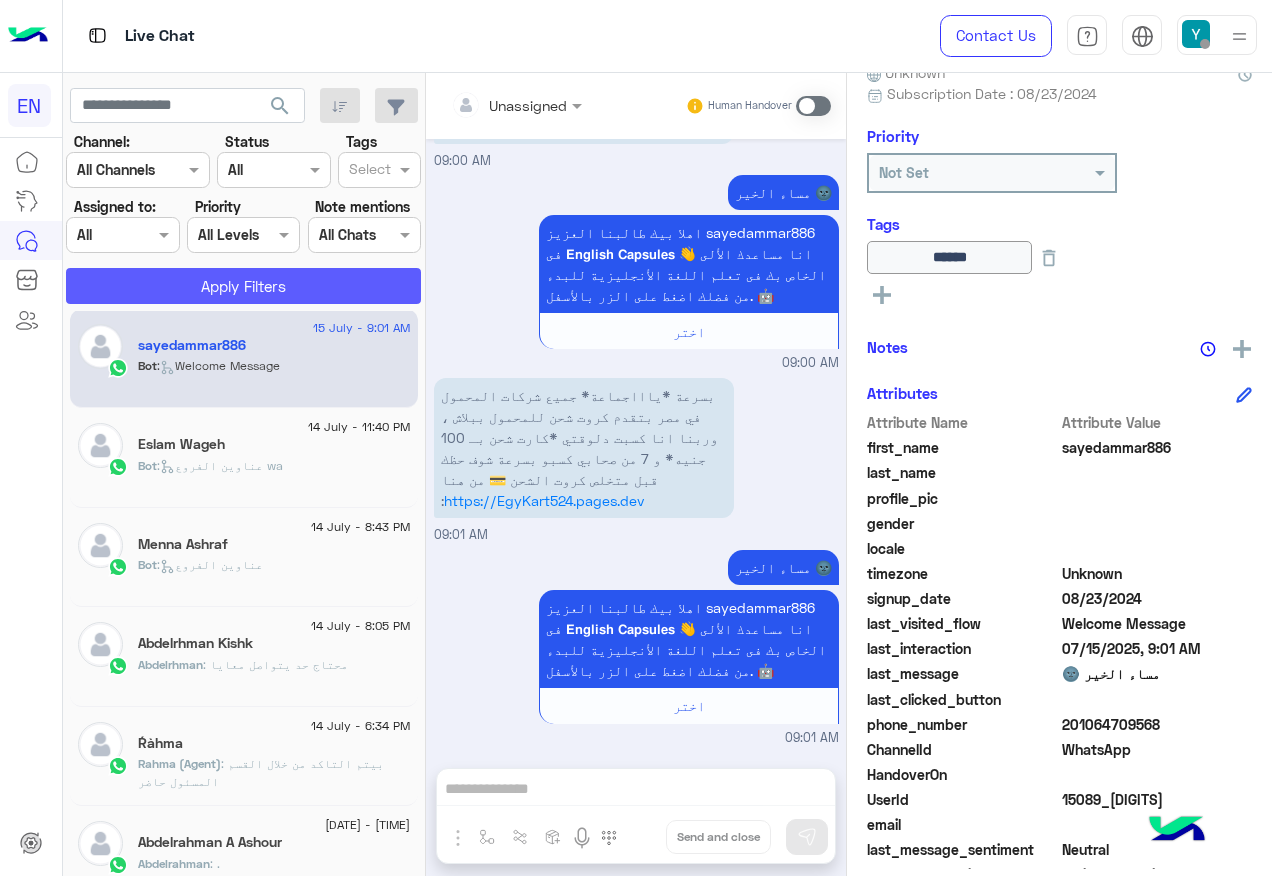 click on "Apply Filters" 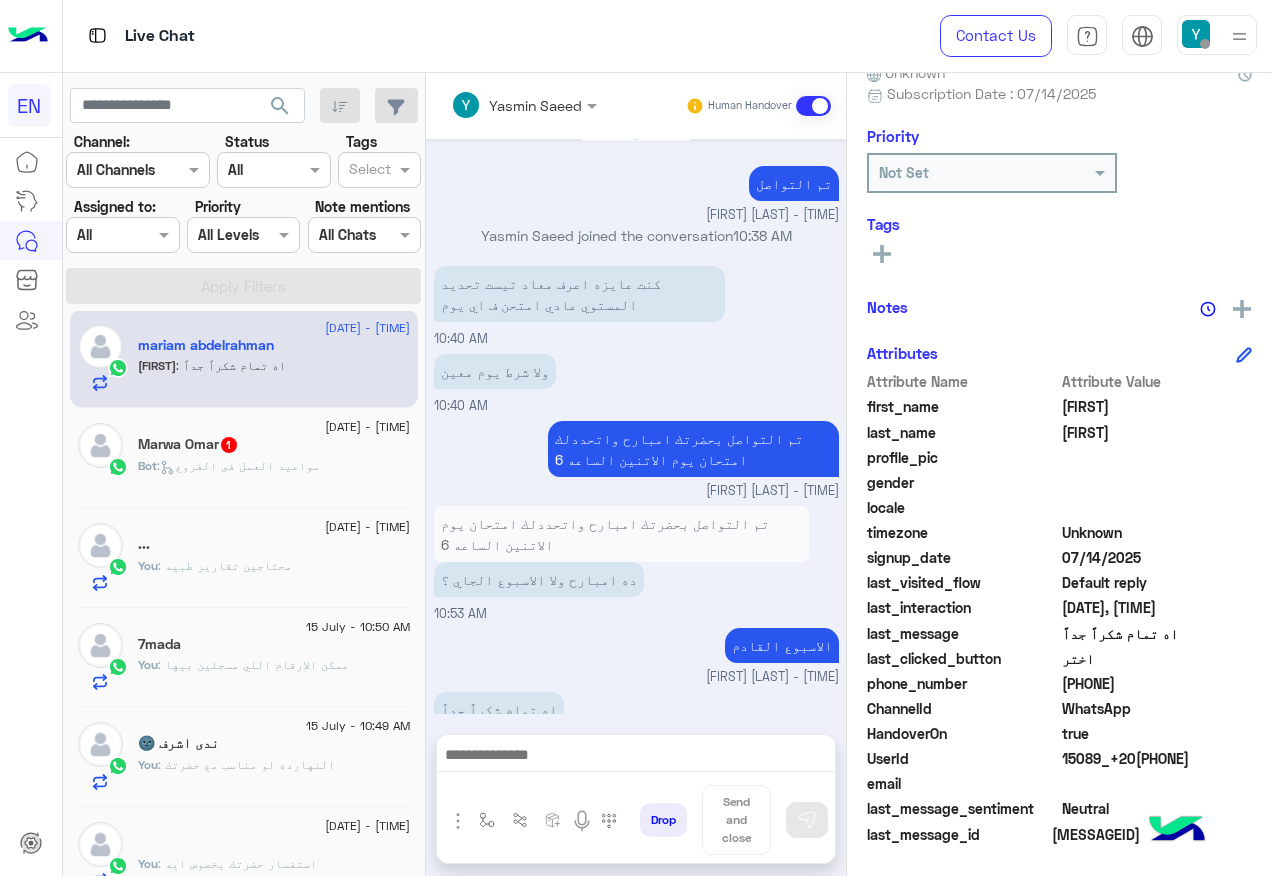 click at bounding box center [636, 760] 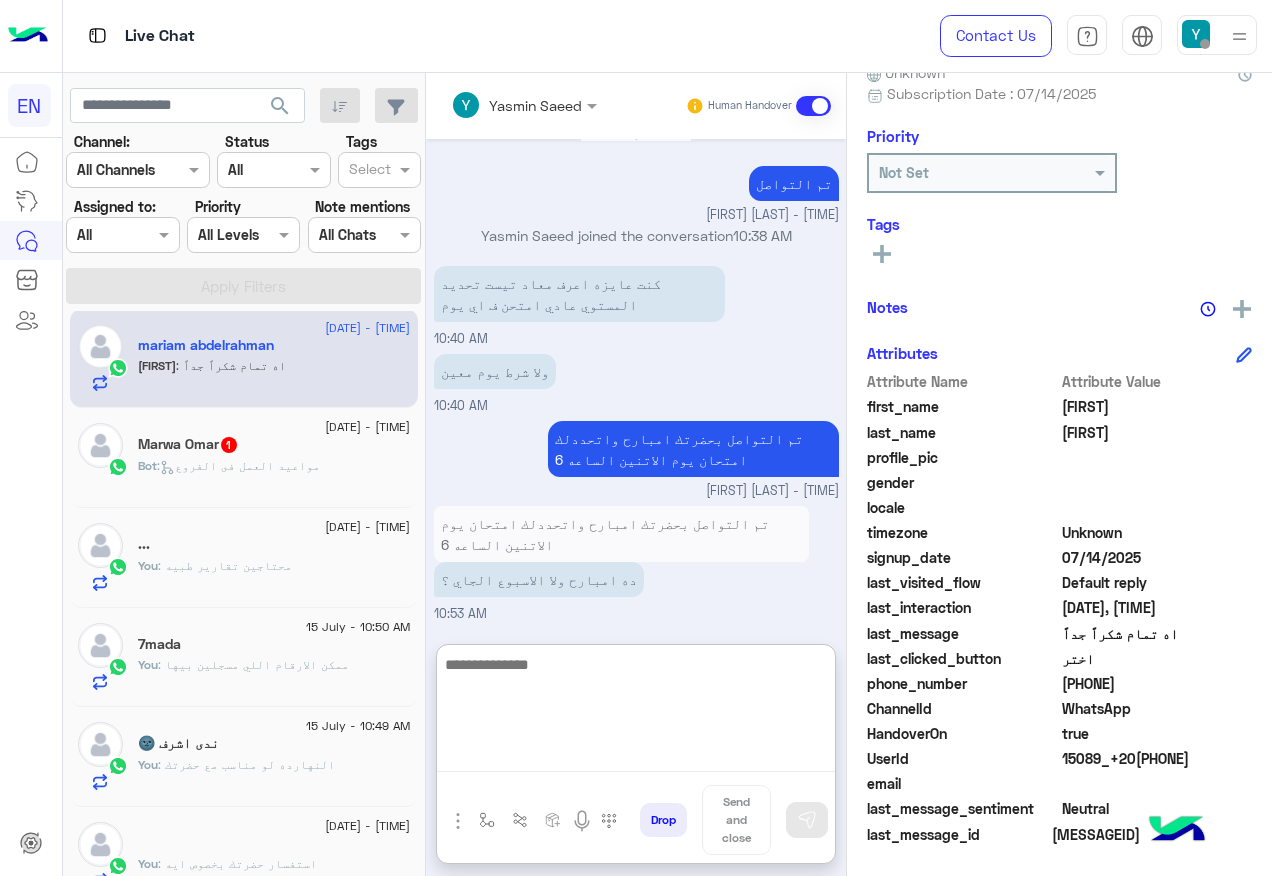 click at bounding box center [636, 712] 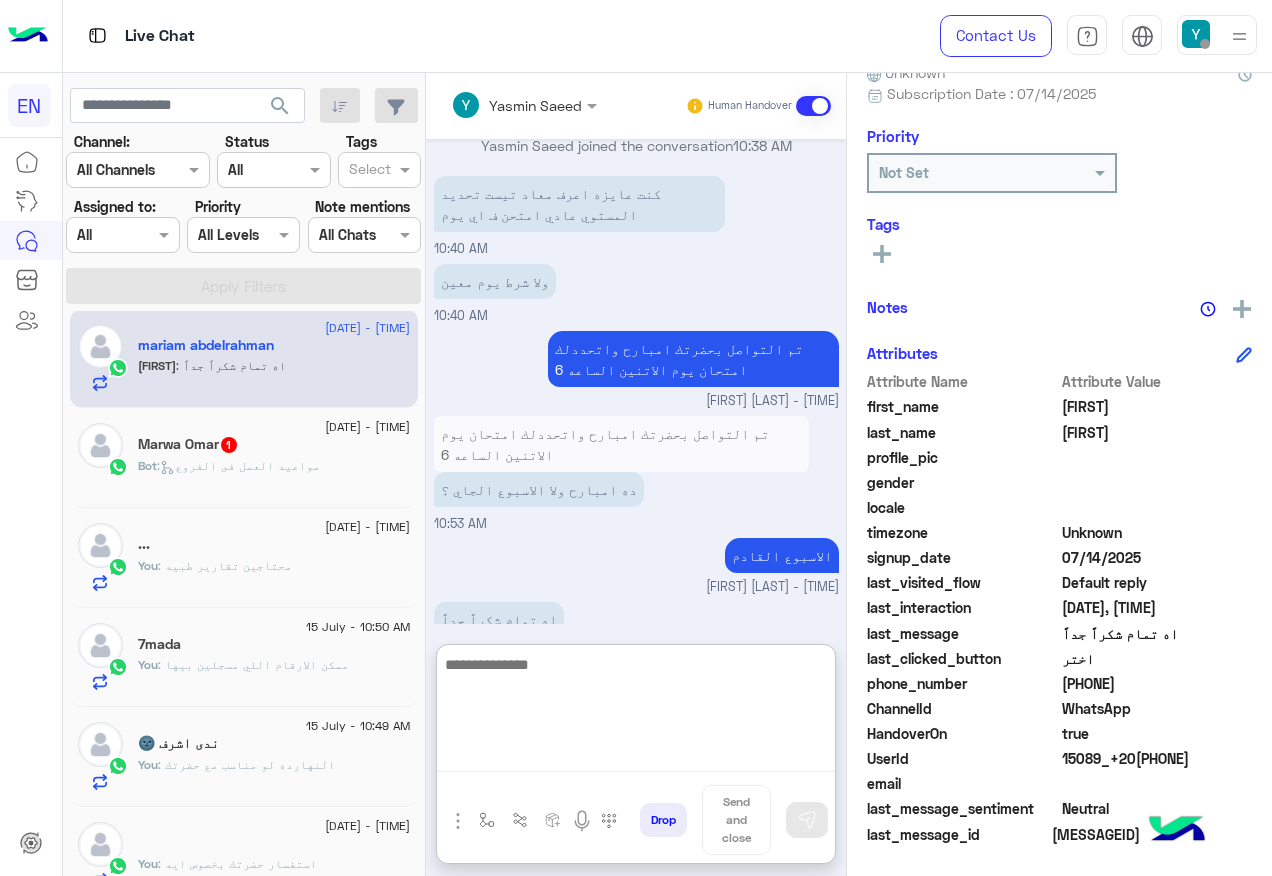 click at bounding box center [636, 712] 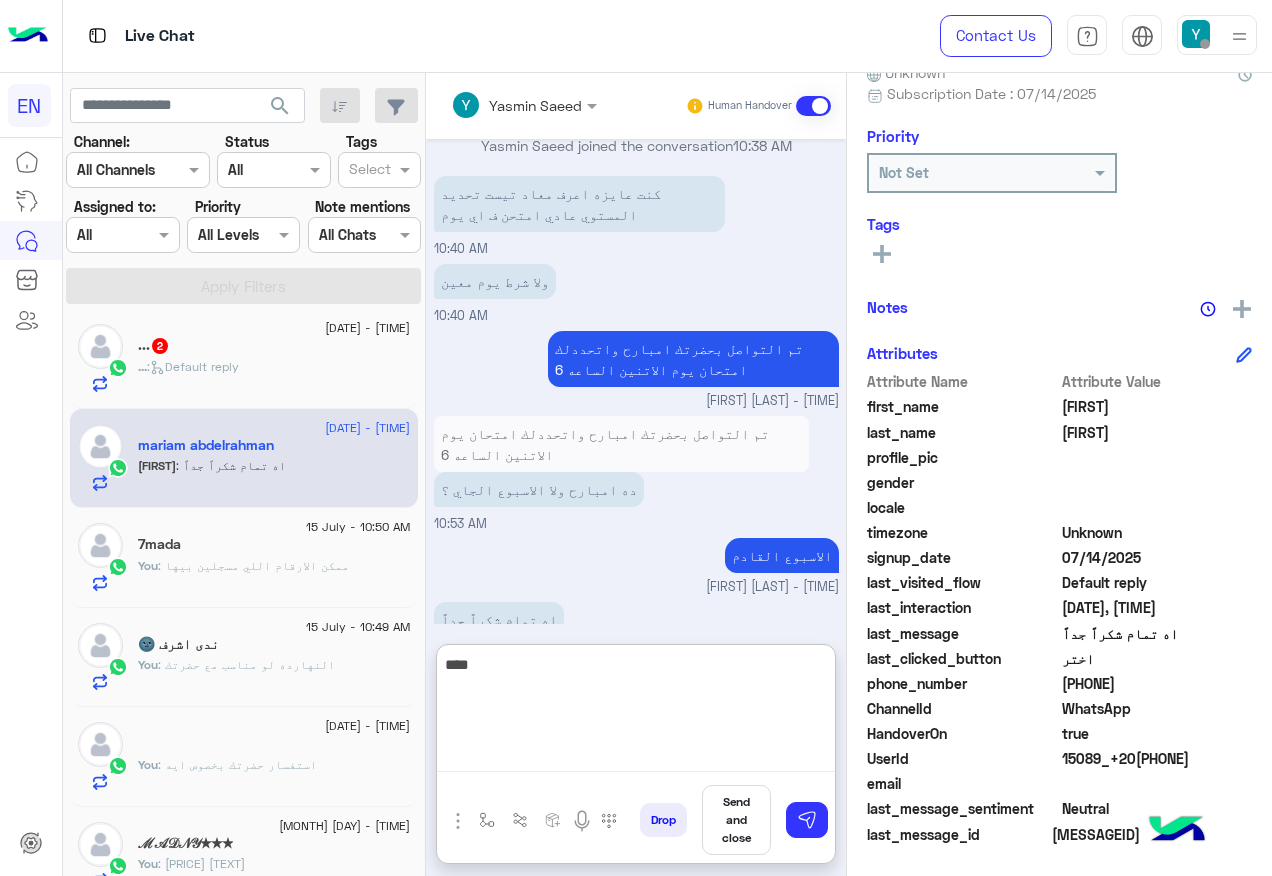 type on "*****" 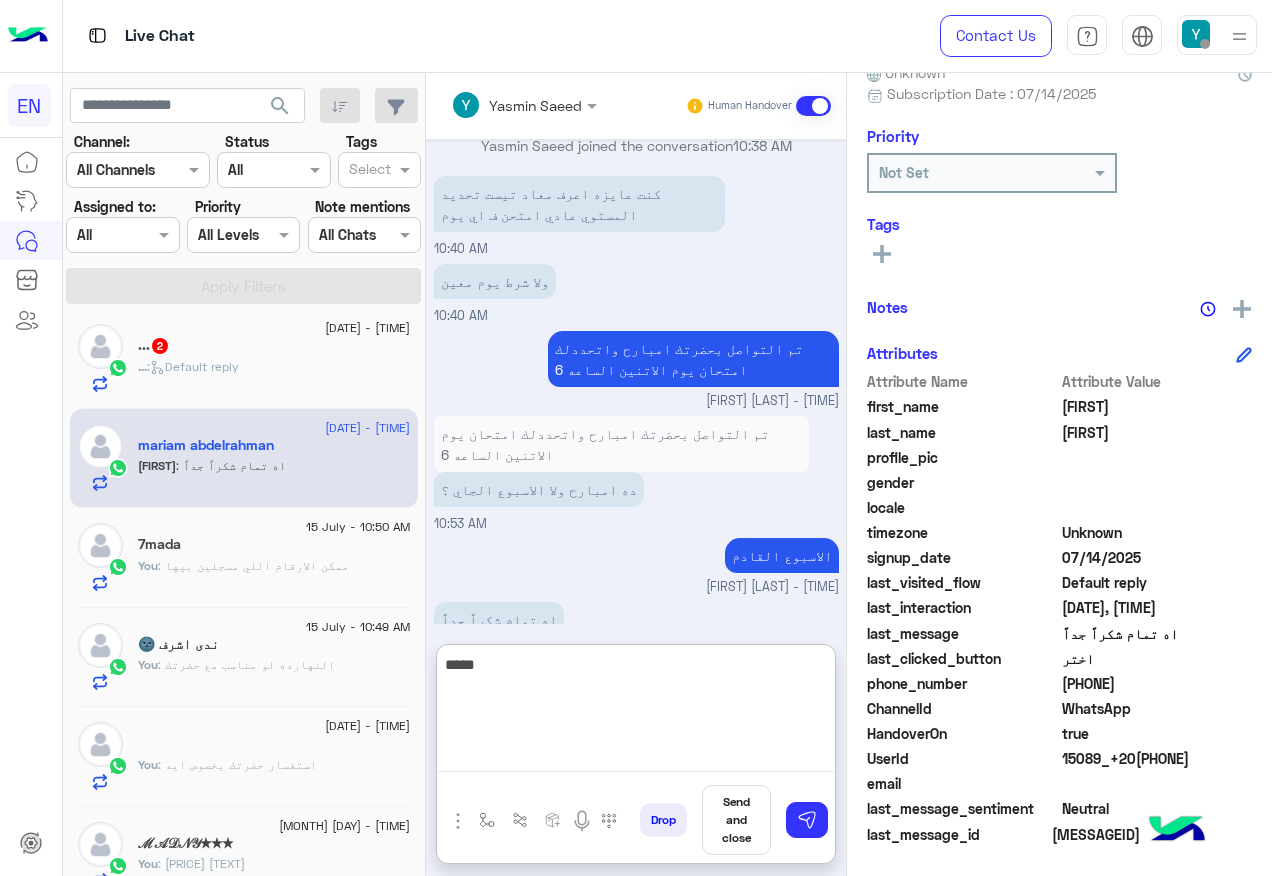 type 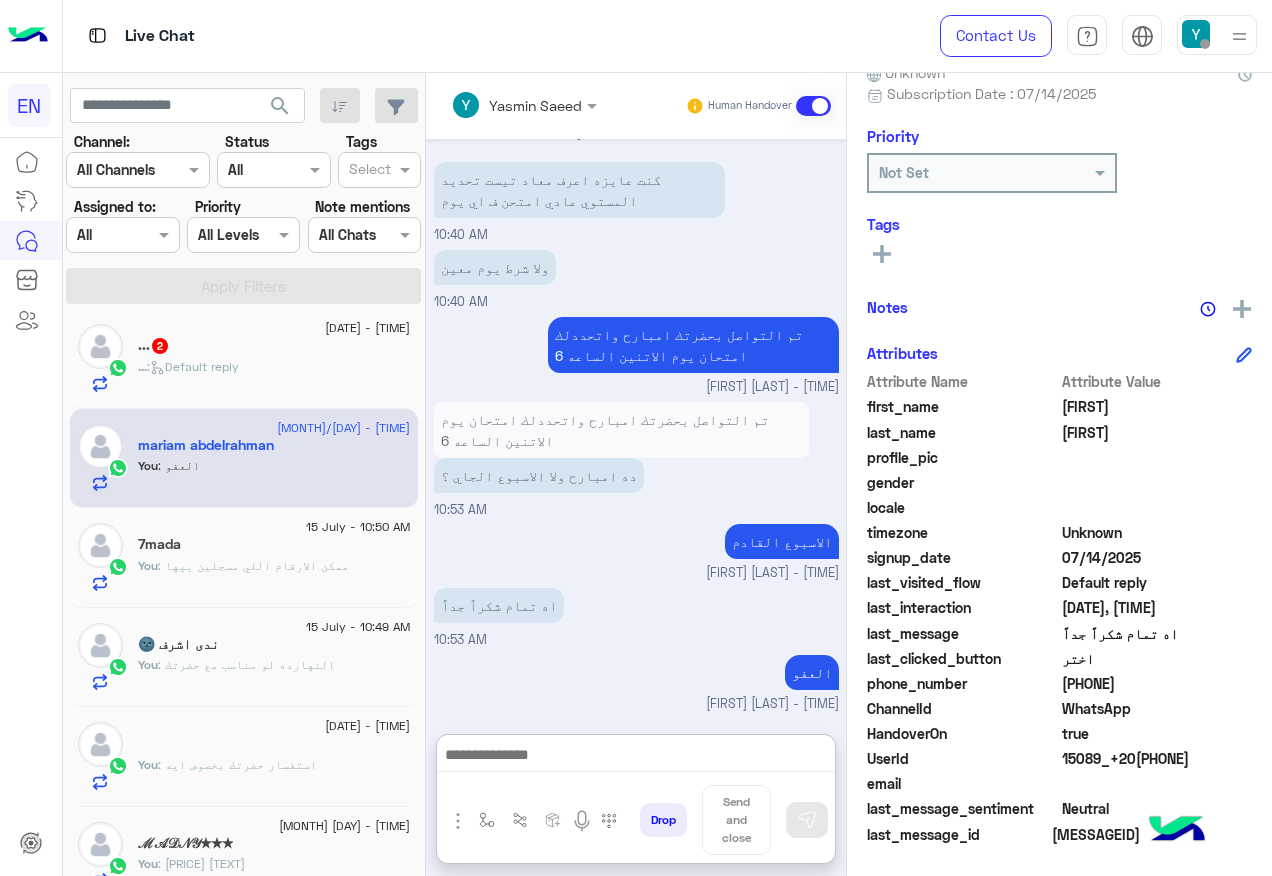 click on "[DATE] - [TIME] ... [NUMBER] ... : [TEXT]" 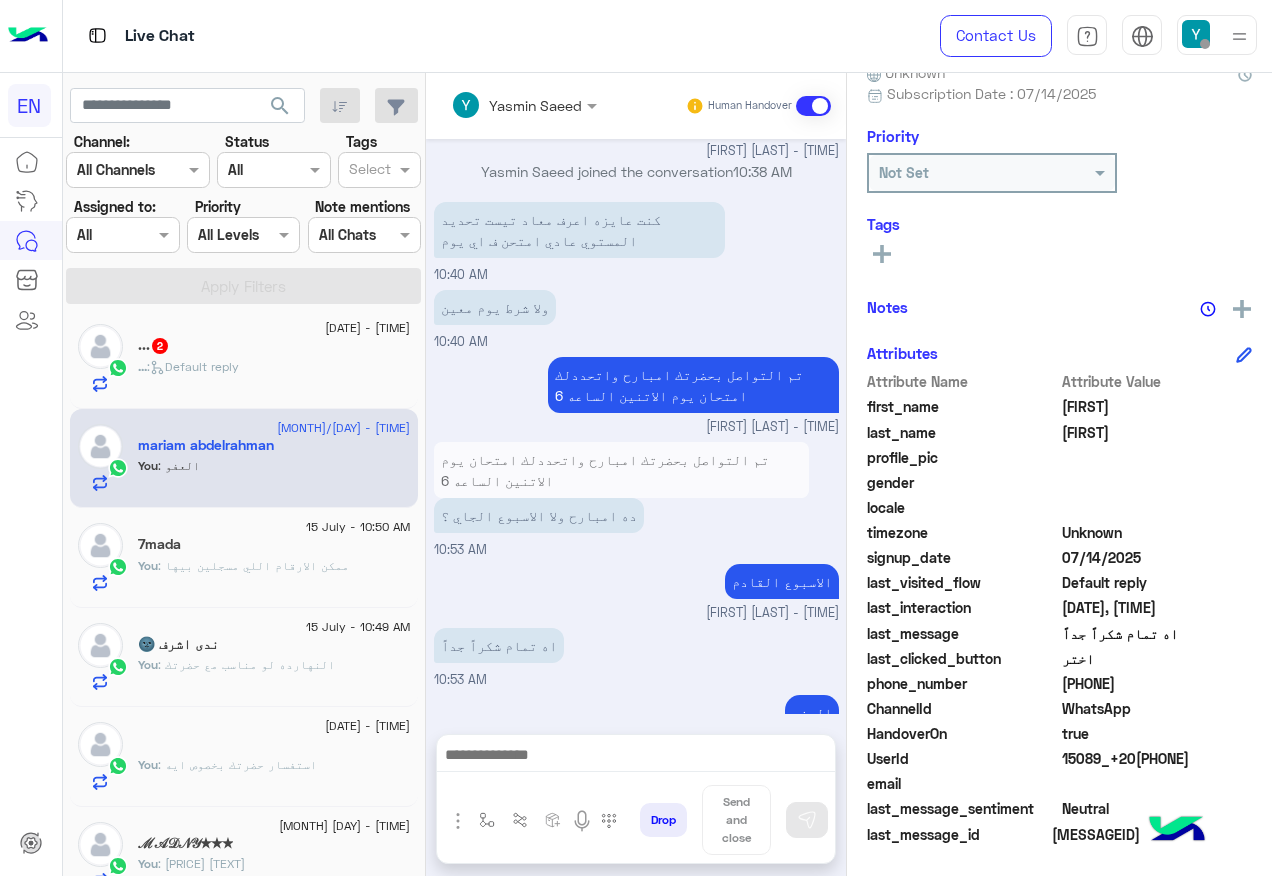 click on ": [CATEGORY]" 